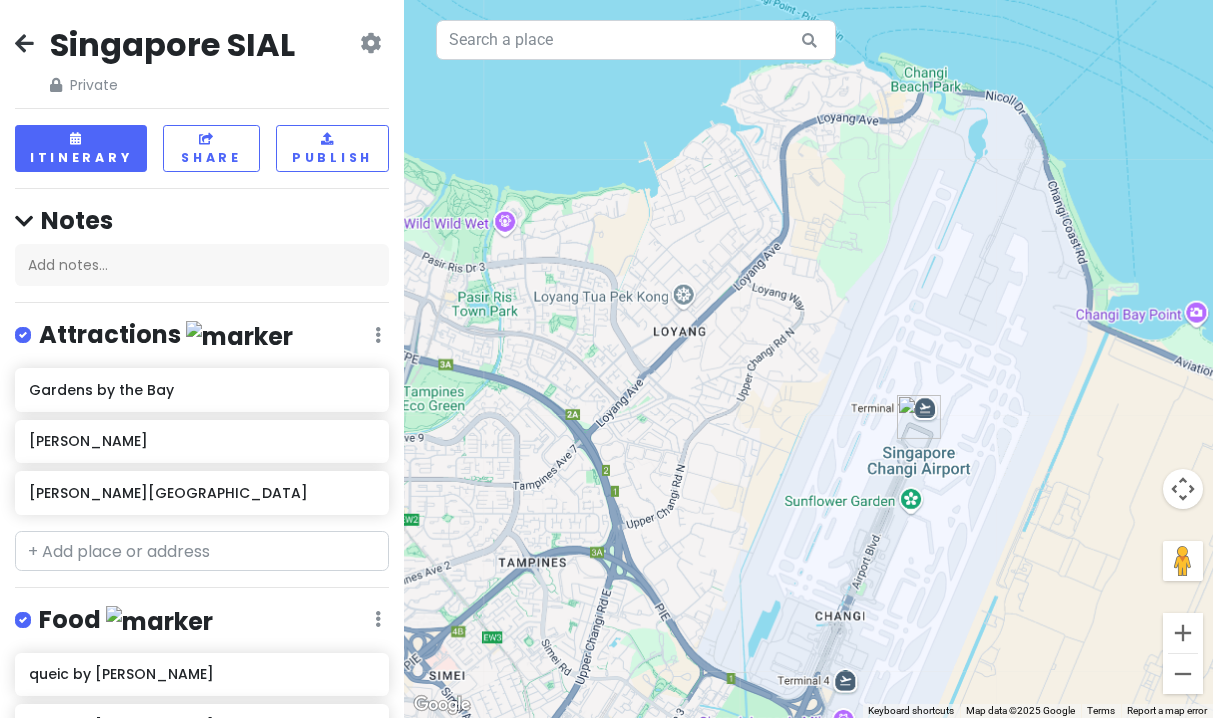 scroll, scrollTop: 0, scrollLeft: 0, axis: both 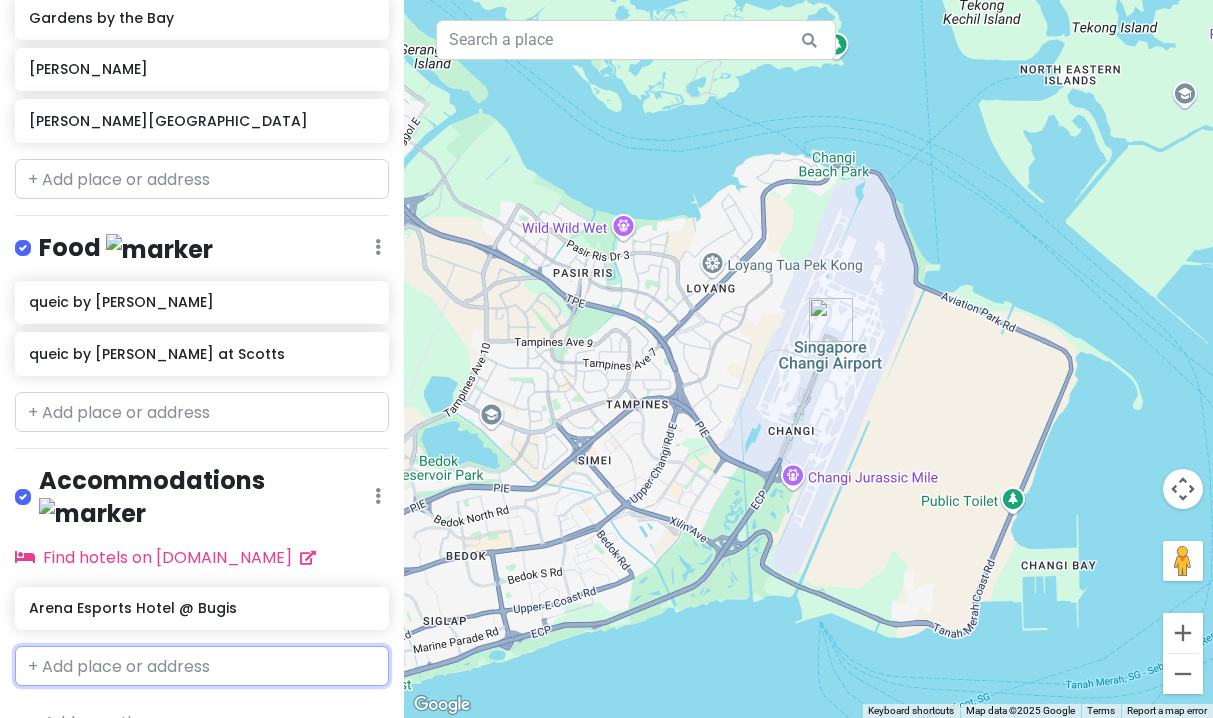 click at bounding box center [202, 666] 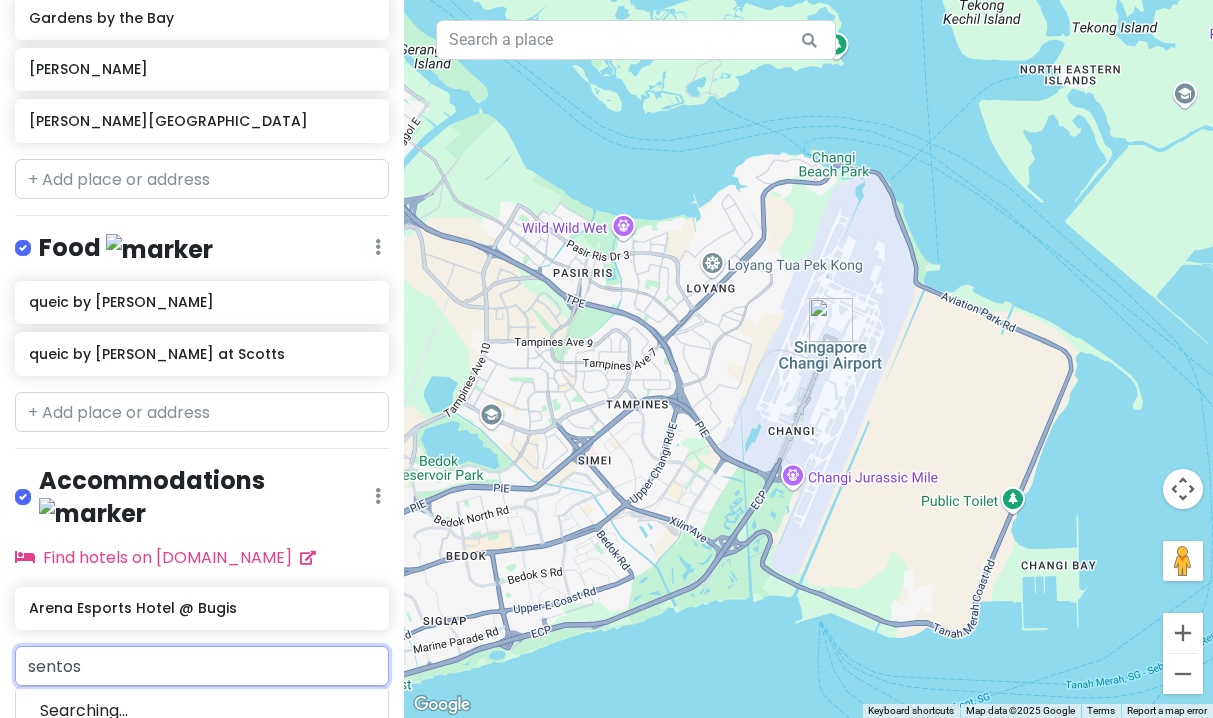 type on "sentosa" 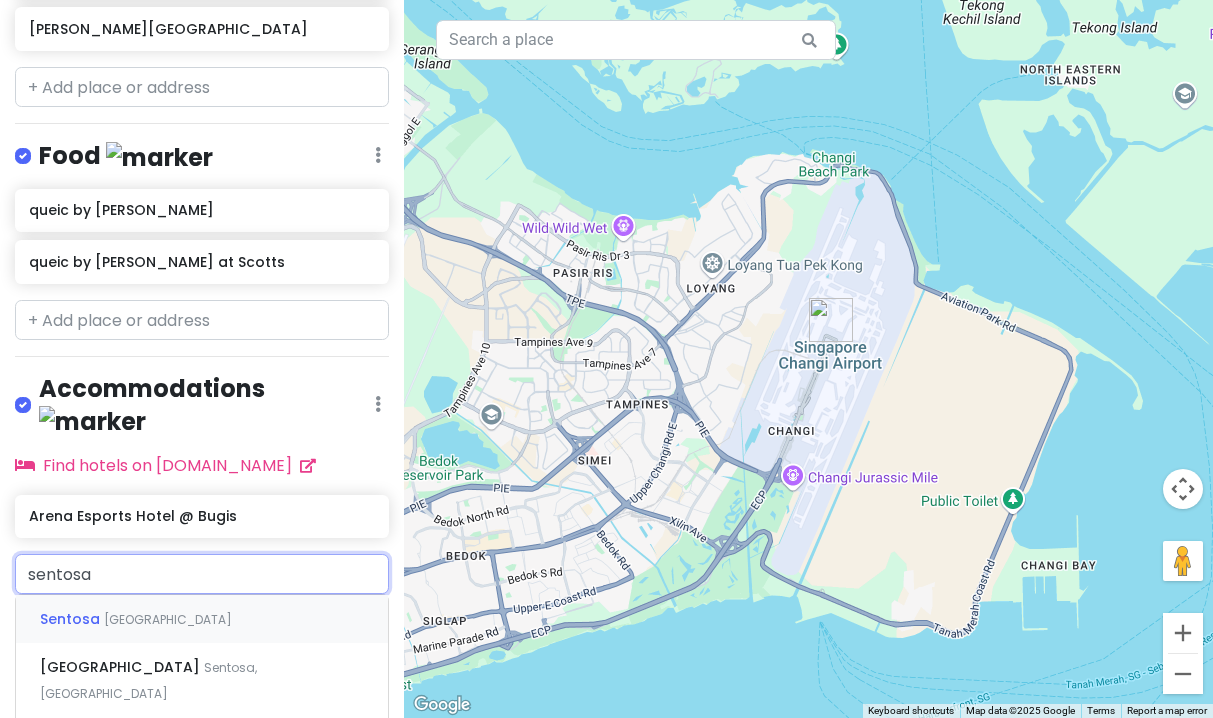 scroll, scrollTop: 496, scrollLeft: 0, axis: vertical 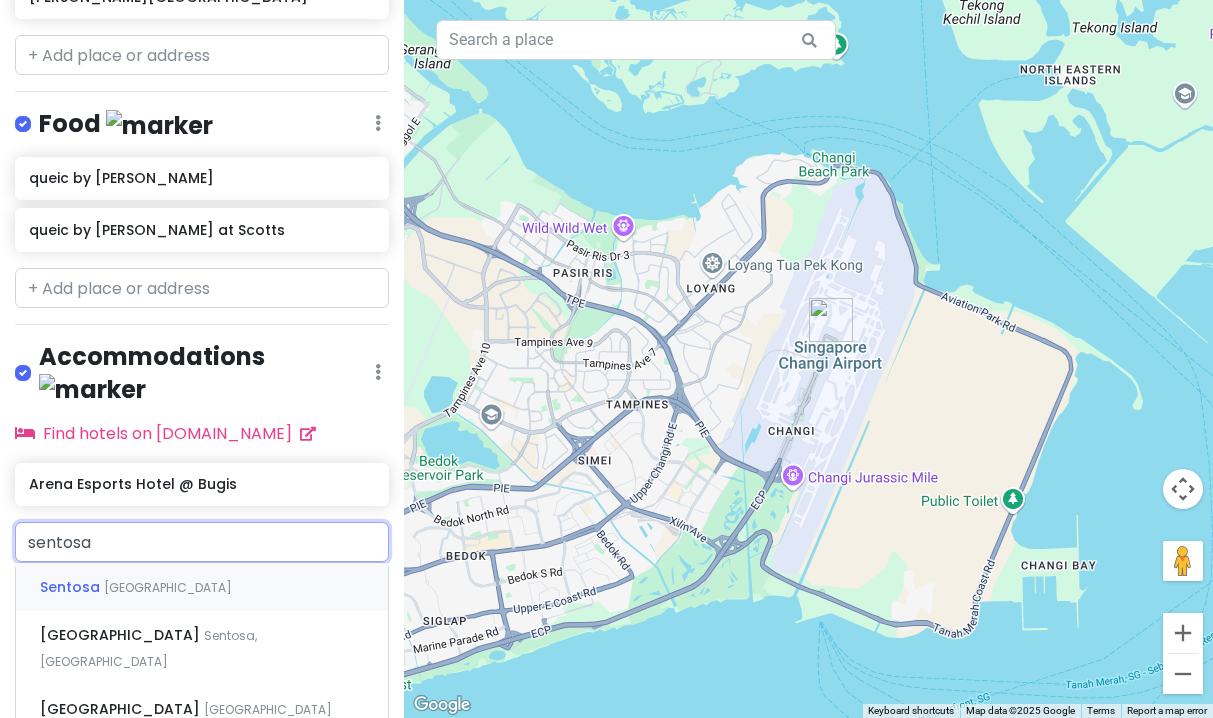 click on "Sentosa   [GEOGRAPHIC_DATA]" at bounding box center [202, 587] 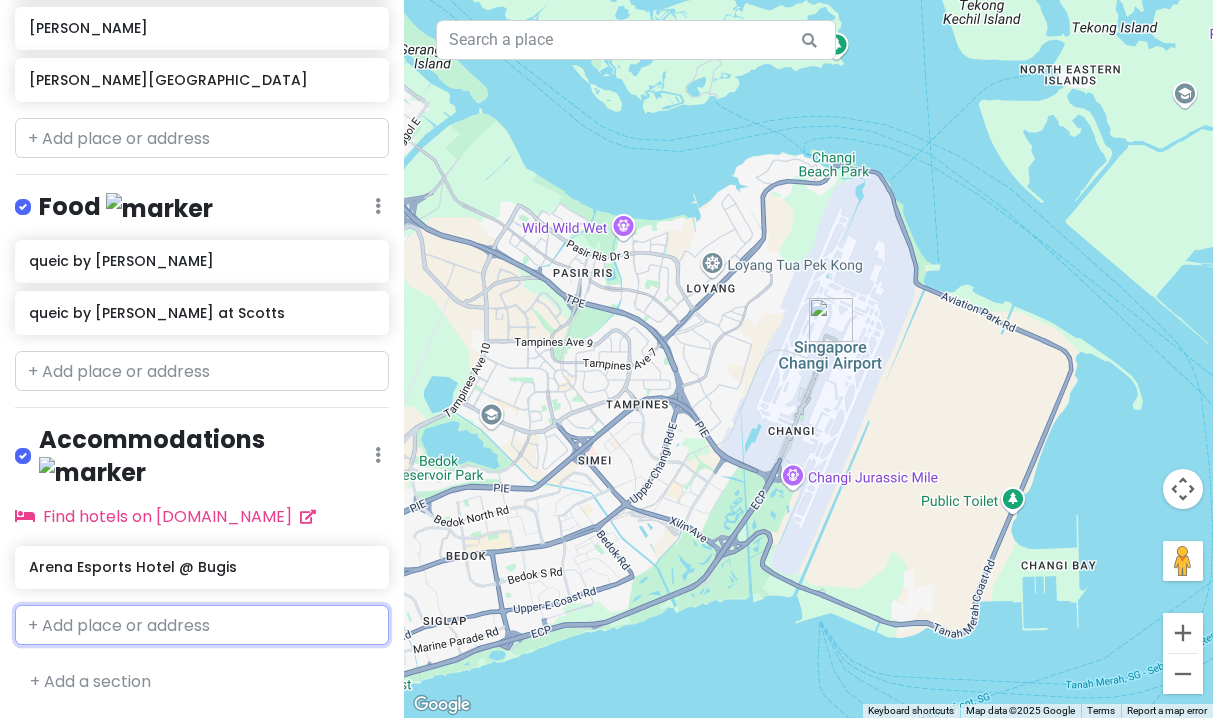 scroll, scrollTop: 372, scrollLeft: 0, axis: vertical 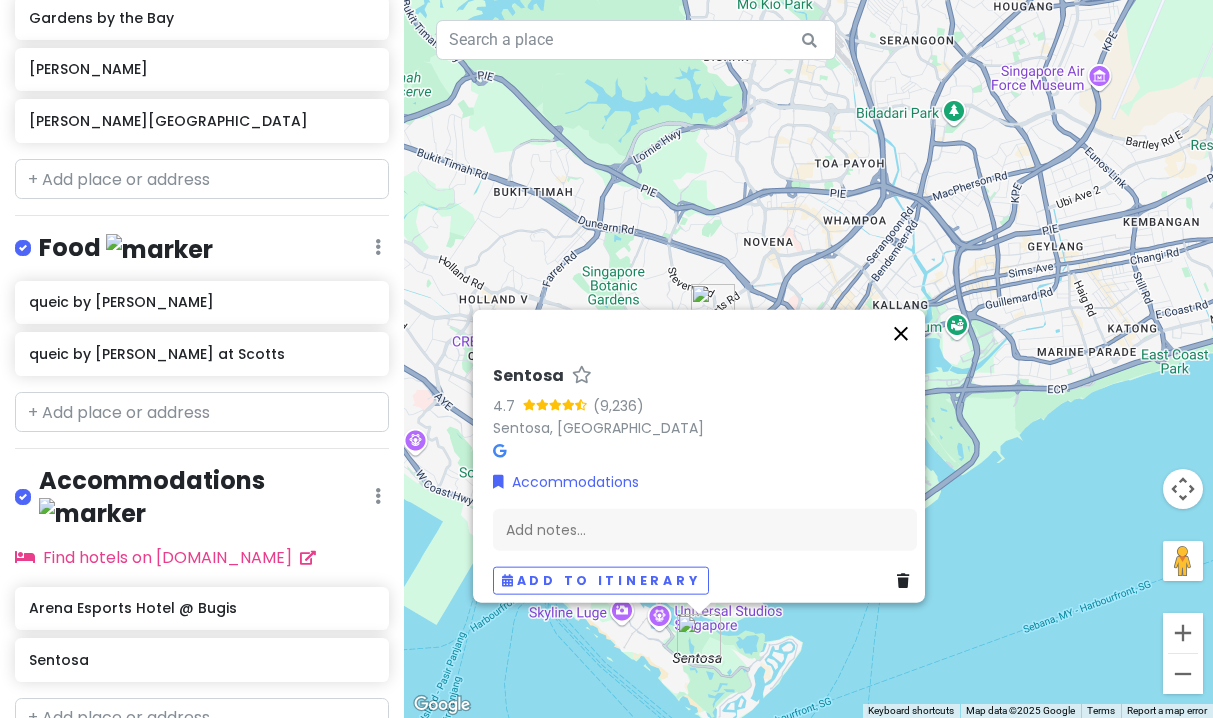 click at bounding box center (901, 334) 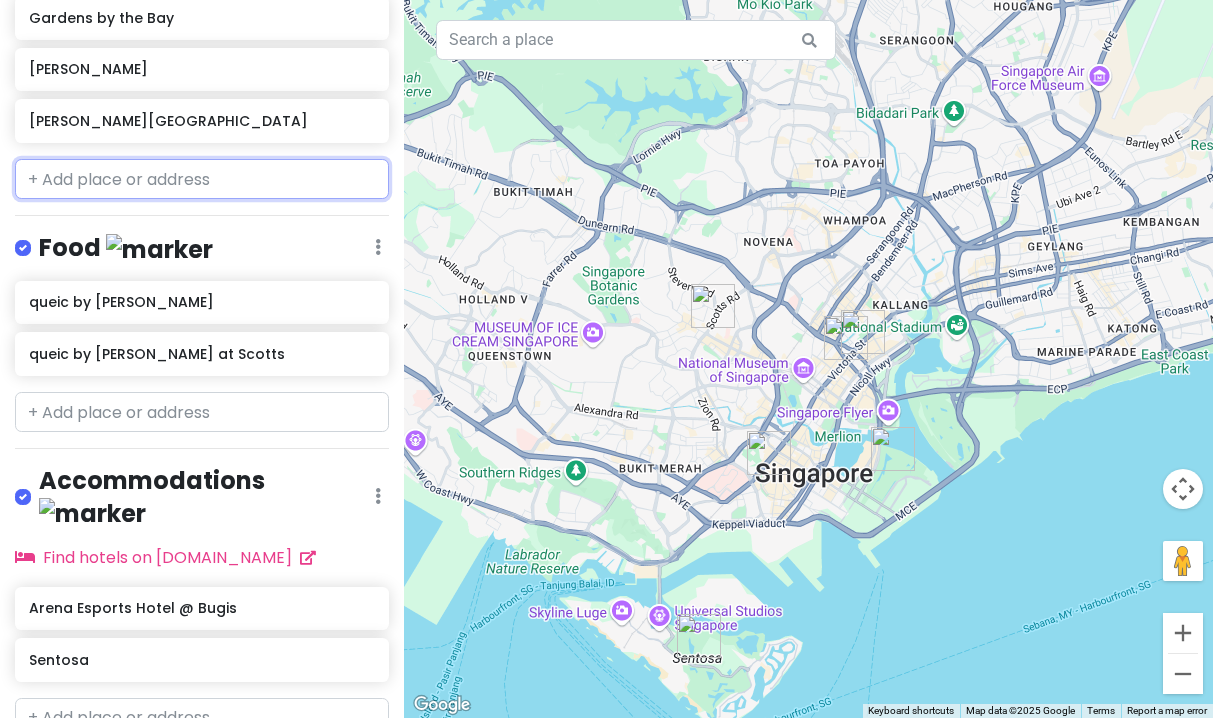 click at bounding box center [202, 179] 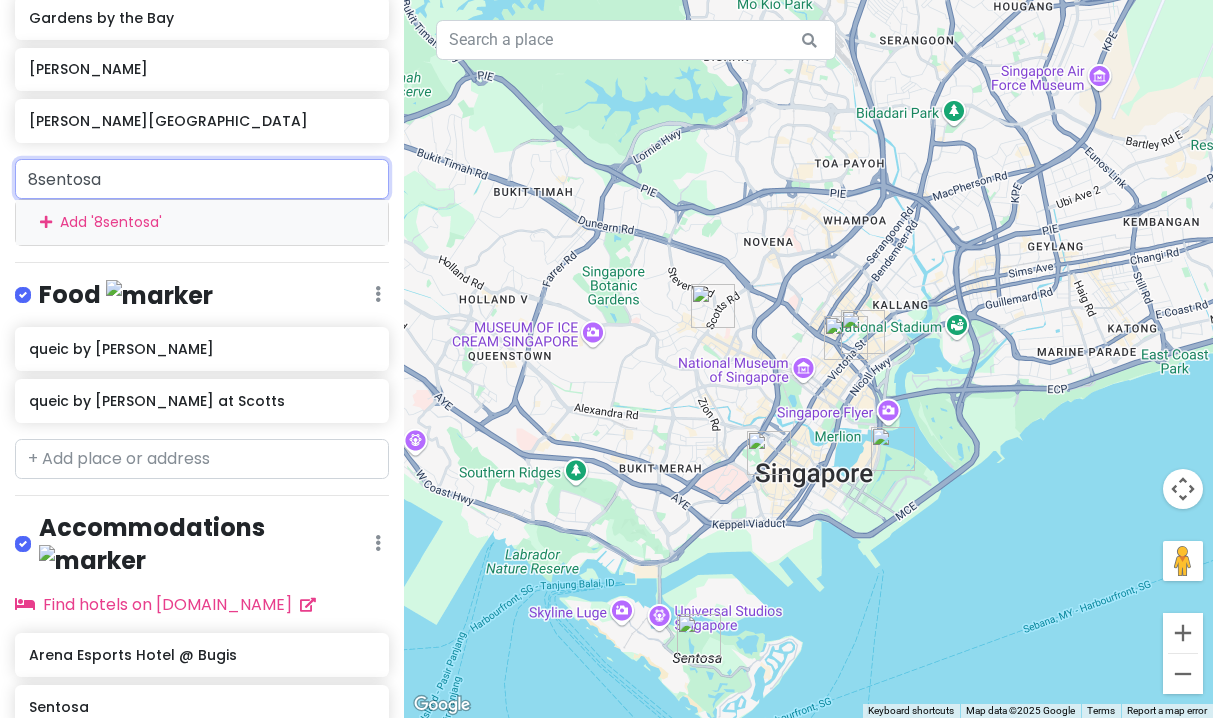 type on "8sentosa" 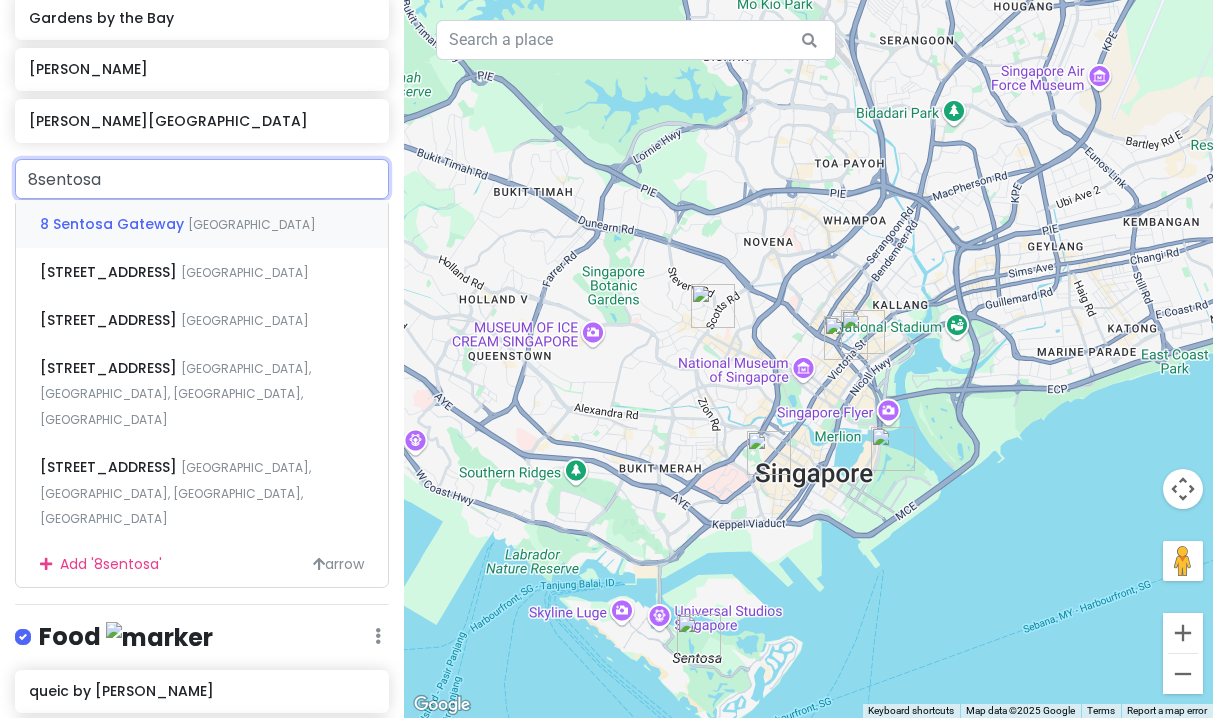 click on "8 Sentosa Gateway" at bounding box center (114, 224) 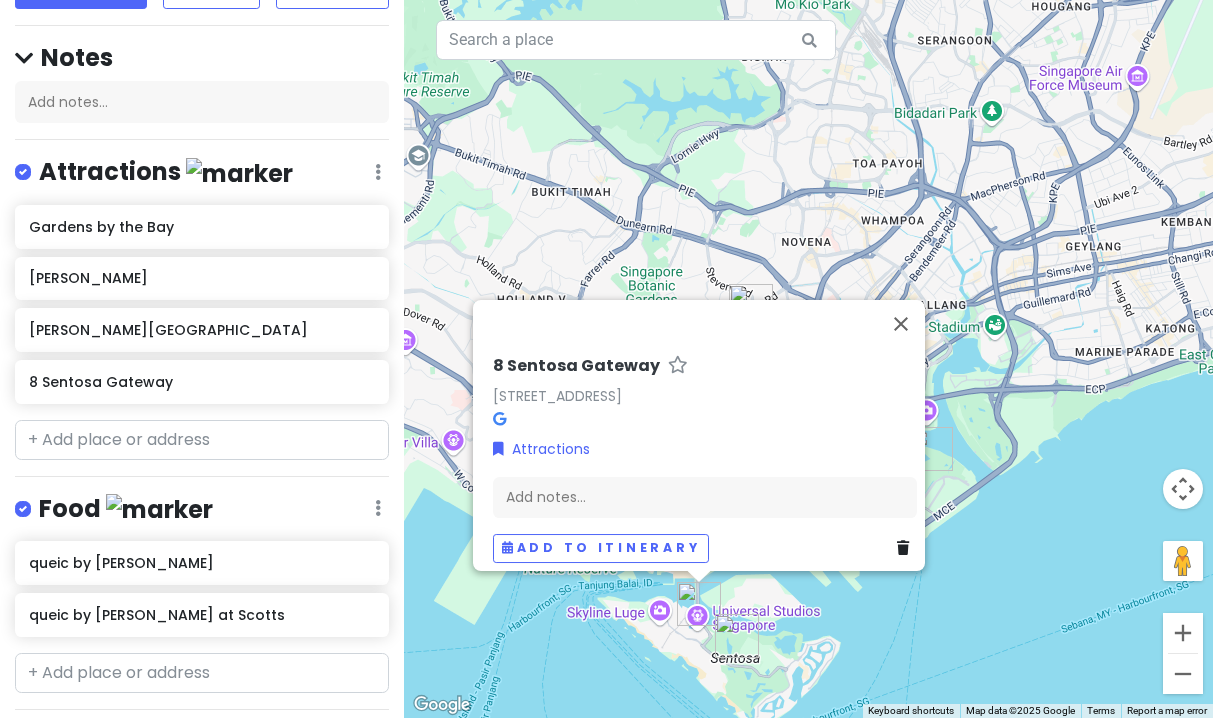 scroll, scrollTop: 150, scrollLeft: 0, axis: vertical 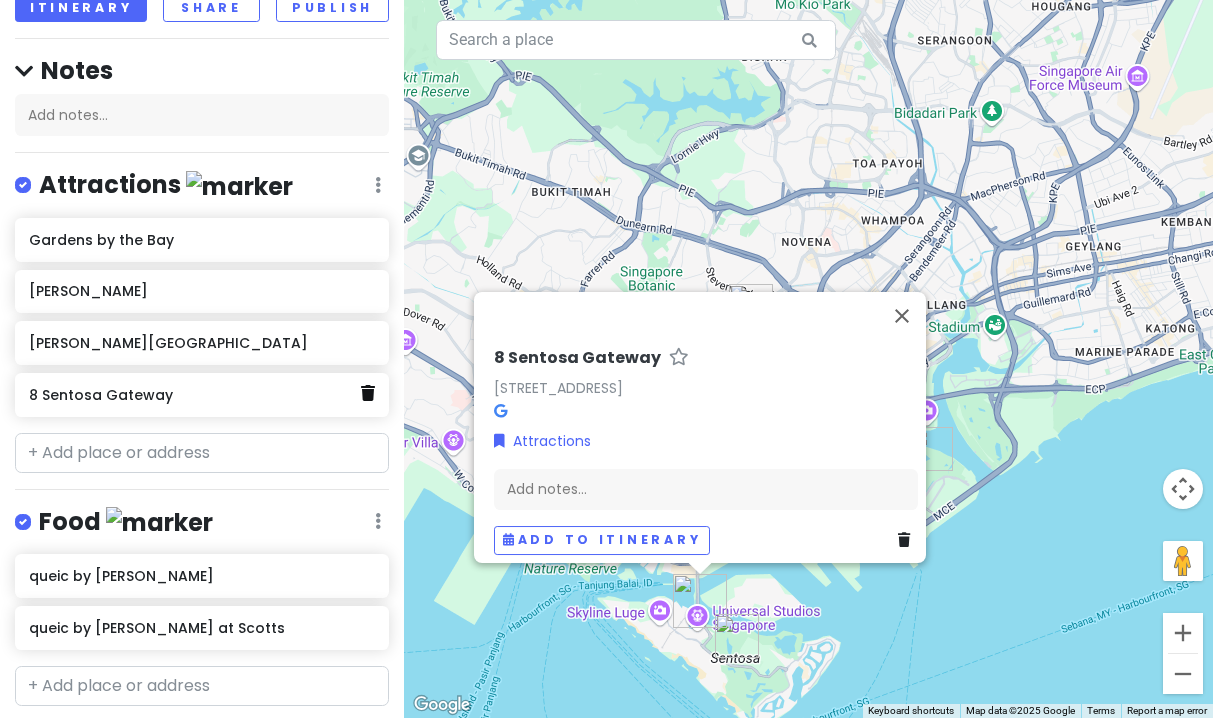 click at bounding box center [368, 393] 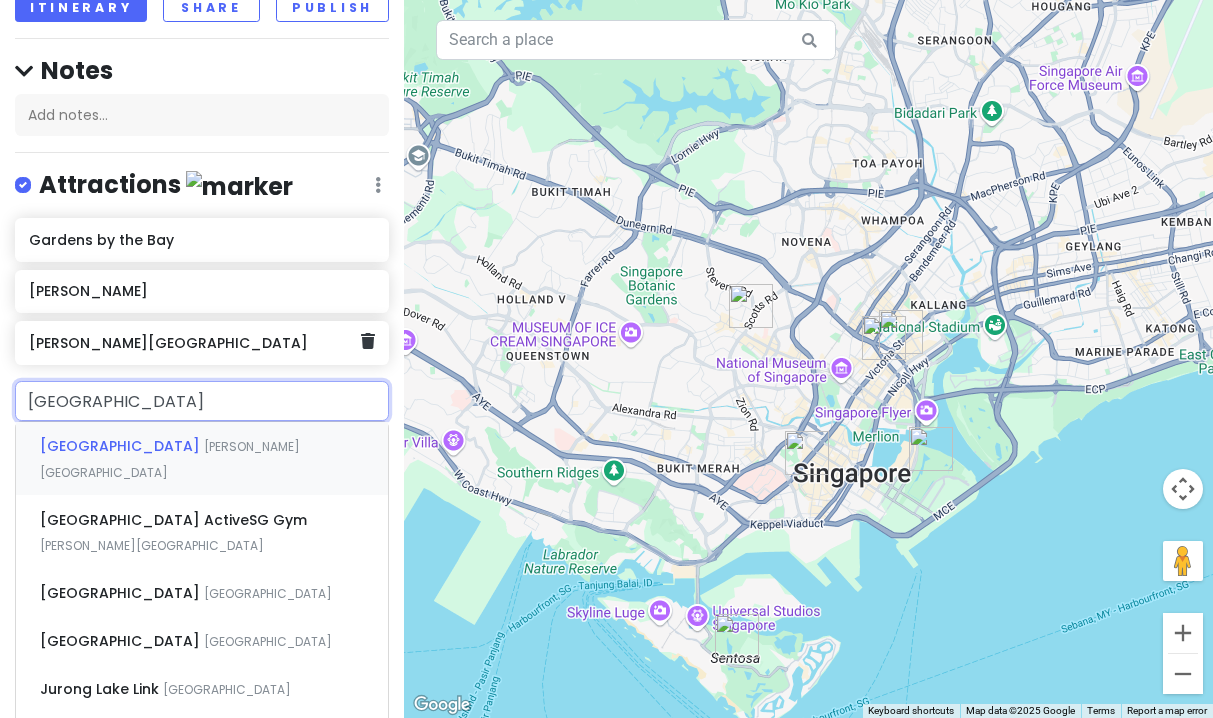 type on "[GEOGRAPHIC_DATA]" 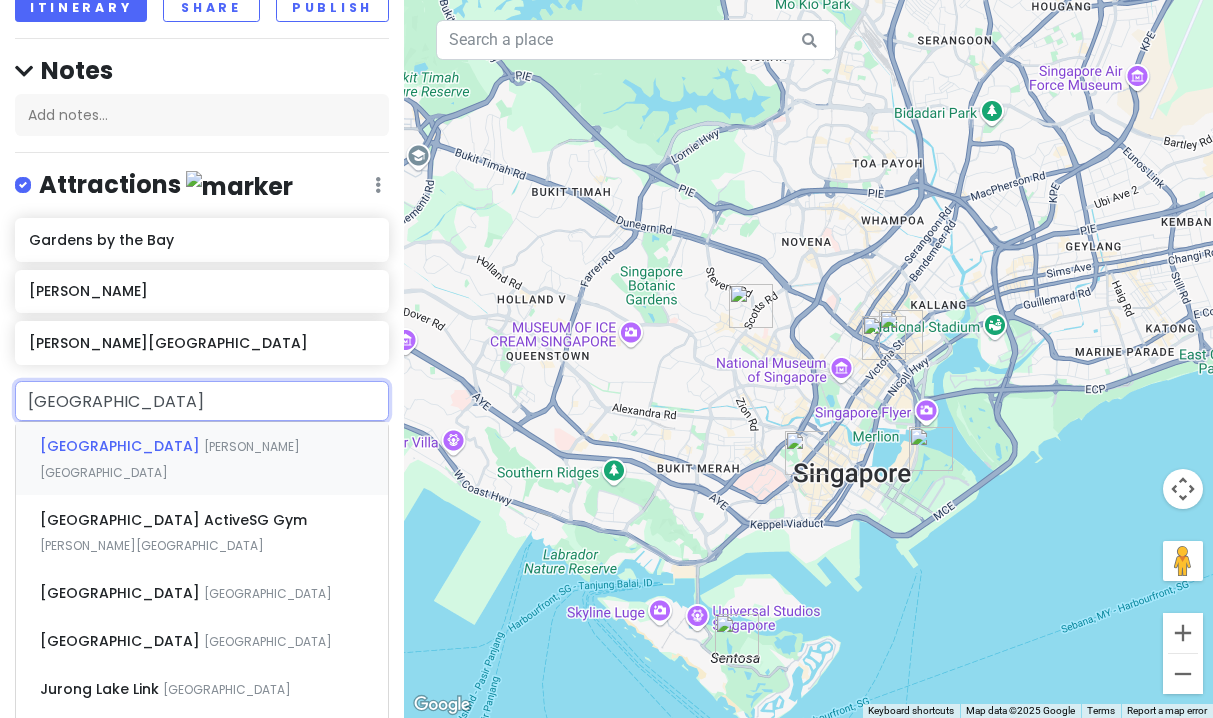 click on "[GEOGRAPHIC_DATA]" at bounding box center (122, 446) 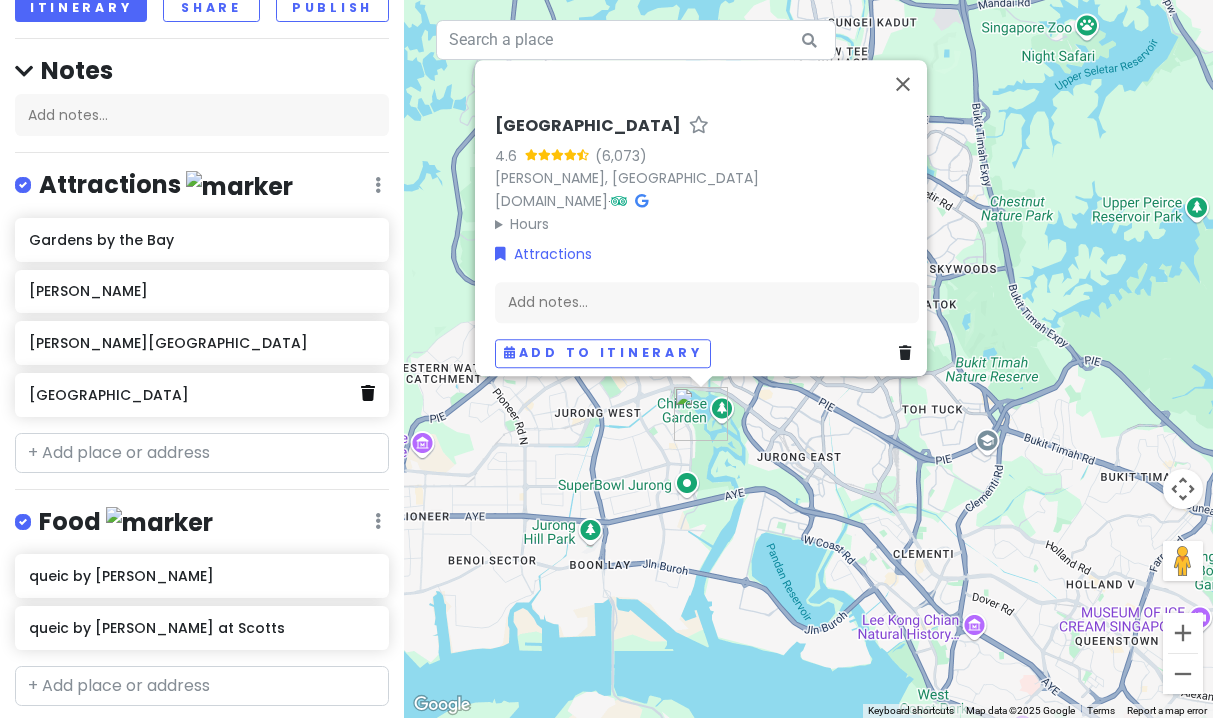 click at bounding box center [368, 393] 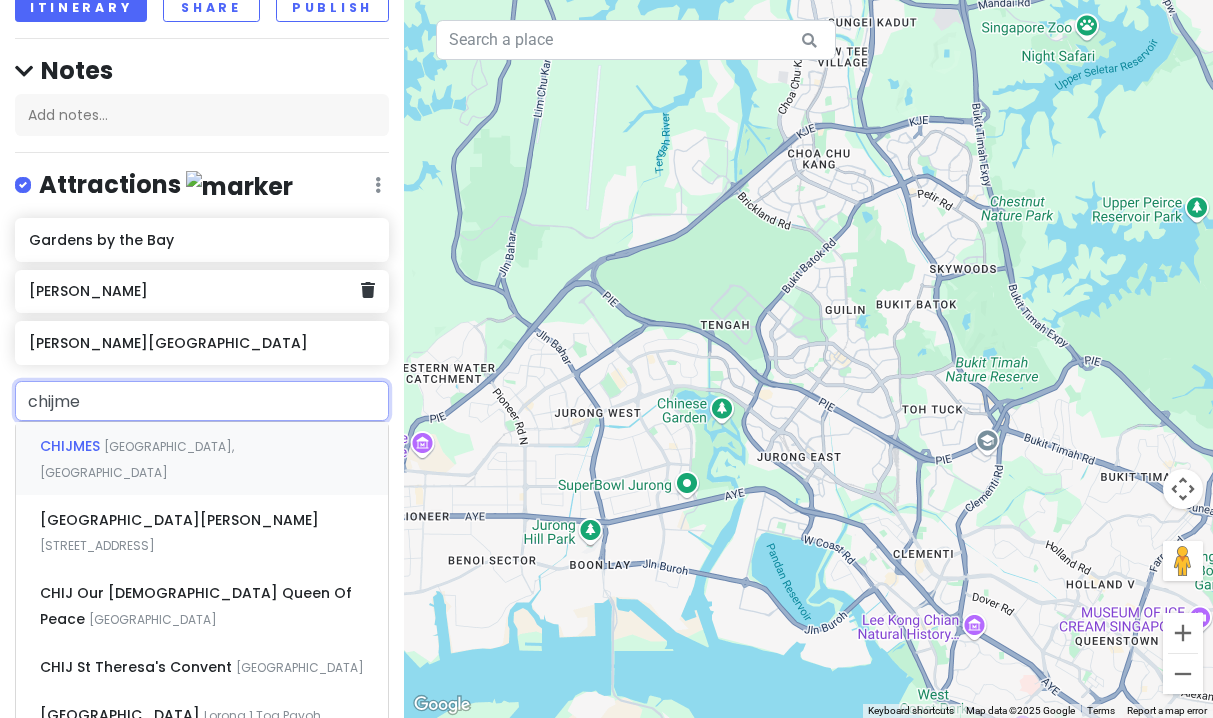 type on "chijmes" 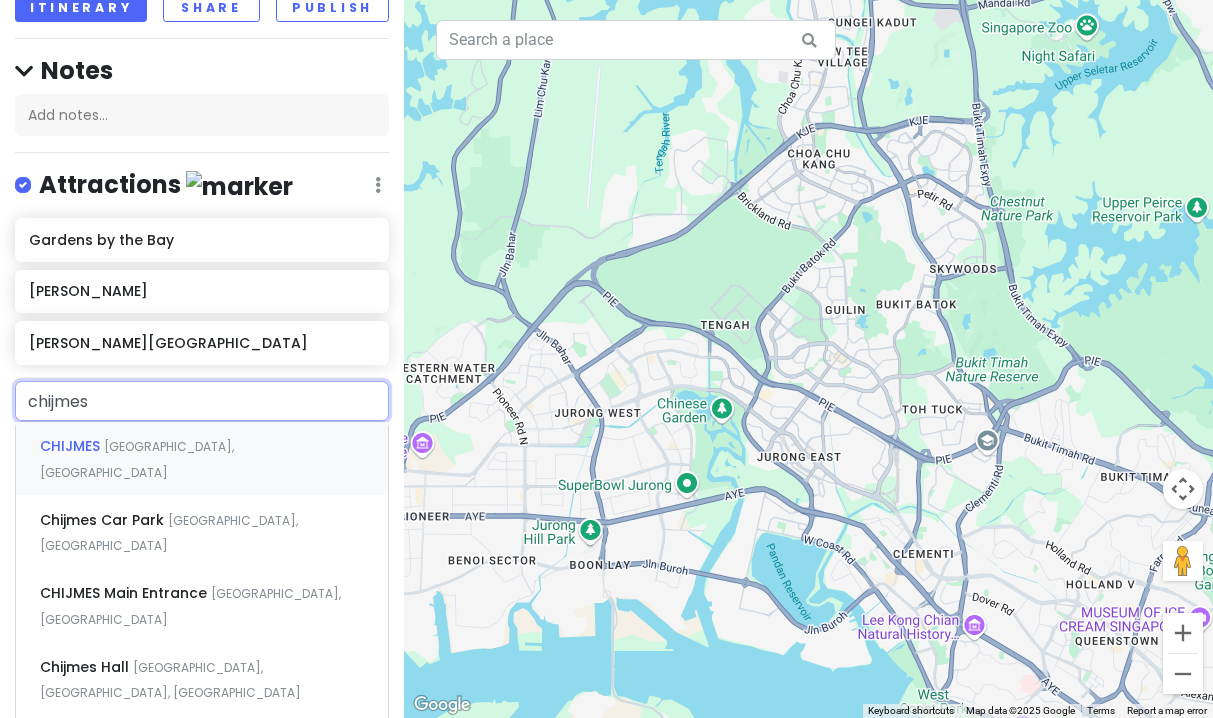 click on "CHIJMES" at bounding box center [72, 446] 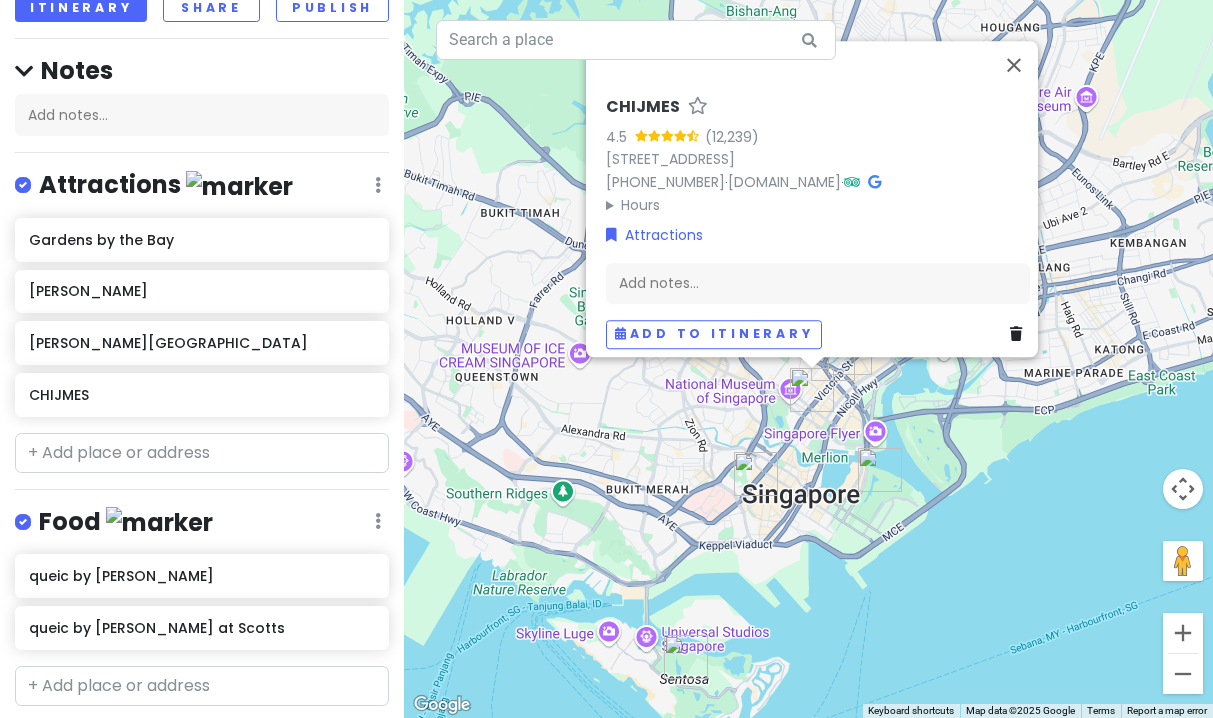 drag, startPoint x: 582, startPoint y: 258, endPoint x: 474, endPoint y: 8, distance: 272.3307 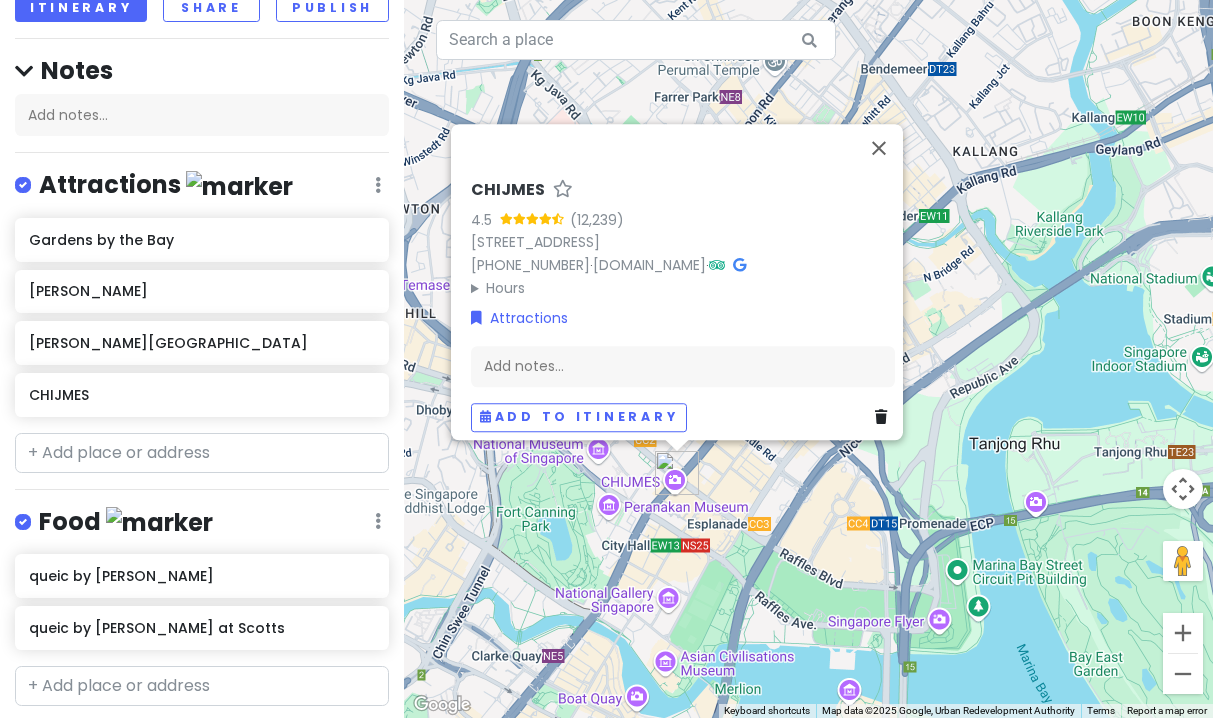click on "CHIJMES 4.5        (12,239) [STREET_ADDRESS] [PHONE_NUMBER]   ·   [DOMAIN_NAME]   ·   Hours [DATE]  Open 24 hours [DATE]  Open 24 hours [DATE]  Open 24 hours [DATE]  Open 24 hours [DATE]  Open 24 hours [DATE]  Open 24 hours [DATE]  Open 24 hours Attractions Add notes...  Add to itinerary" at bounding box center (808, 359) 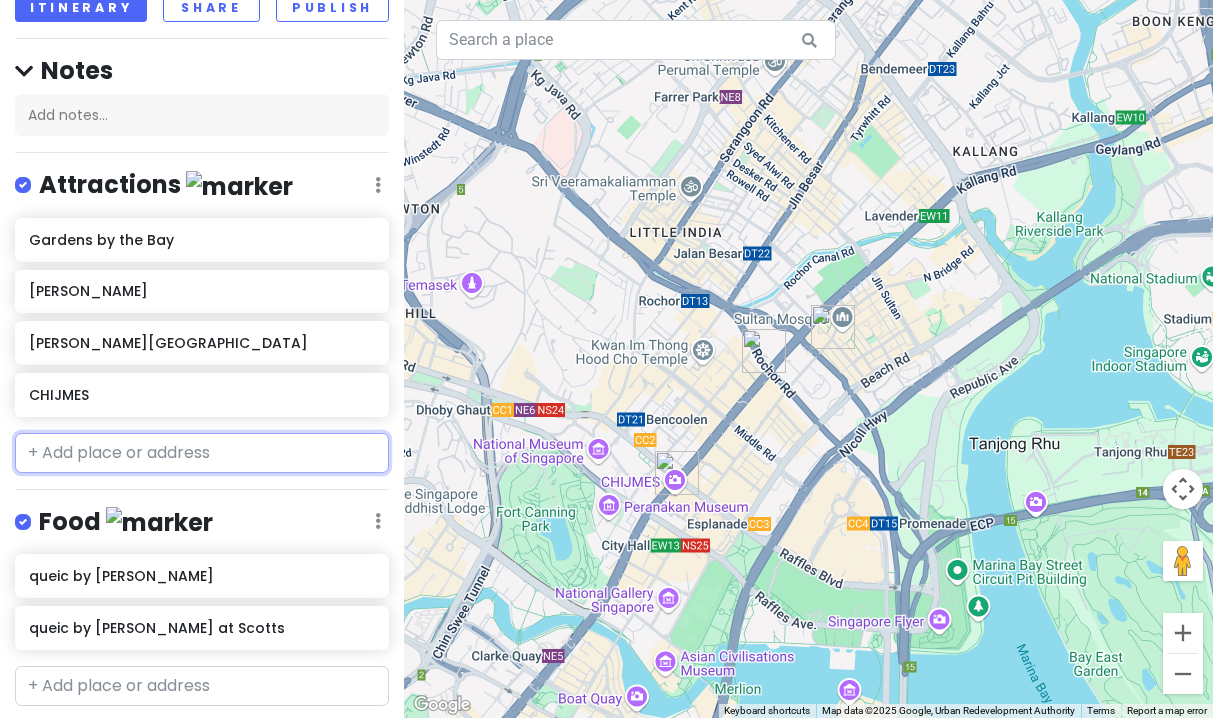 click at bounding box center (202, 453) 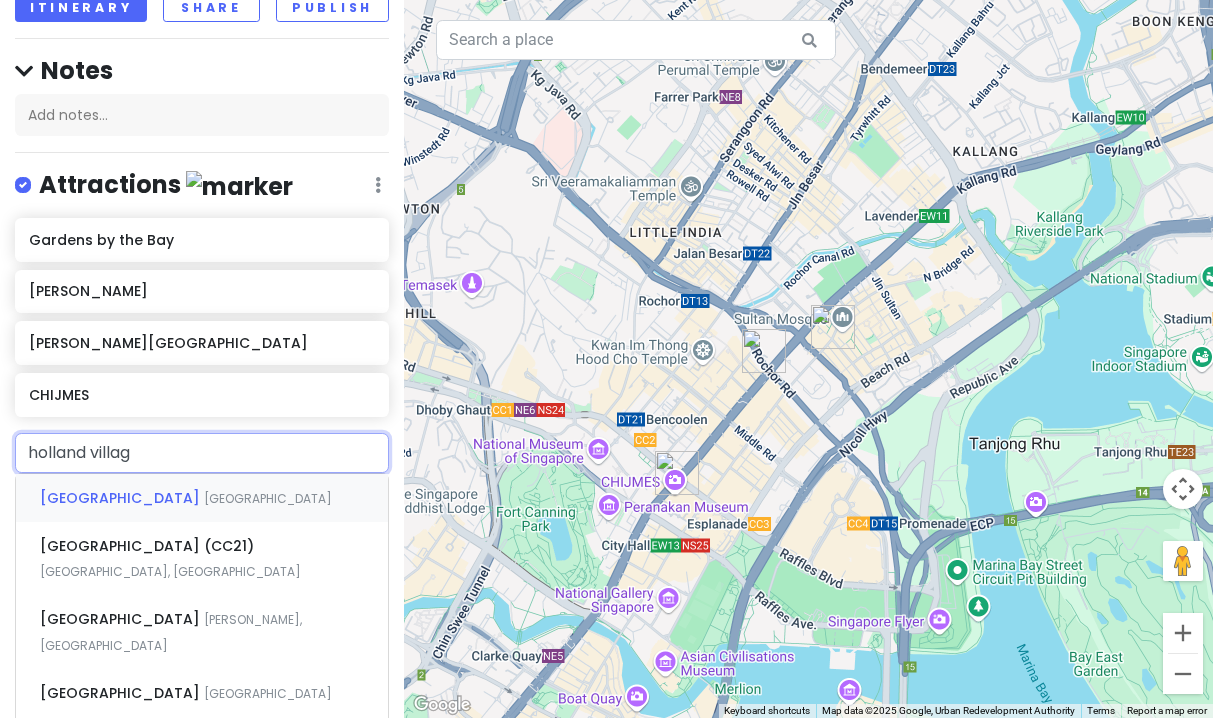 type on "[GEOGRAPHIC_DATA]" 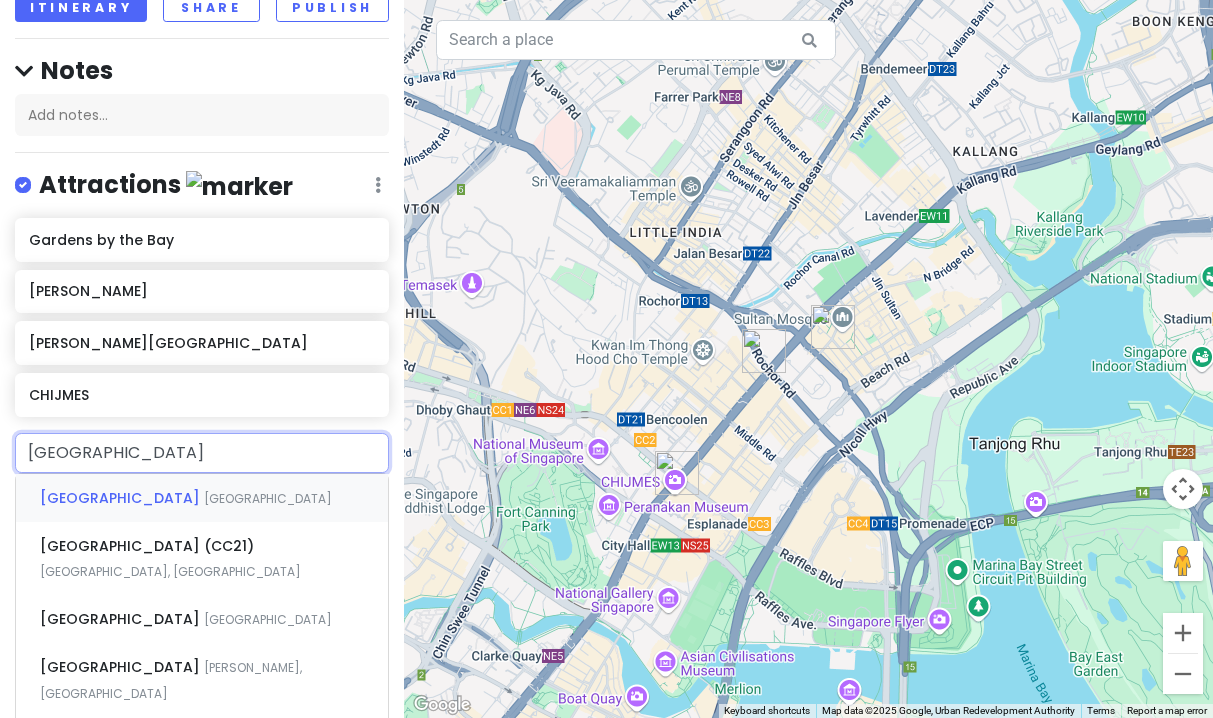 click on "[GEOGRAPHIC_DATA]" at bounding box center (202, 498) 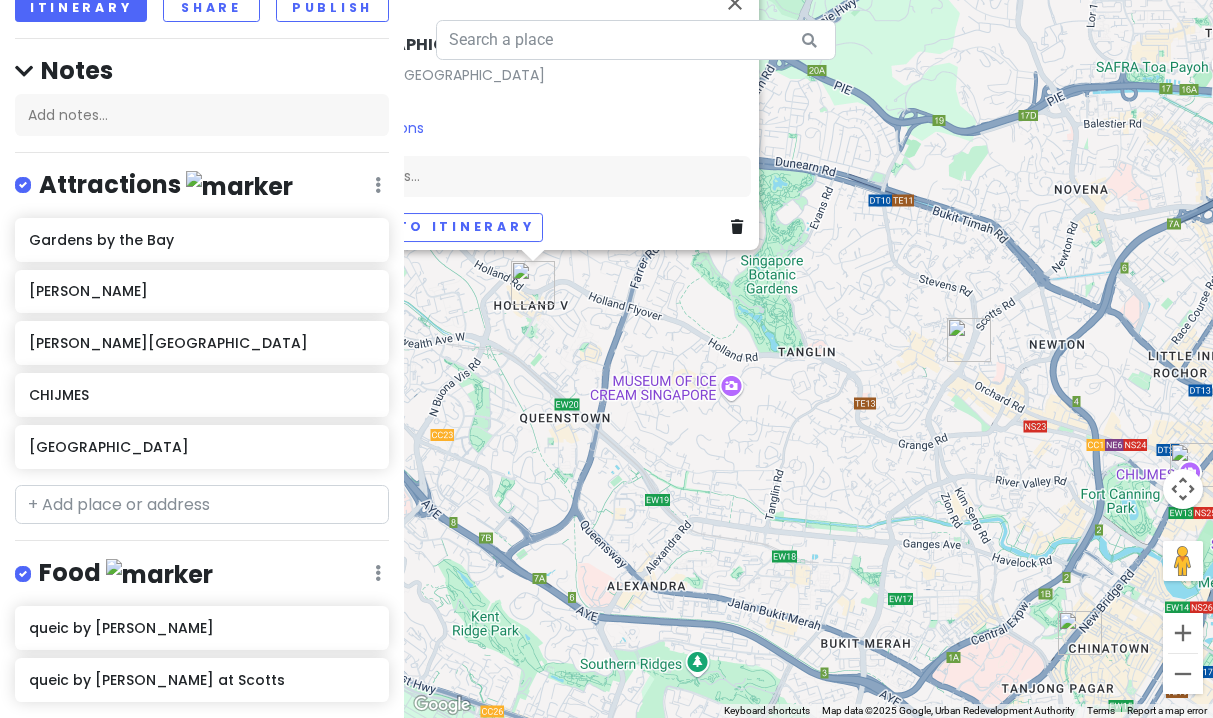 drag, startPoint x: 1001, startPoint y: 582, endPoint x: 773, endPoint y: 361, distance: 317.52954 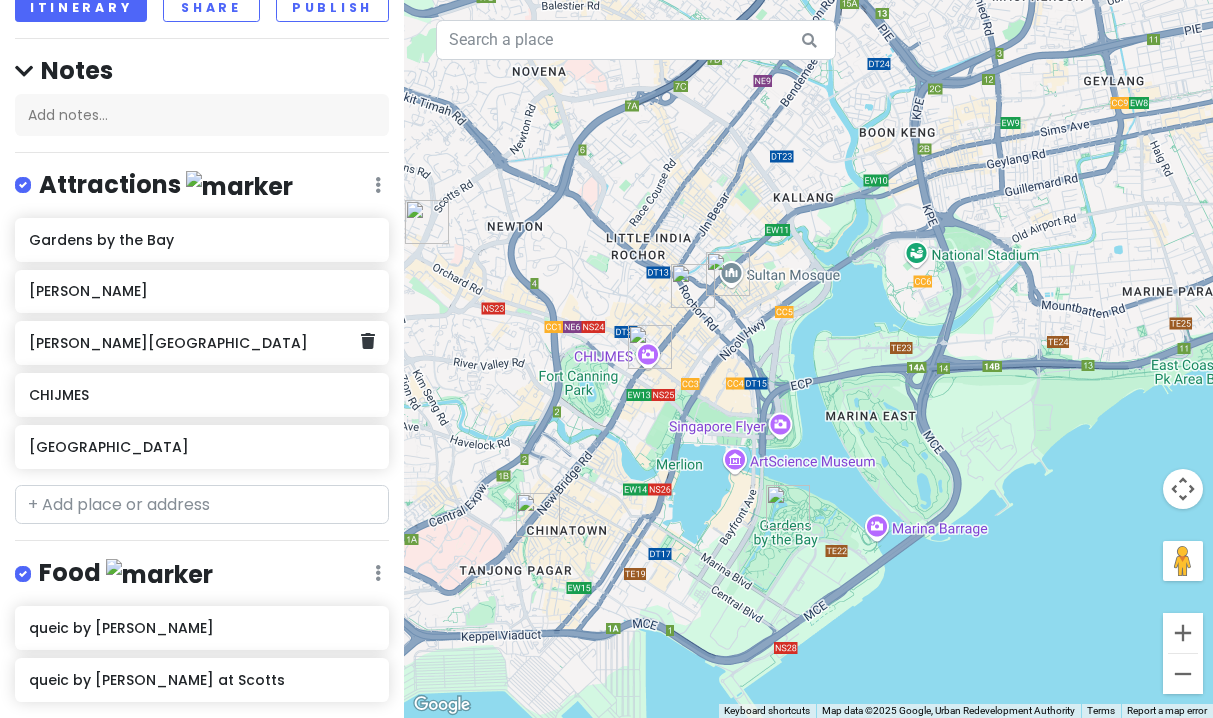 drag, startPoint x: 773, startPoint y: 361, endPoint x: 294, endPoint y: 321, distance: 480.66724 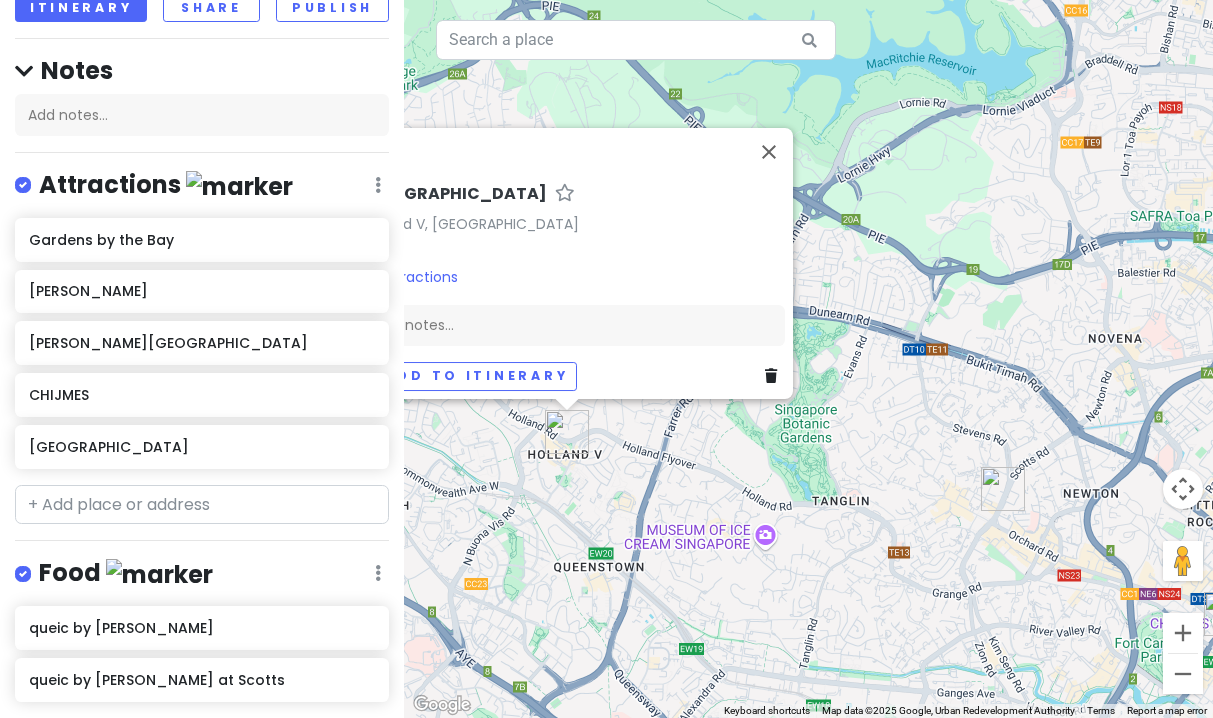 drag, startPoint x: 649, startPoint y: 148, endPoint x: 1229, endPoint y: 426, distance: 643.18274 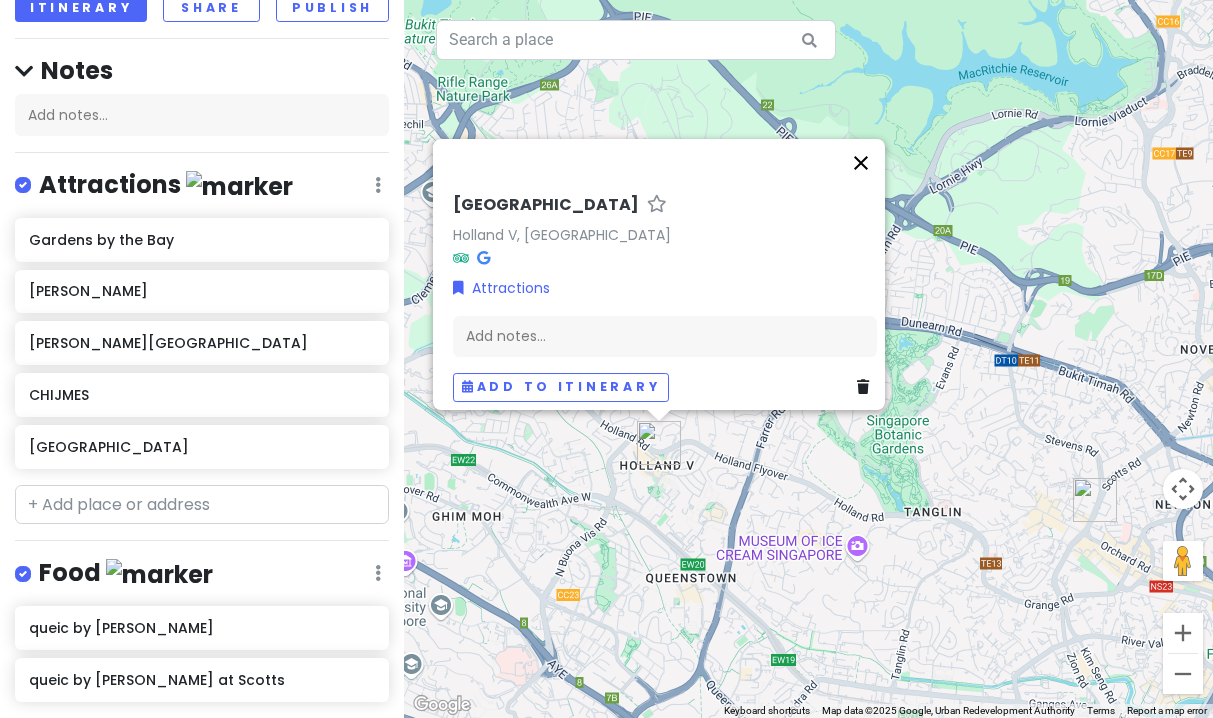 click at bounding box center [861, 163] 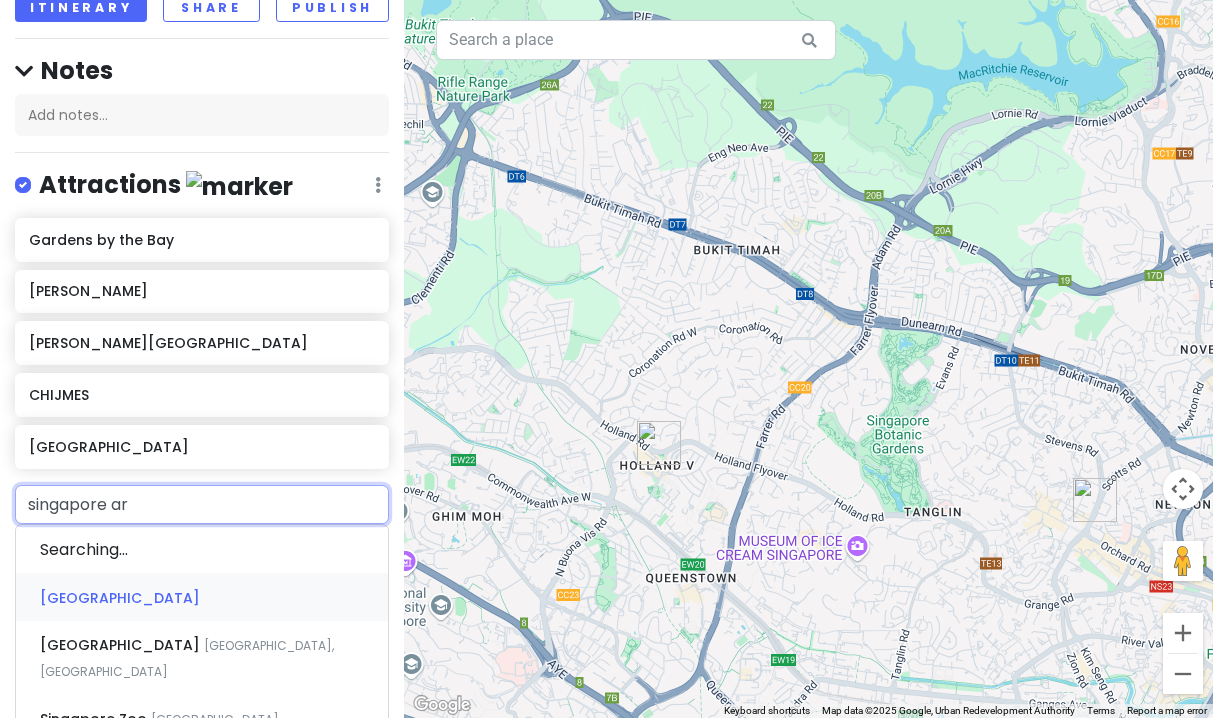 type on "singapore art" 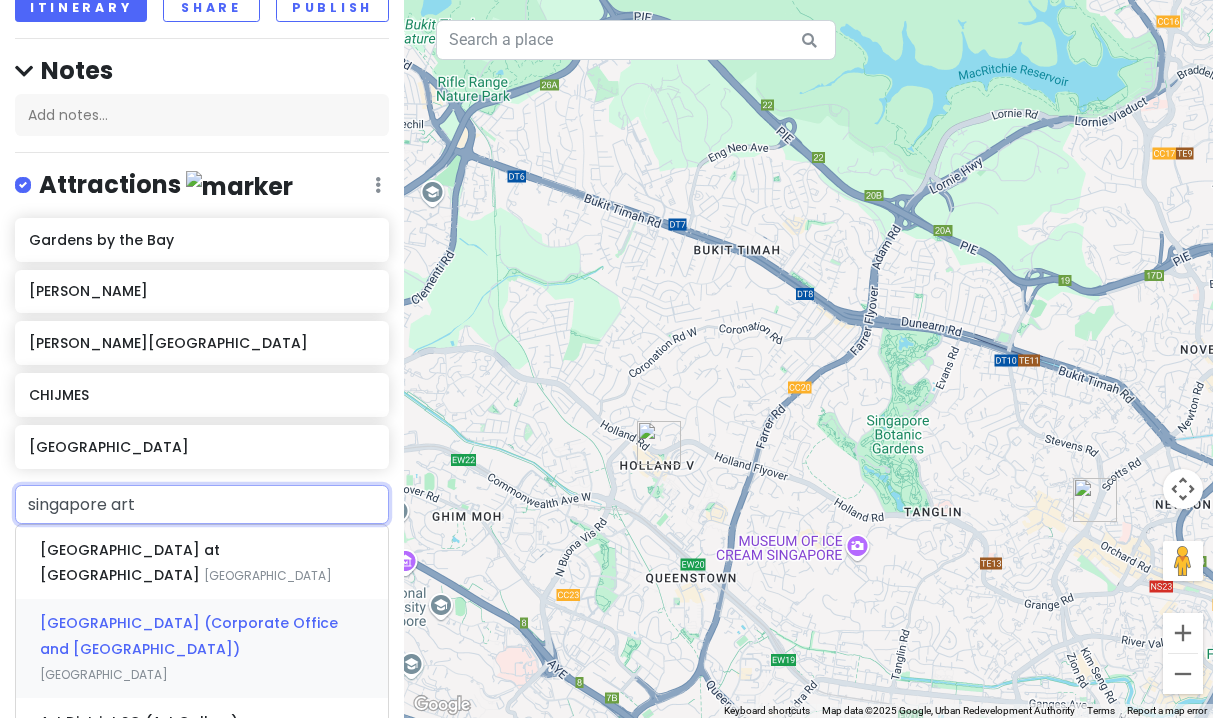 click on "[GEOGRAPHIC_DATA]" at bounding box center (268, 575) 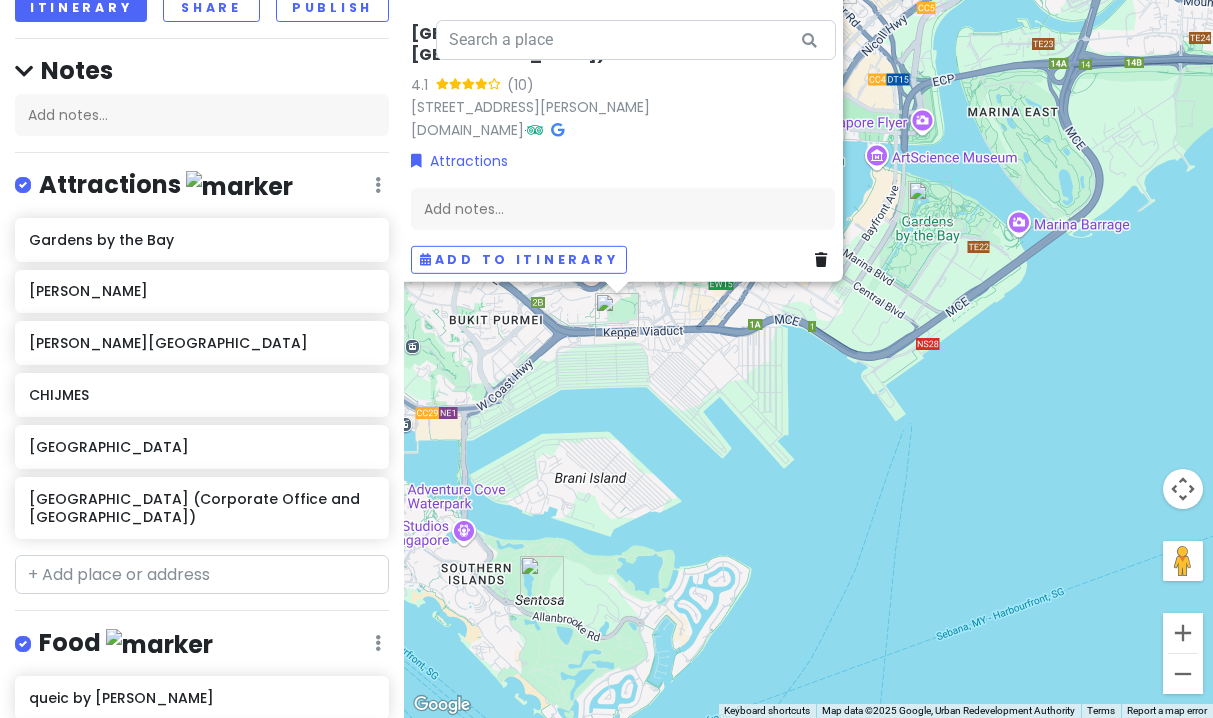 drag, startPoint x: 969, startPoint y: 669, endPoint x: 665, endPoint y: 346, distance: 443.55948 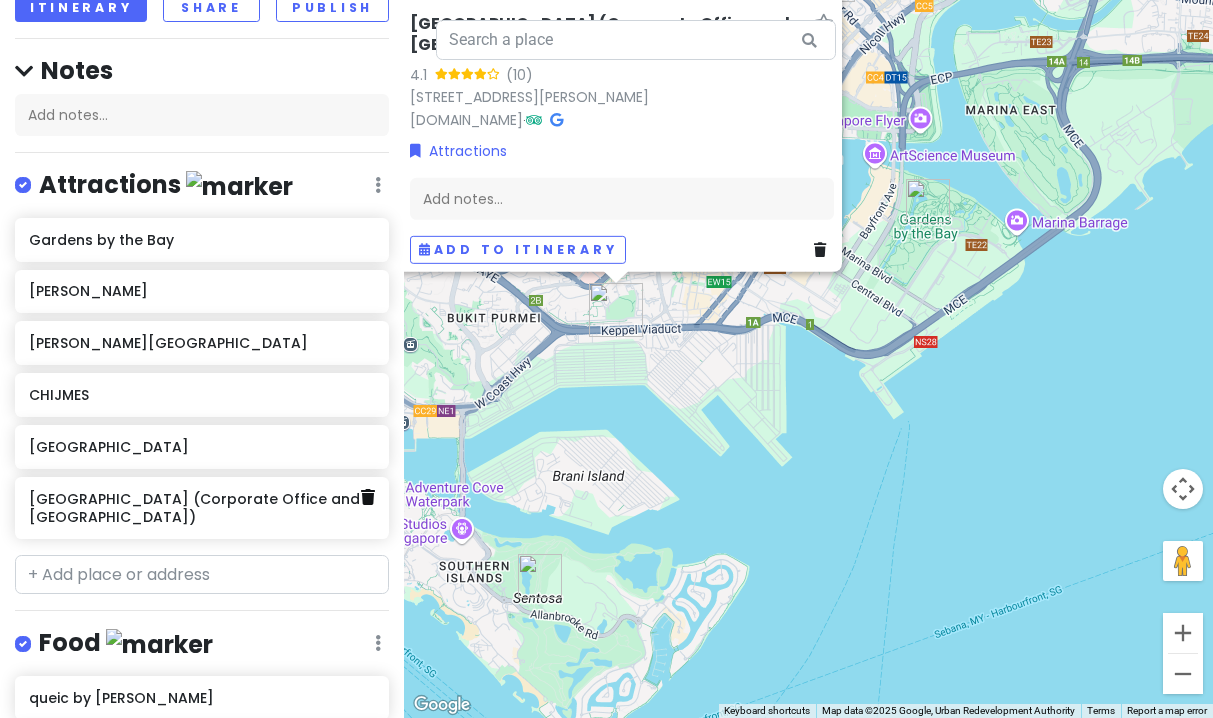 click at bounding box center [368, 497] 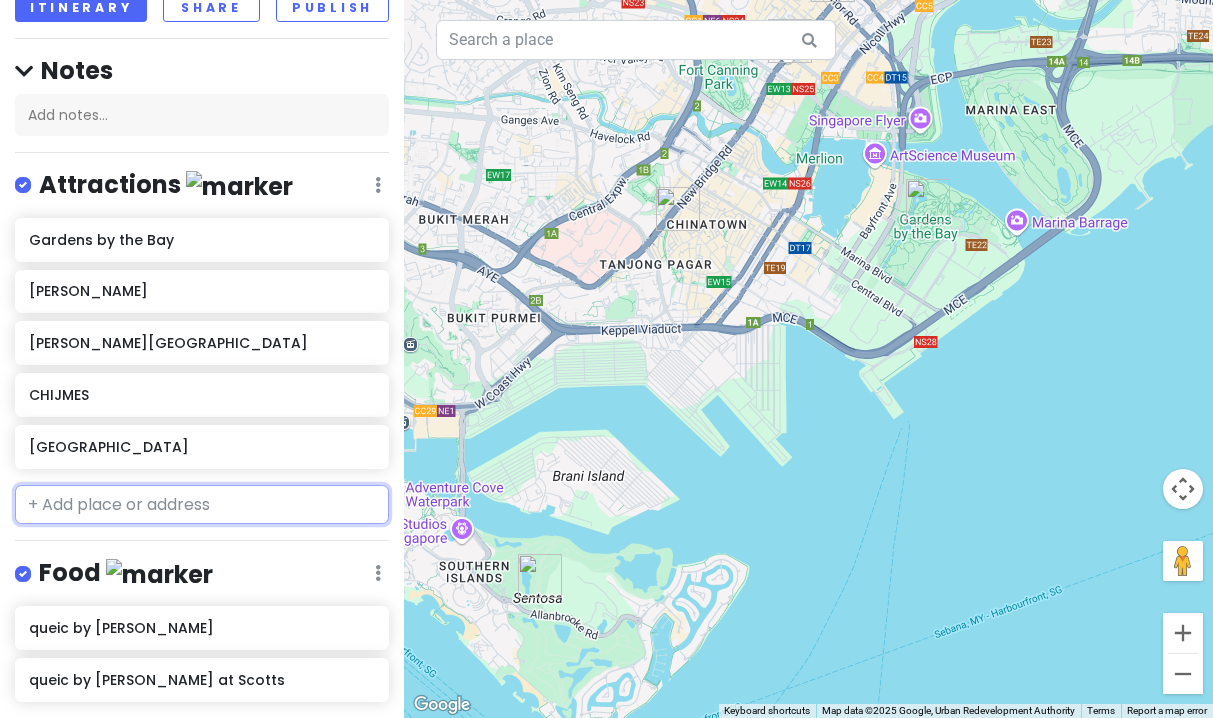 click at bounding box center [202, 505] 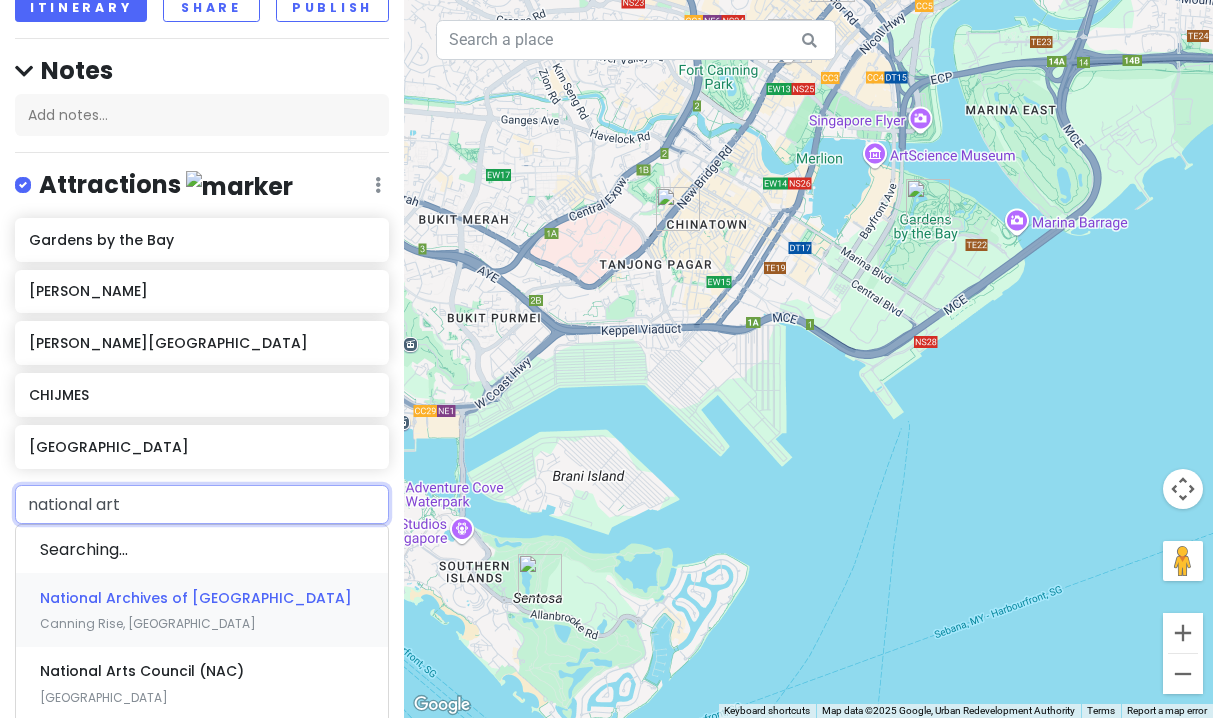 type on "national art" 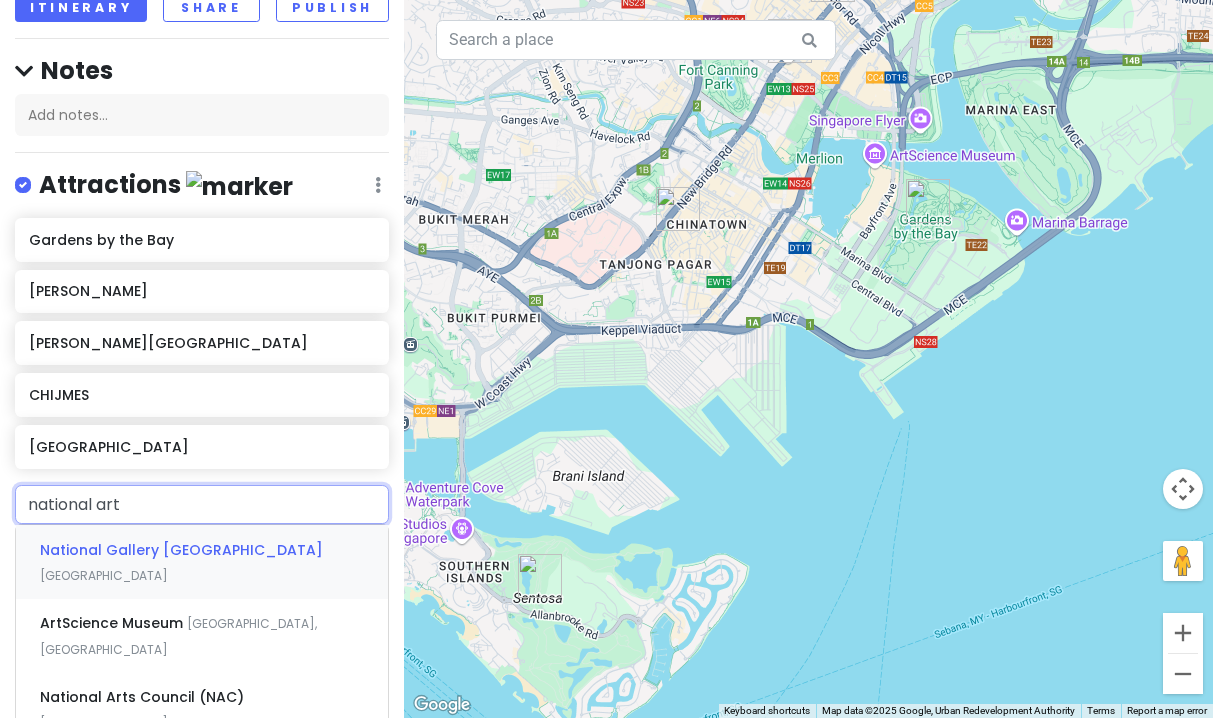 click on "National Gallery [GEOGRAPHIC_DATA]   [GEOGRAPHIC_DATA]" at bounding box center [202, 562] 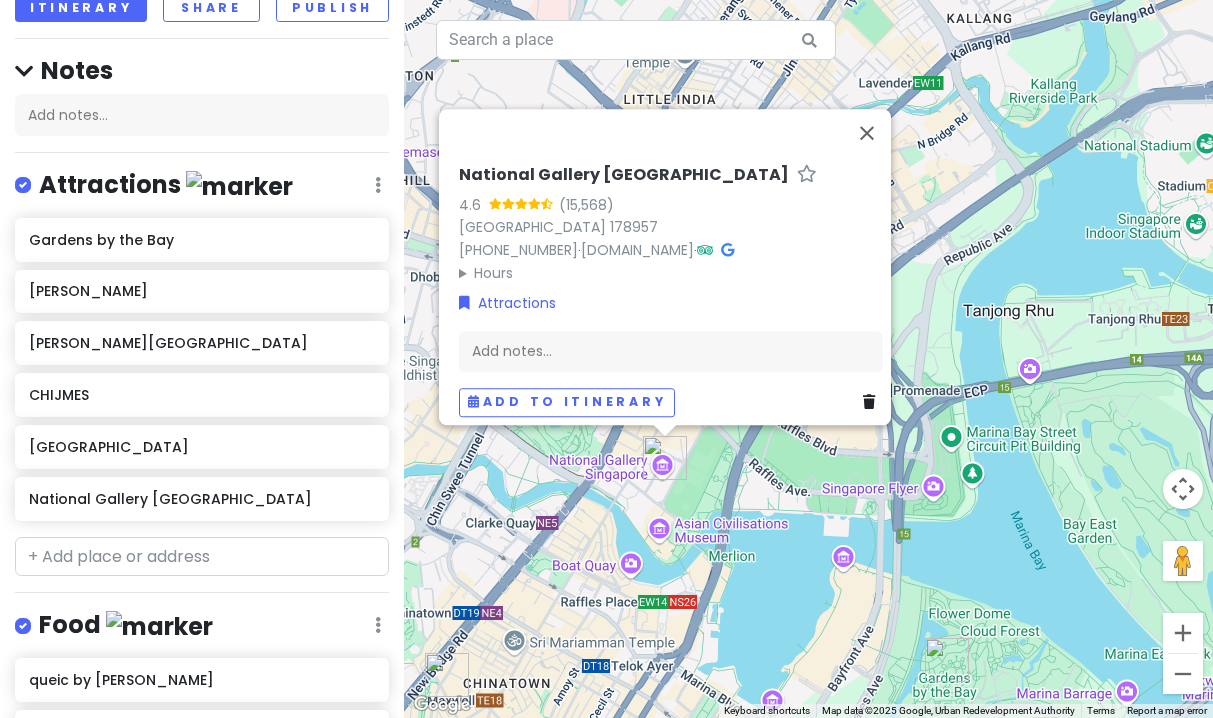 drag, startPoint x: 984, startPoint y: 484, endPoint x: 779, endPoint y: 533, distance: 210.77477 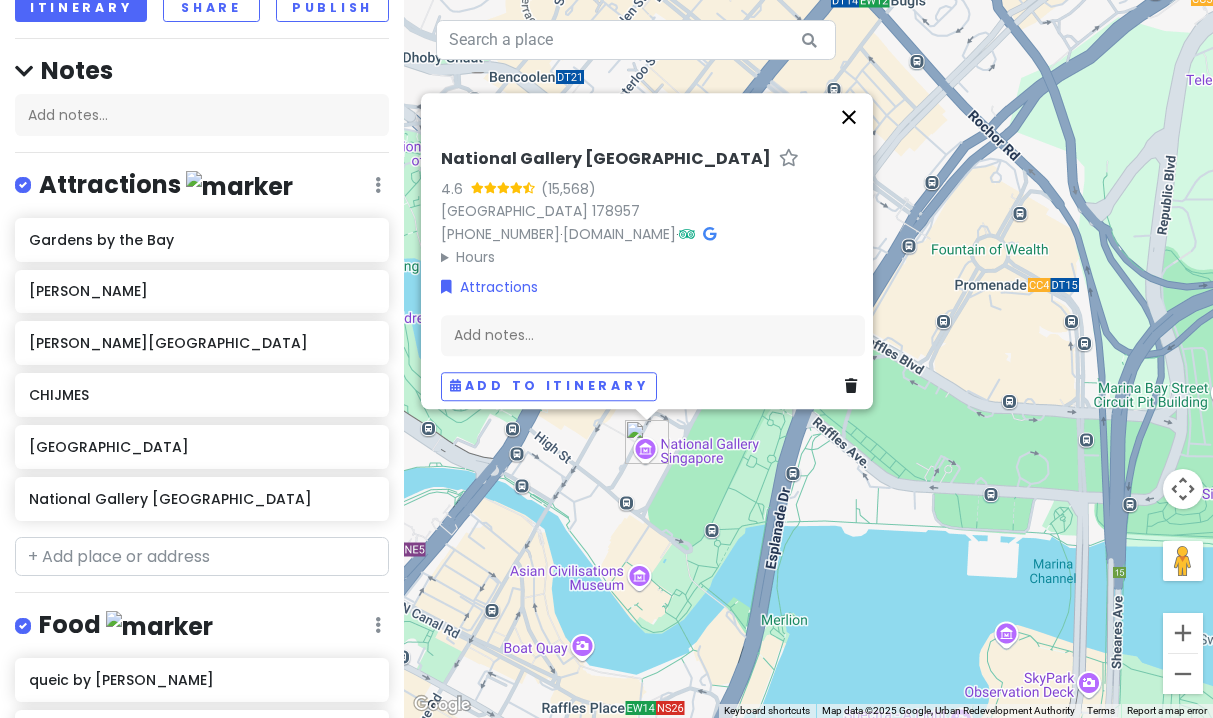 click at bounding box center (849, 117) 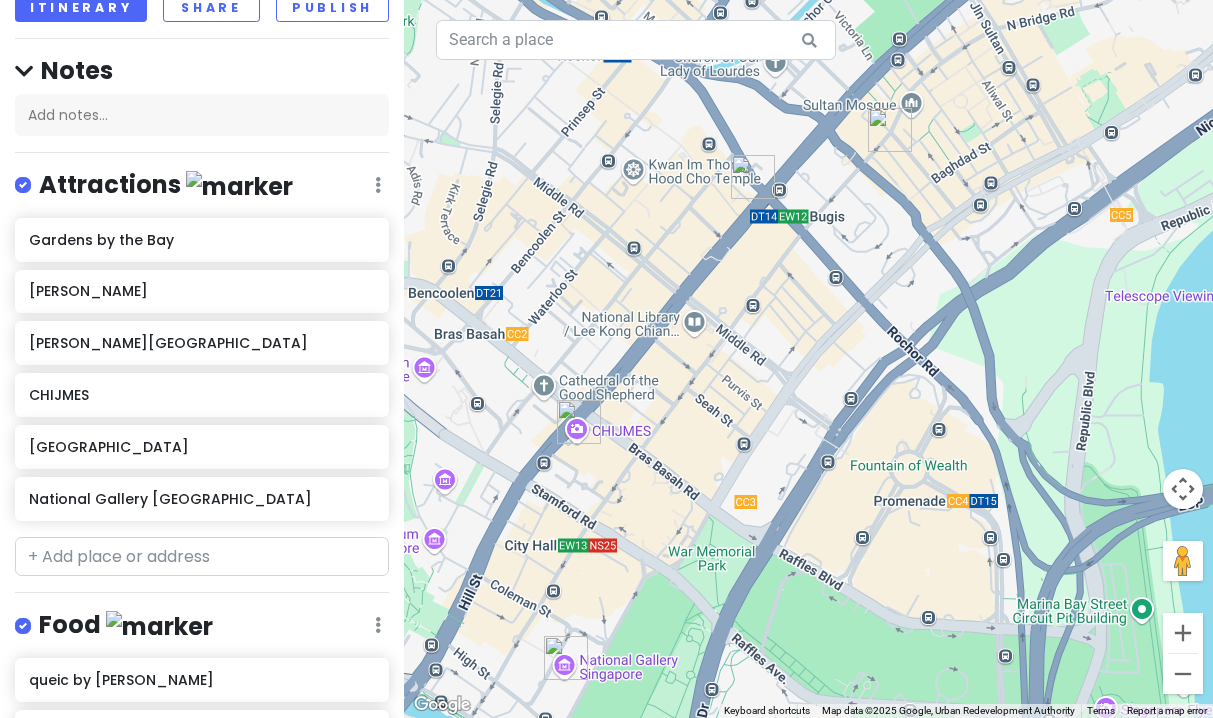 drag, startPoint x: 737, startPoint y: 257, endPoint x: 667, endPoint y: 468, distance: 222.30835 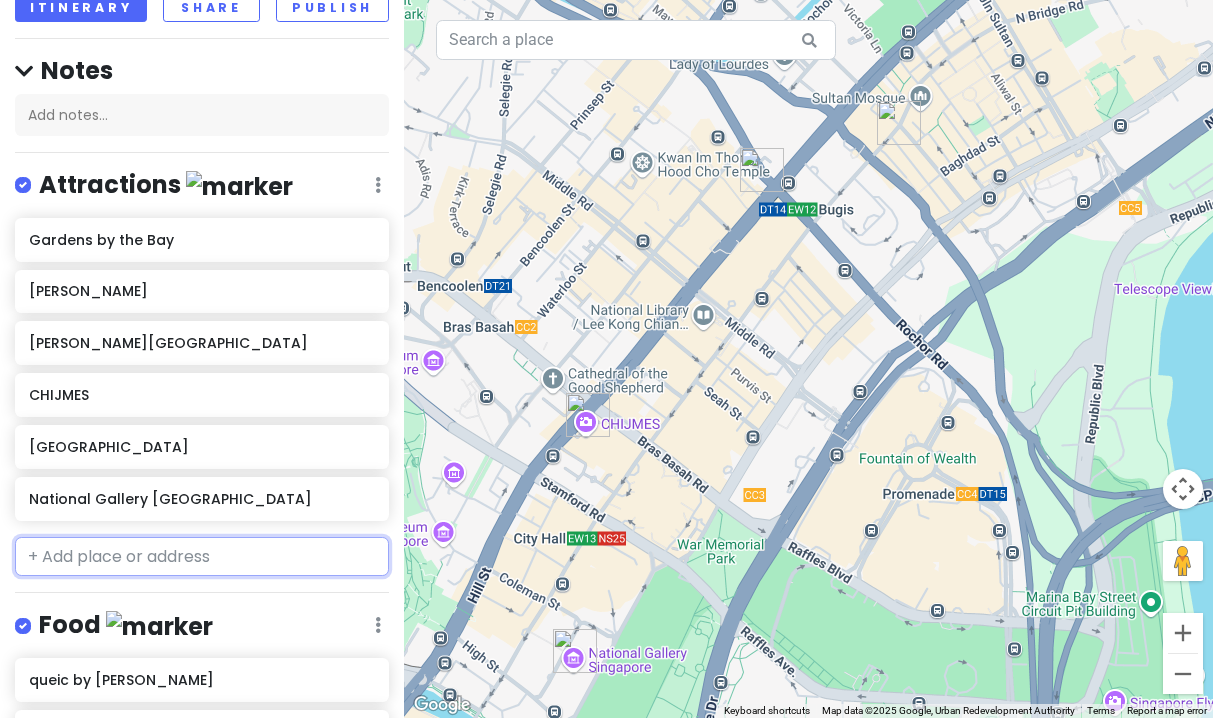 click at bounding box center [202, 557] 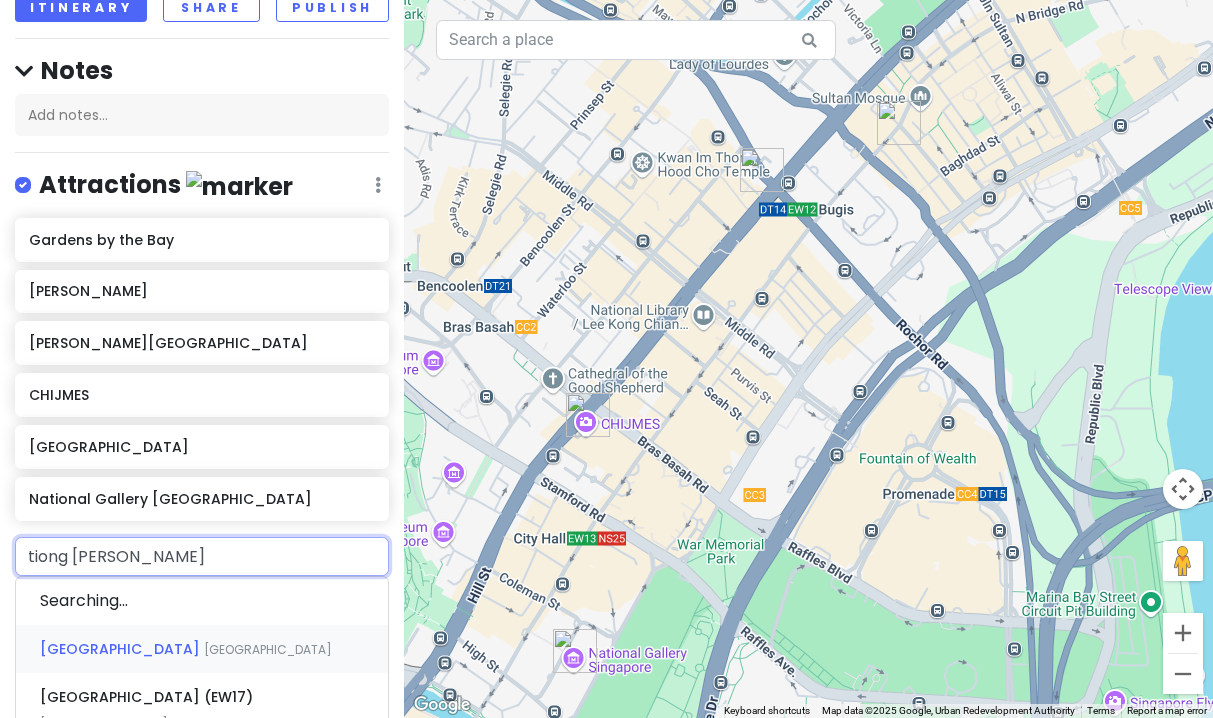 type on "tiong bahru" 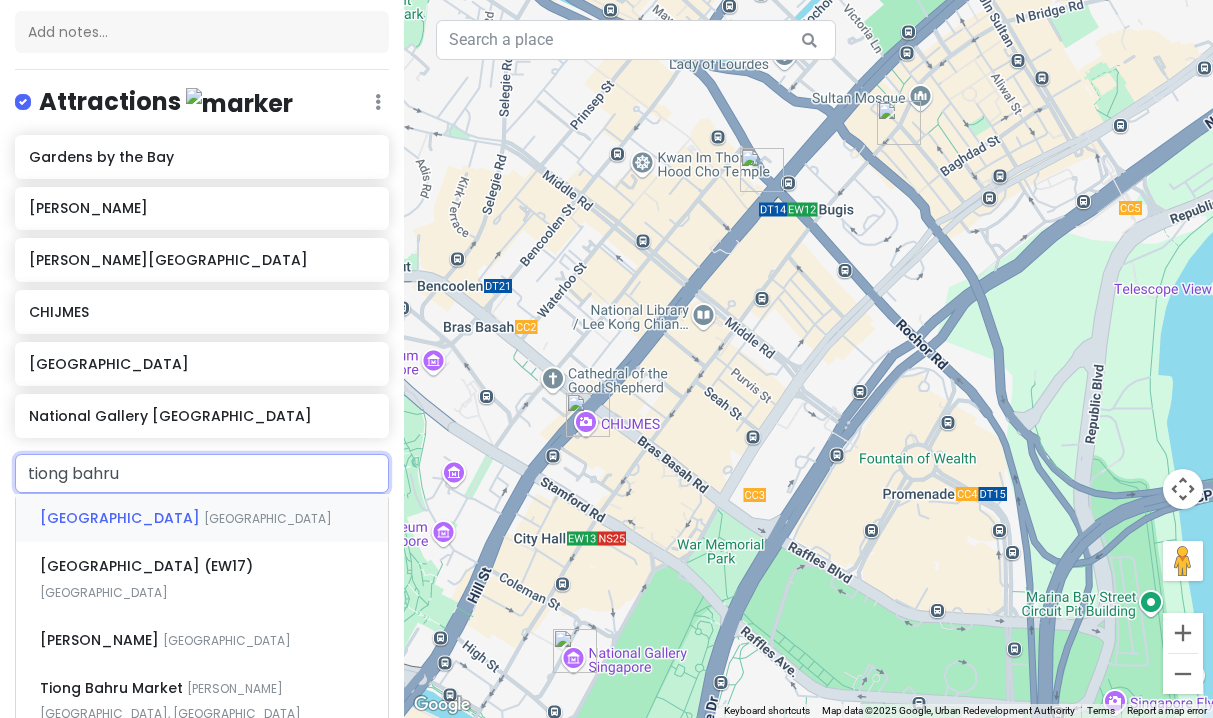 scroll, scrollTop: 234, scrollLeft: 0, axis: vertical 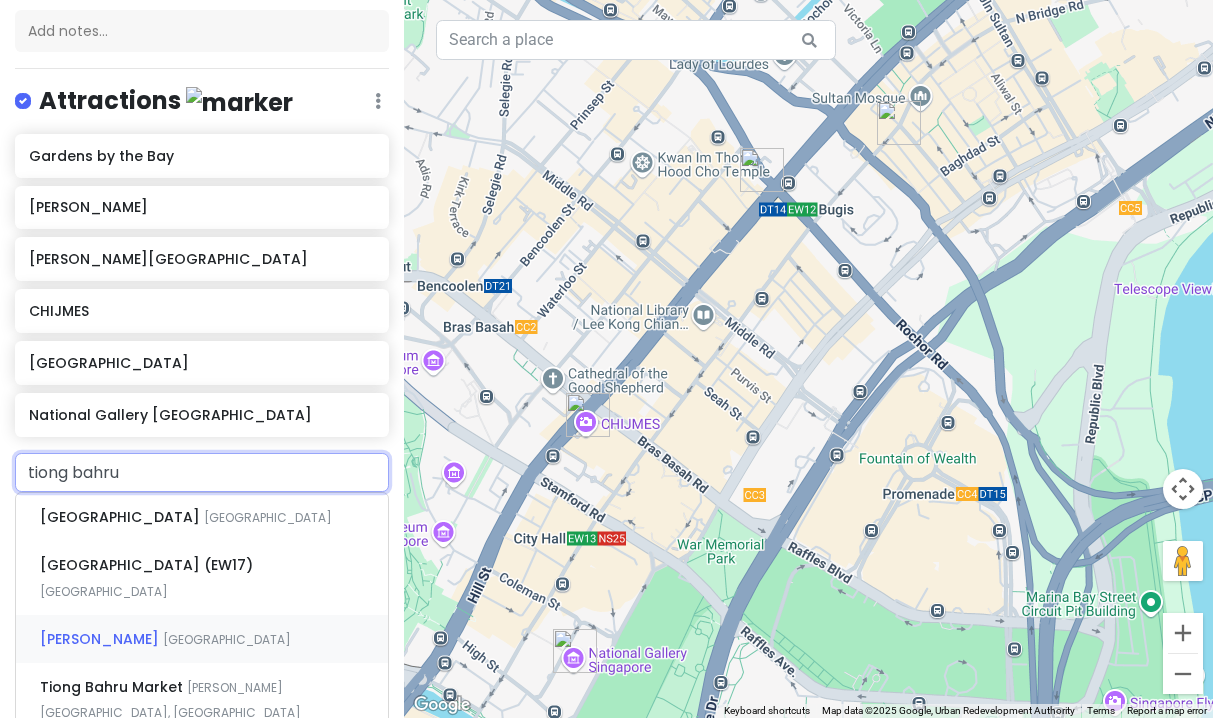 click on "[GEOGRAPHIC_DATA]" at bounding box center [268, 517] 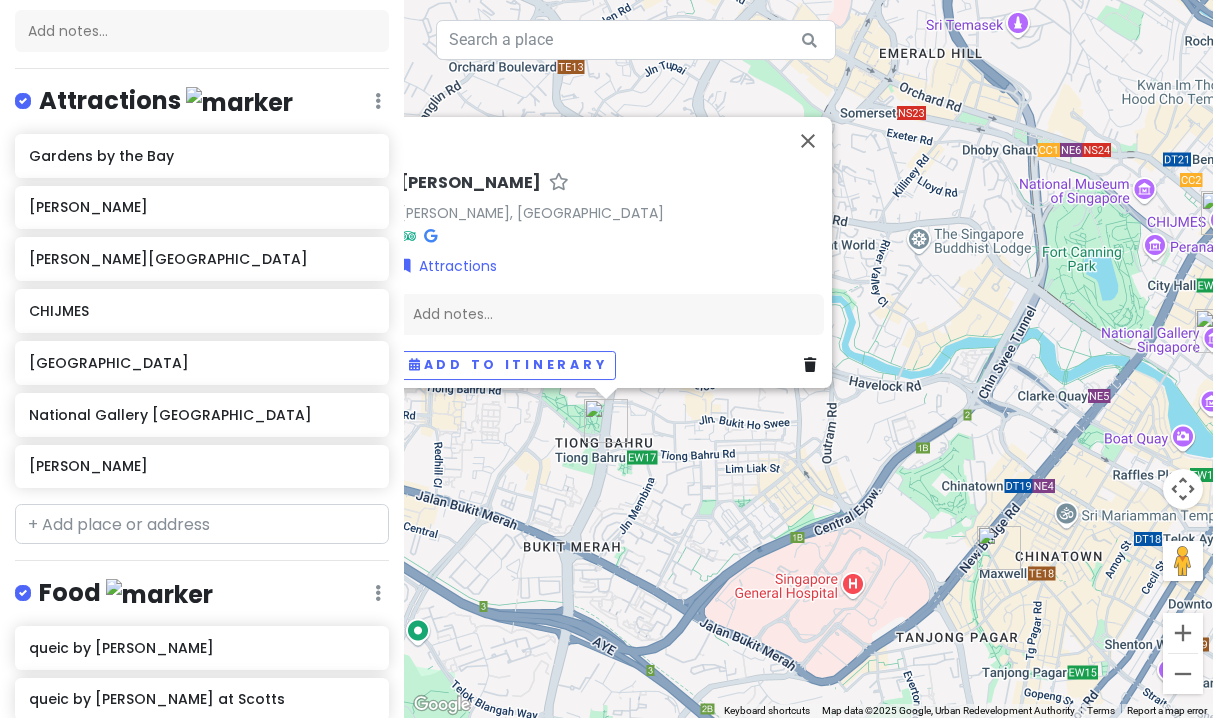 drag, startPoint x: 1027, startPoint y: 542, endPoint x: 894, endPoint y: 508, distance: 137.2771 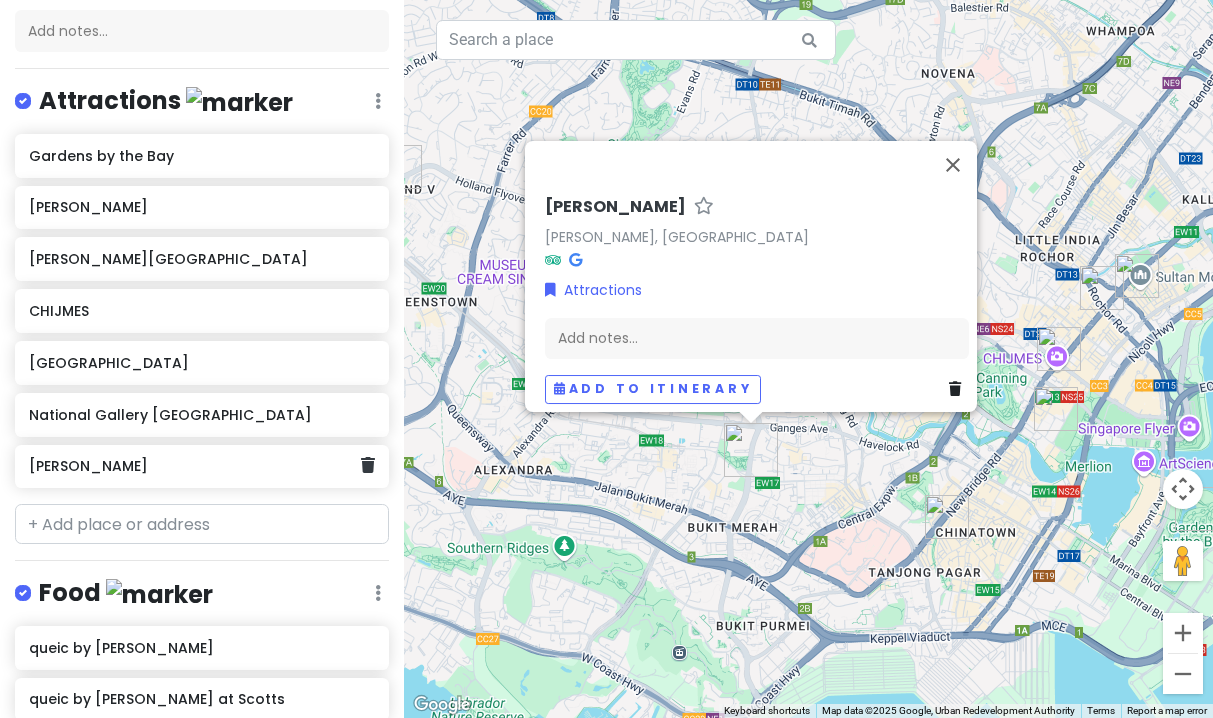 click on "[PERSON_NAME]" at bounding box center [202, 467] 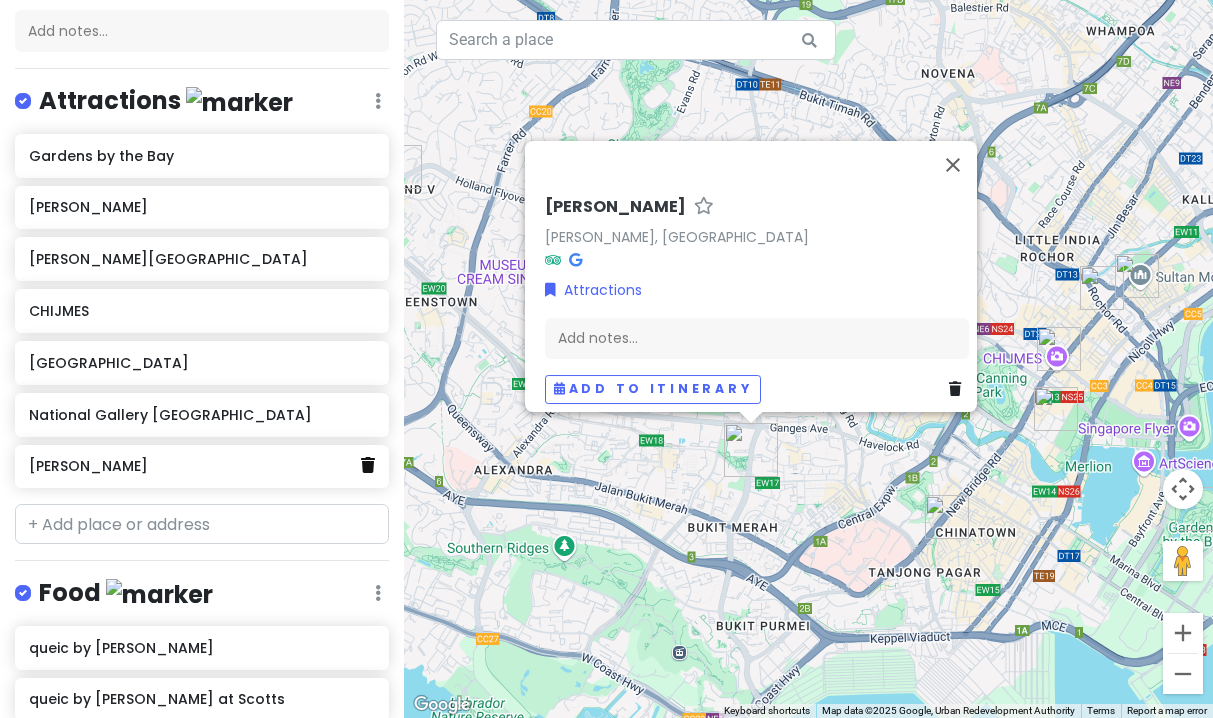 click at bounding box center [368, 465] 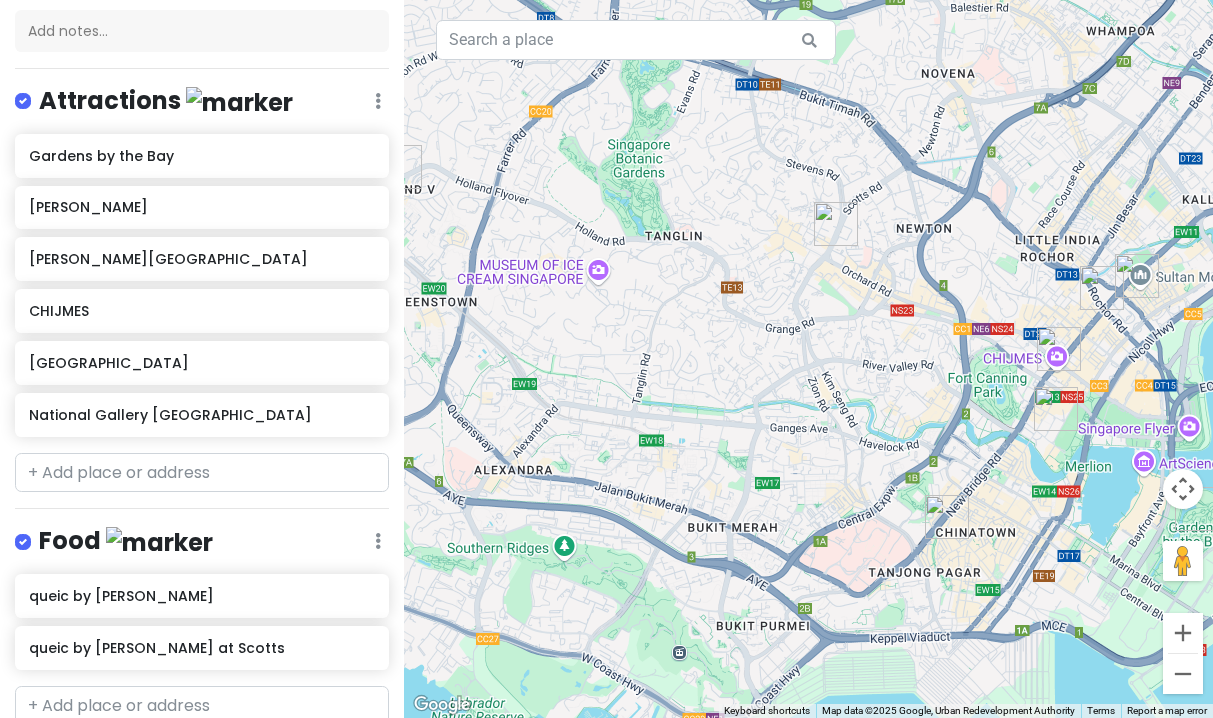 scroll, scrollTop: 308, scrollLeft: 0, axis: vertical 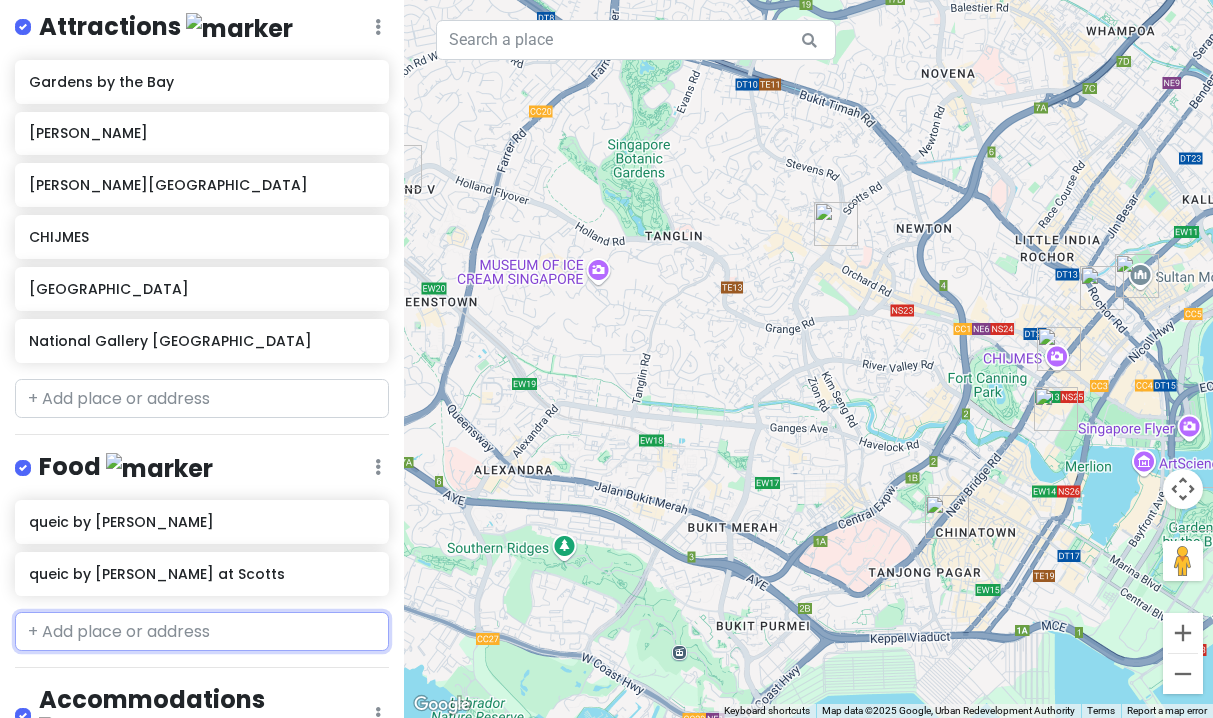 click at bounding box center [202, 632] 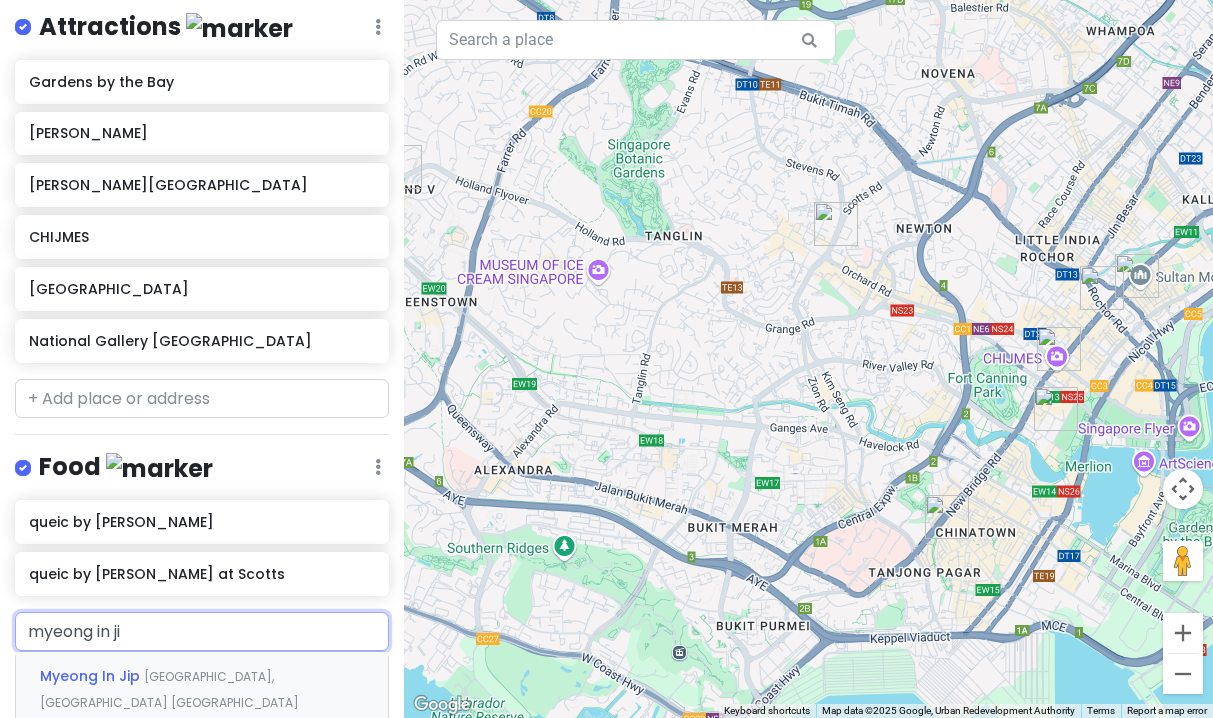 type on "myeong in jip" 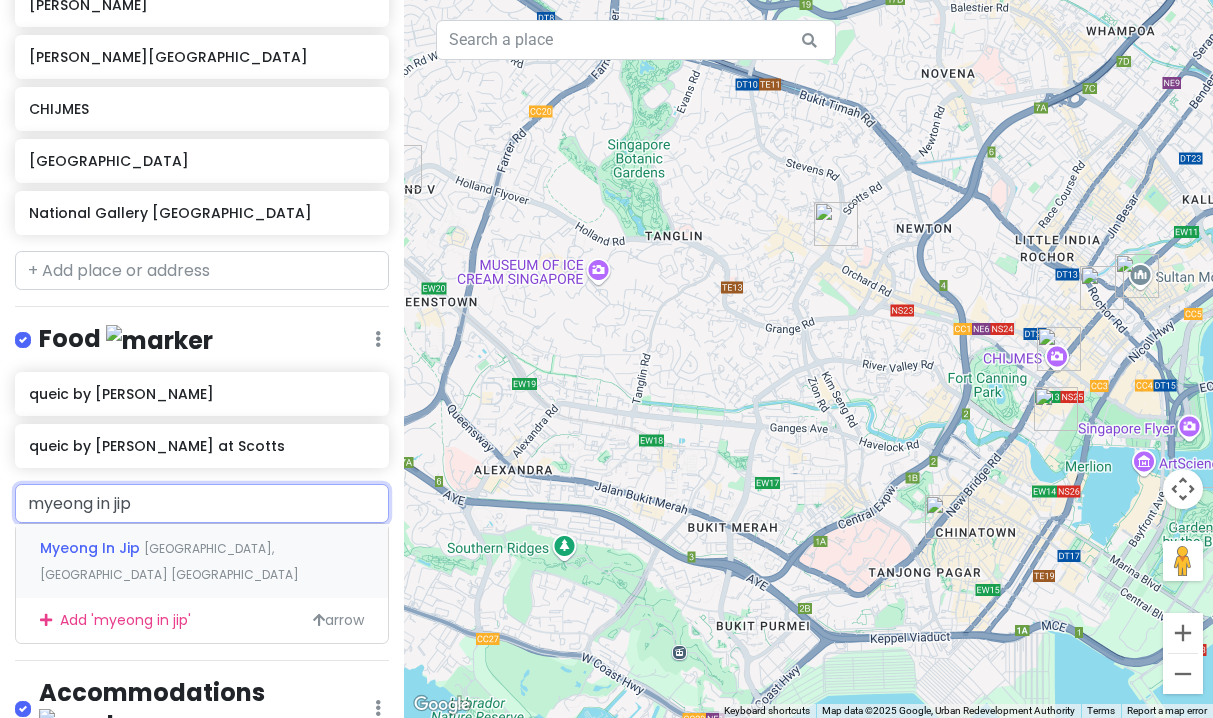 scroll, scrollTop: 437, scrollLeft: 0, axis: vertical 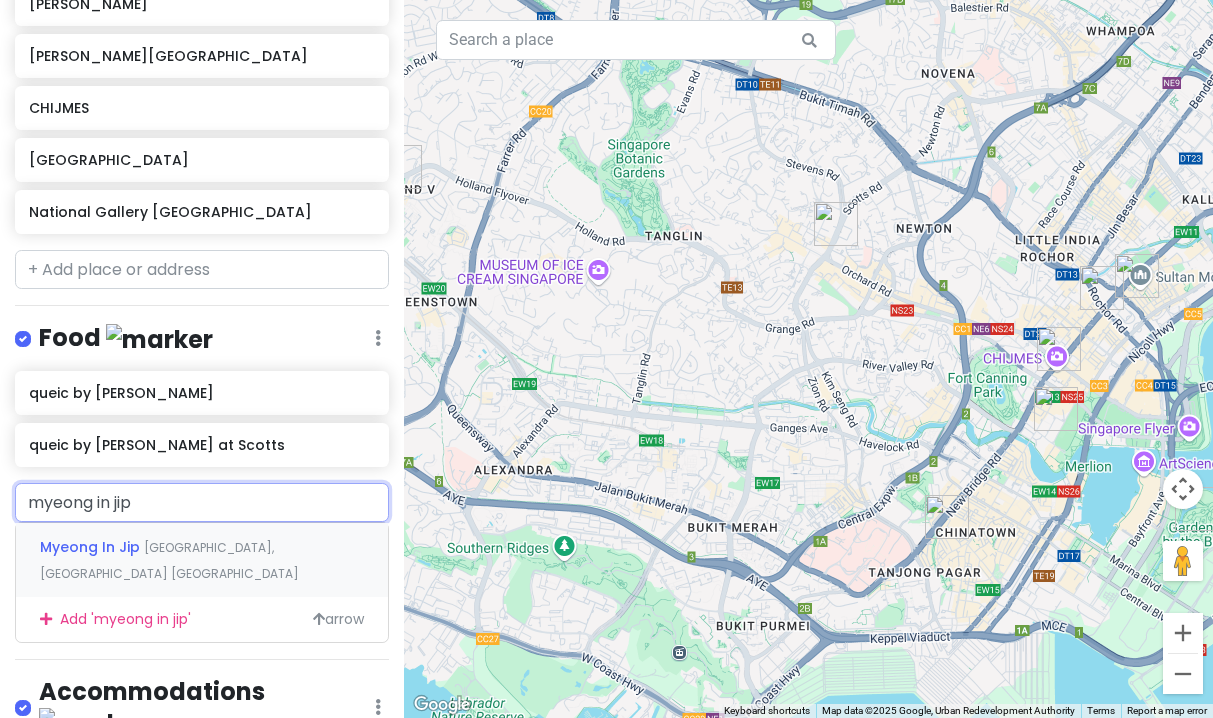 click on "[GEOGRAPHIC_DATA], [GEOGRAPHIC_DATA] [GEOGRAPHIC_DATA]" at bounding box center (169, 560) 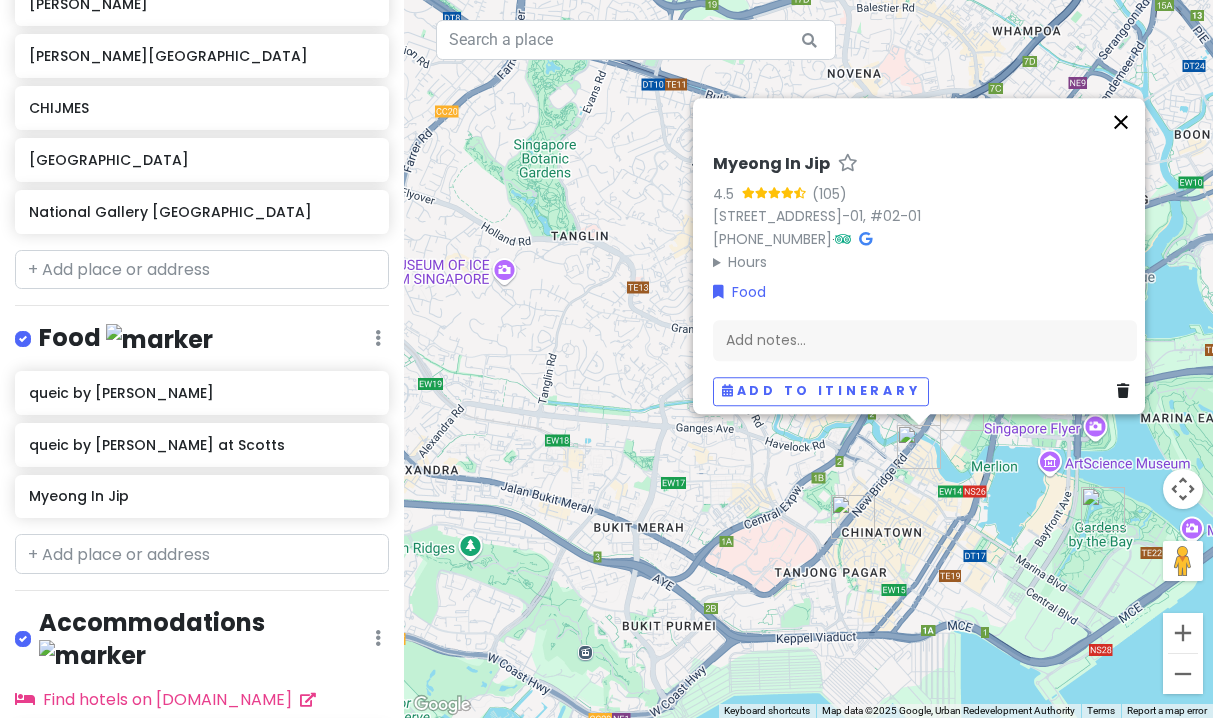 click at bounding box center [1121, 122] 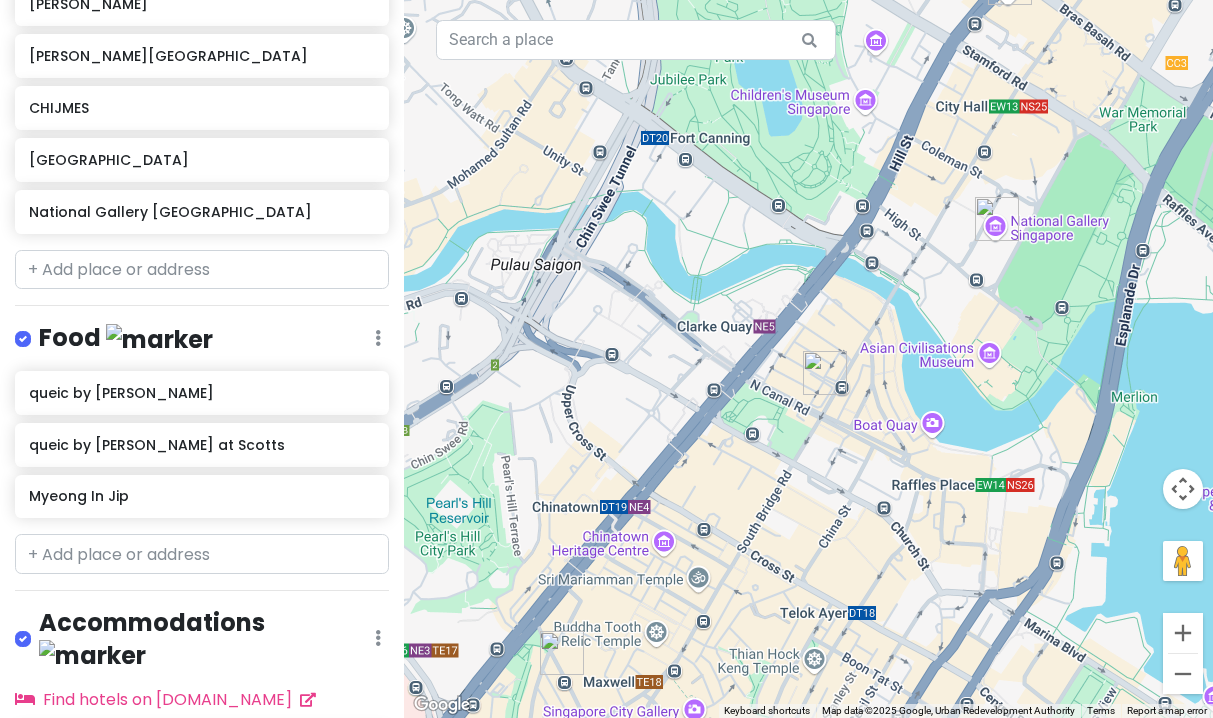 drag, startPoint x: 982, startPoint y: 461, endPoint x: 834, endPoint y: 454, distance: 148.16545 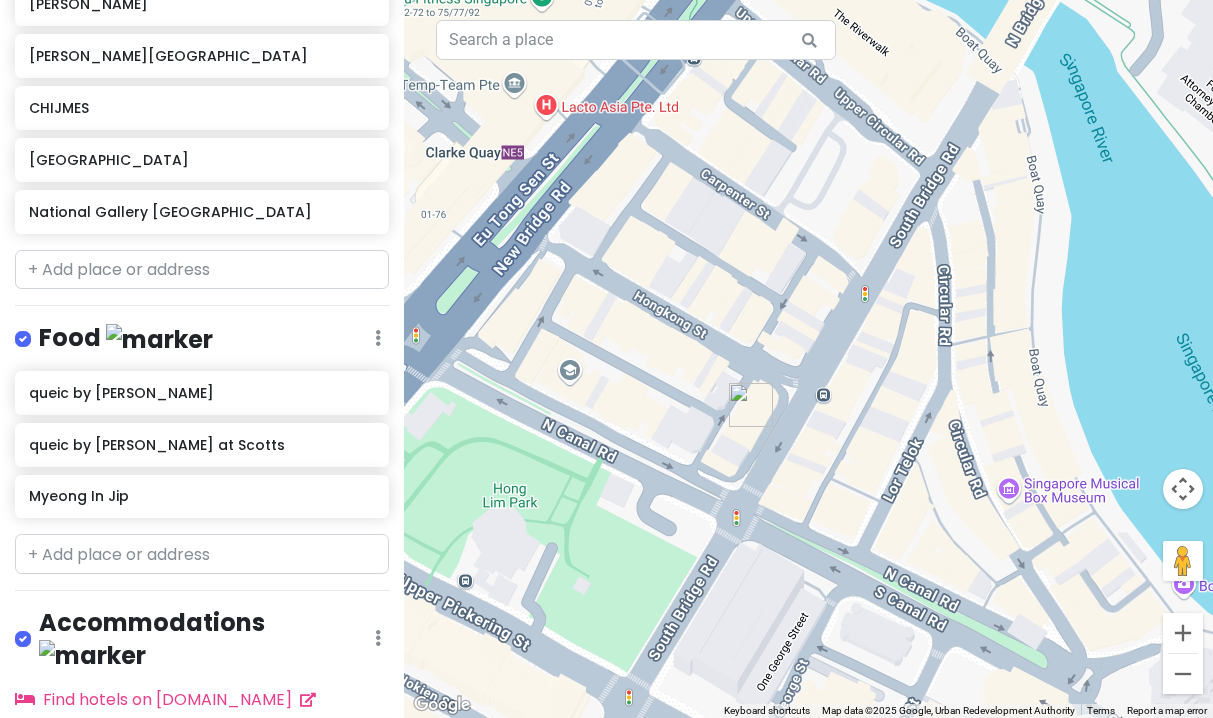 click at bounding box center (751, 405) 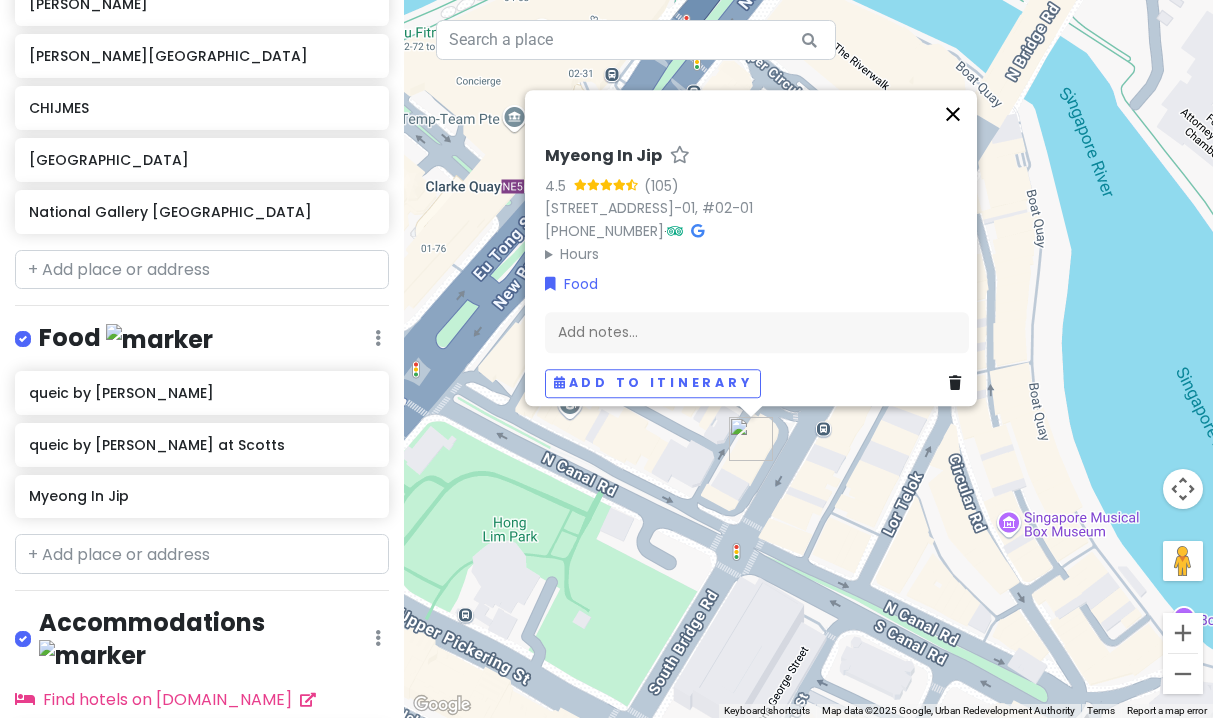 click at bounding box center [953, 114] 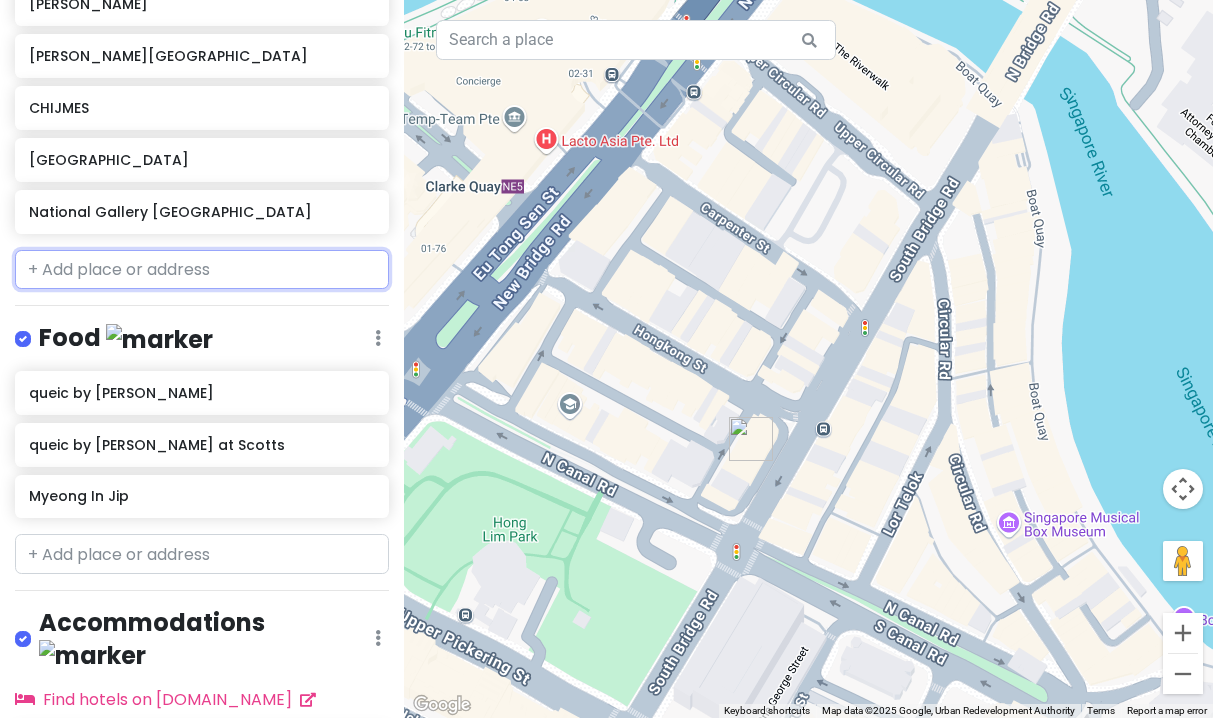 click at bounding box center [202, 270] 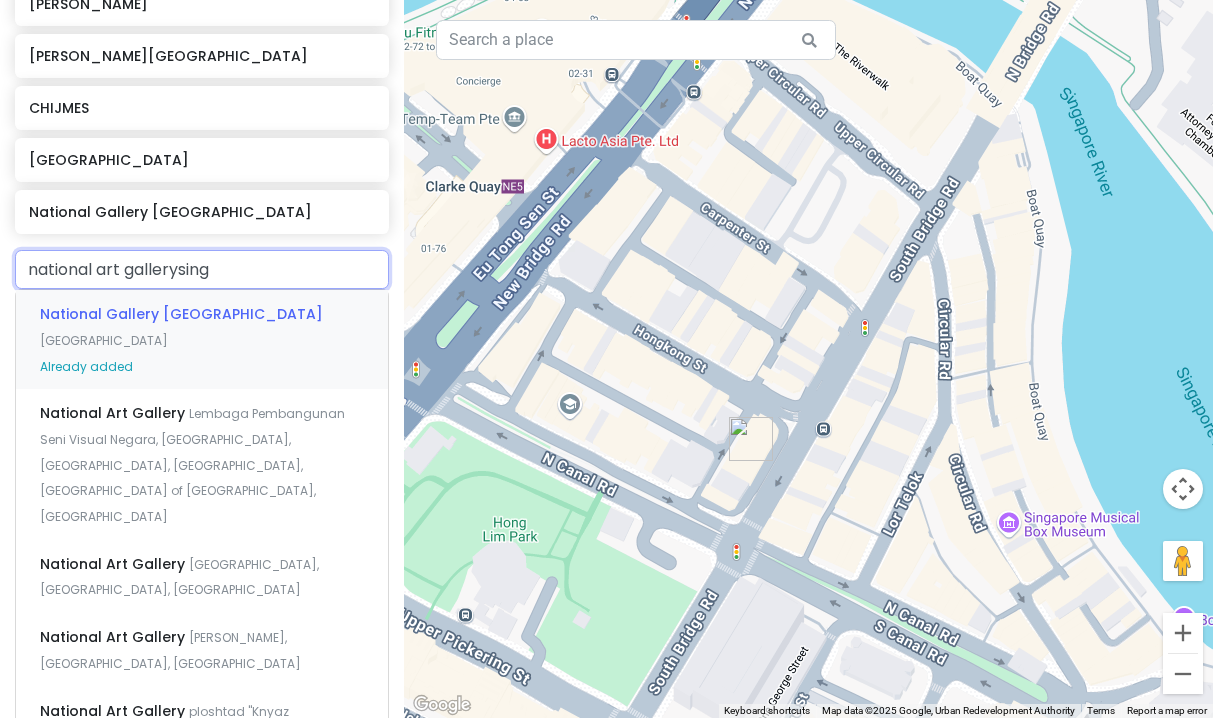type on "national art gallerysinga" 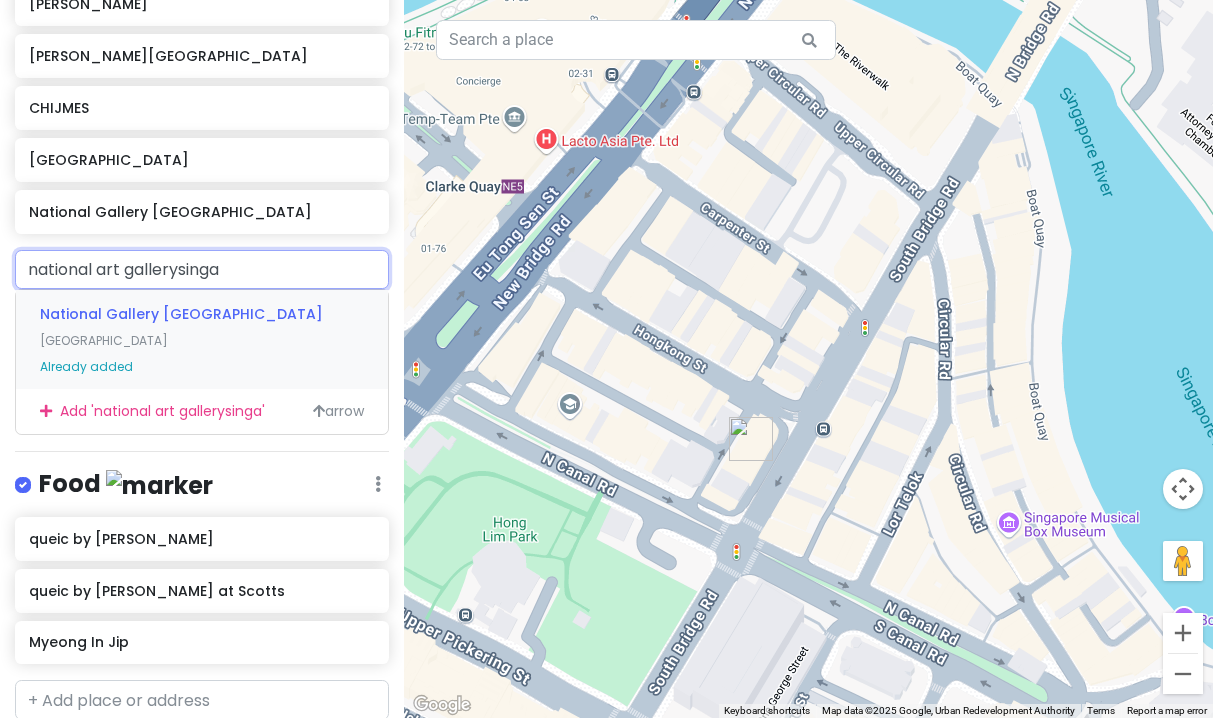 drag, startPoint x: 271, startPoint y: 262, endPoint x: -35, endPoint y: 262, distance: 306 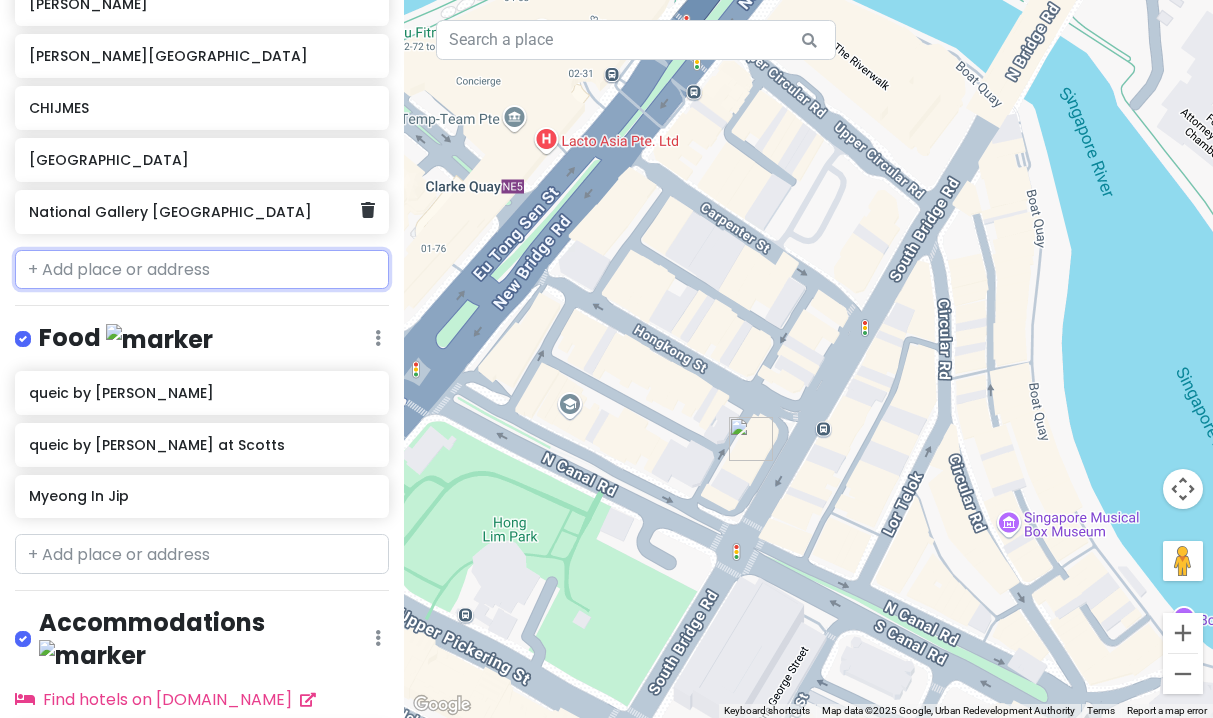 click on "National Gallery [GEOGRAPHIC_DATA]" at bounding box center [195, 212] 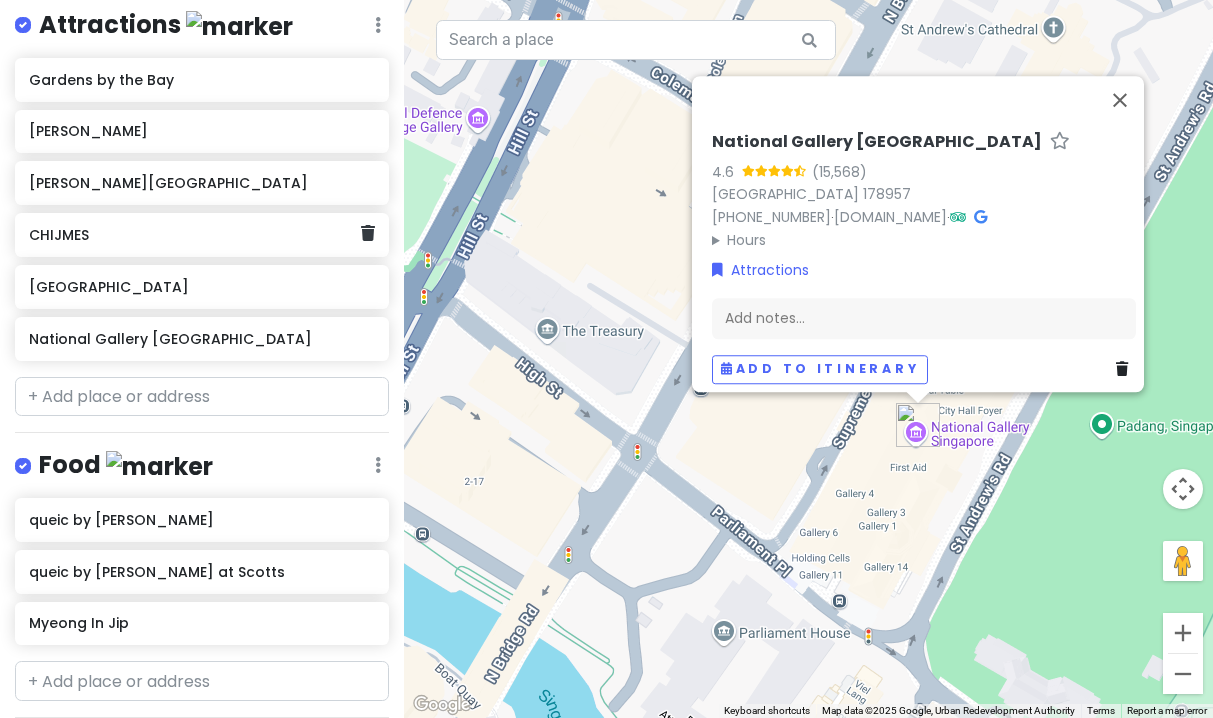 scroll, scrollTop: 305, scrollLeft: 0, axis: vertical 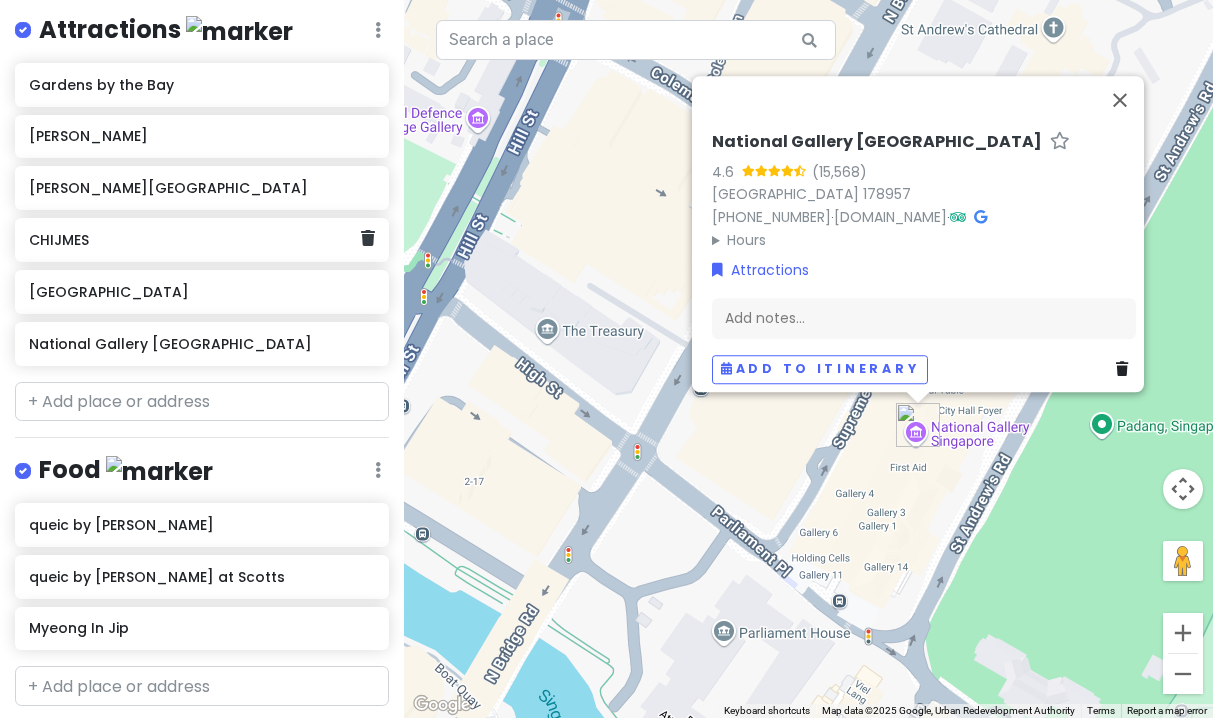 click on "CHIJMES" at bounding box center [195, 240] 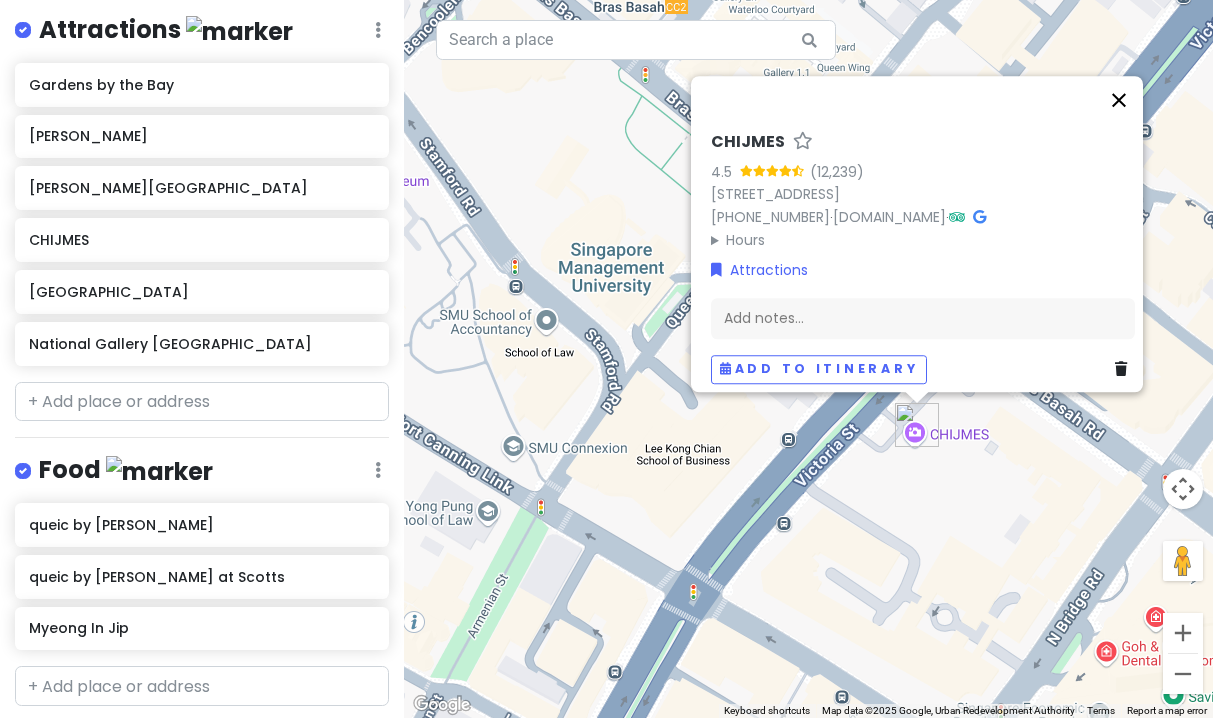 click at bounding box center [1119, 100] 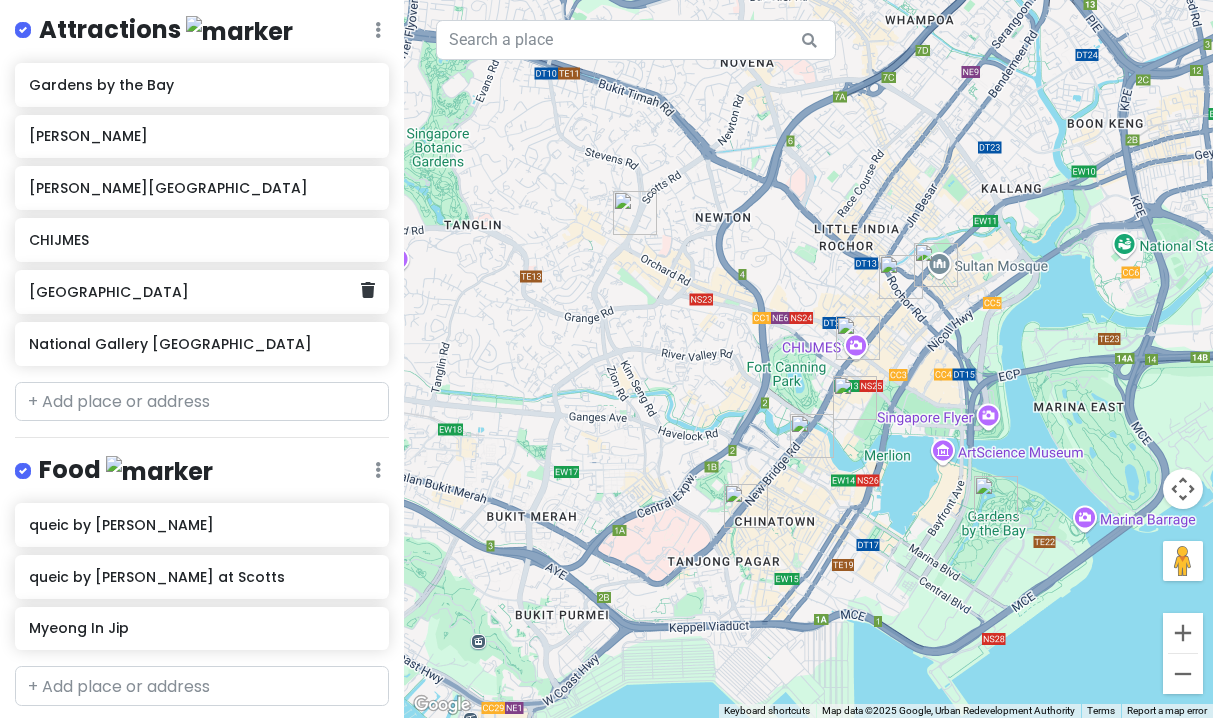 click on "[GEOGRAPHIC_DATA]" at bounding box center [195, 292] 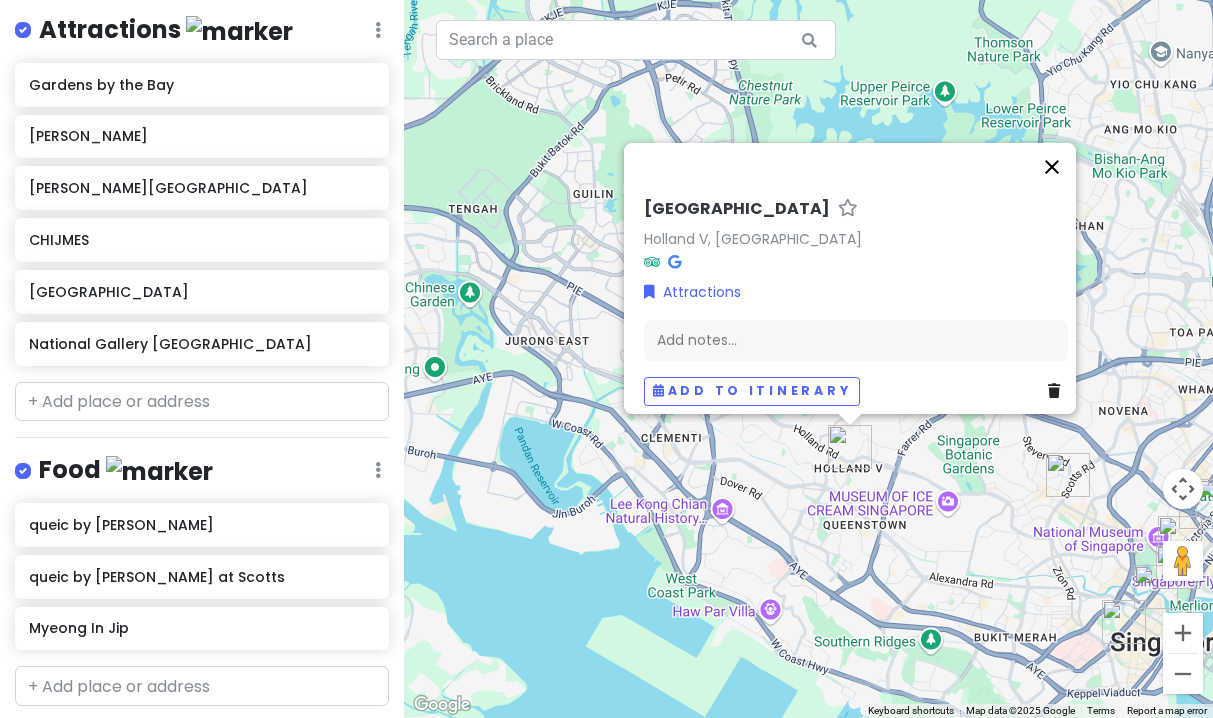 click at bounding box center [1052, 167] 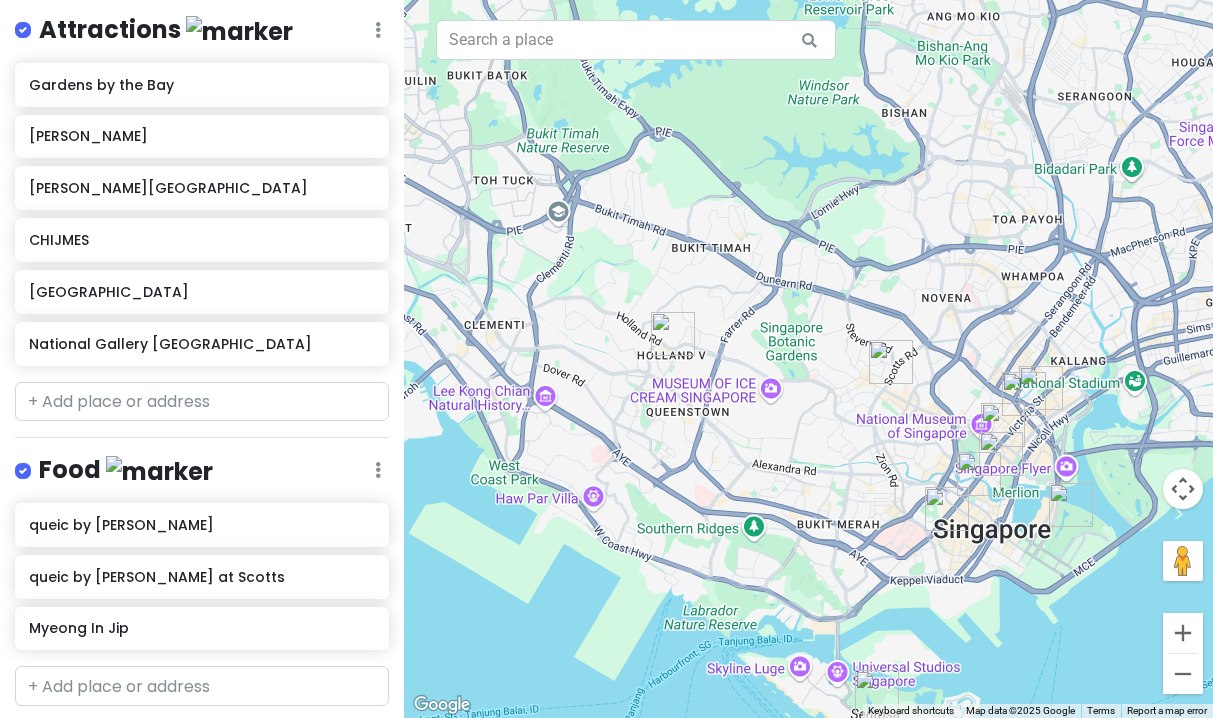 drag, startPoint x: 984, startPoint y: 381, endPoint x: 809, endPoint y: 275, distance: 204.59961 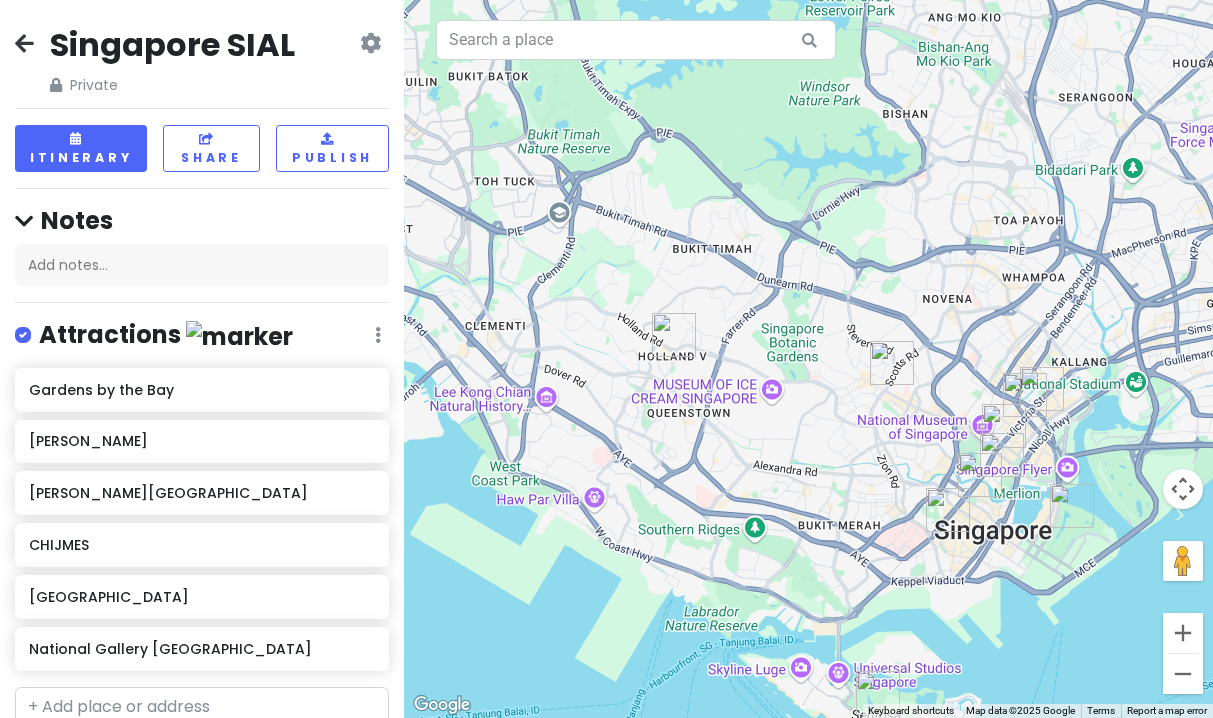scroll, scrollTop: 0, scrollLeft: 0, axis: both 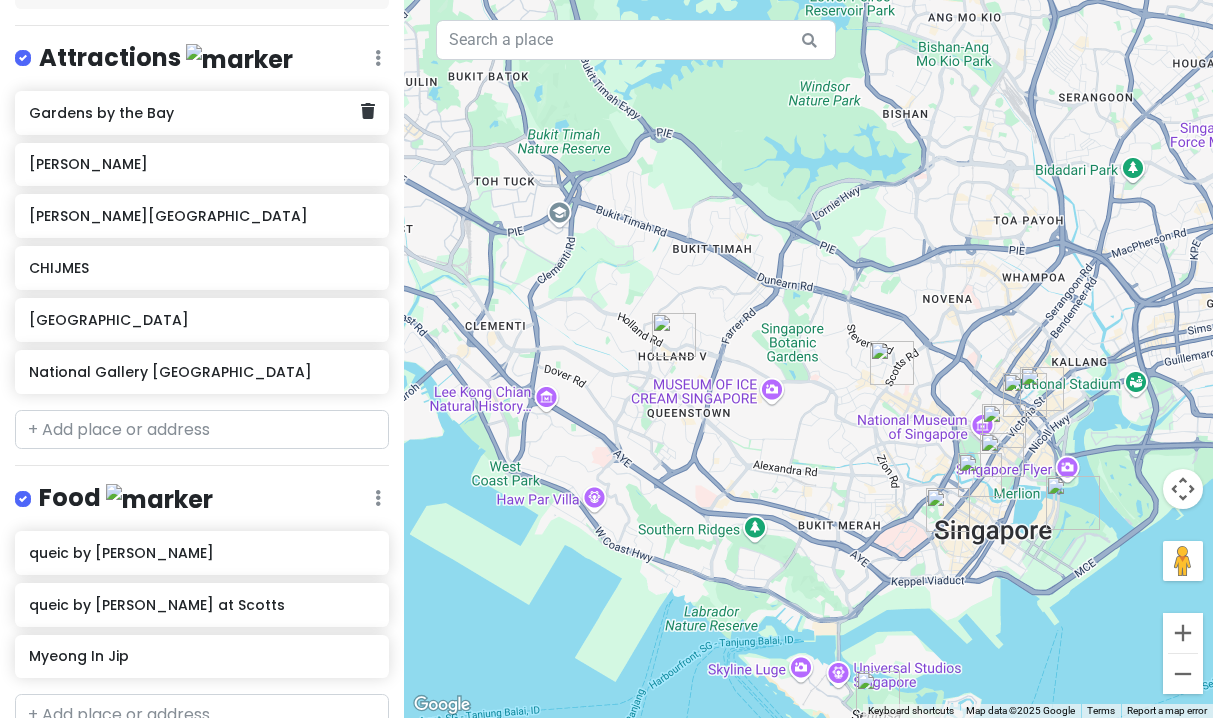 click on "Gardens by the Bay" at bounding box center (195, 113) 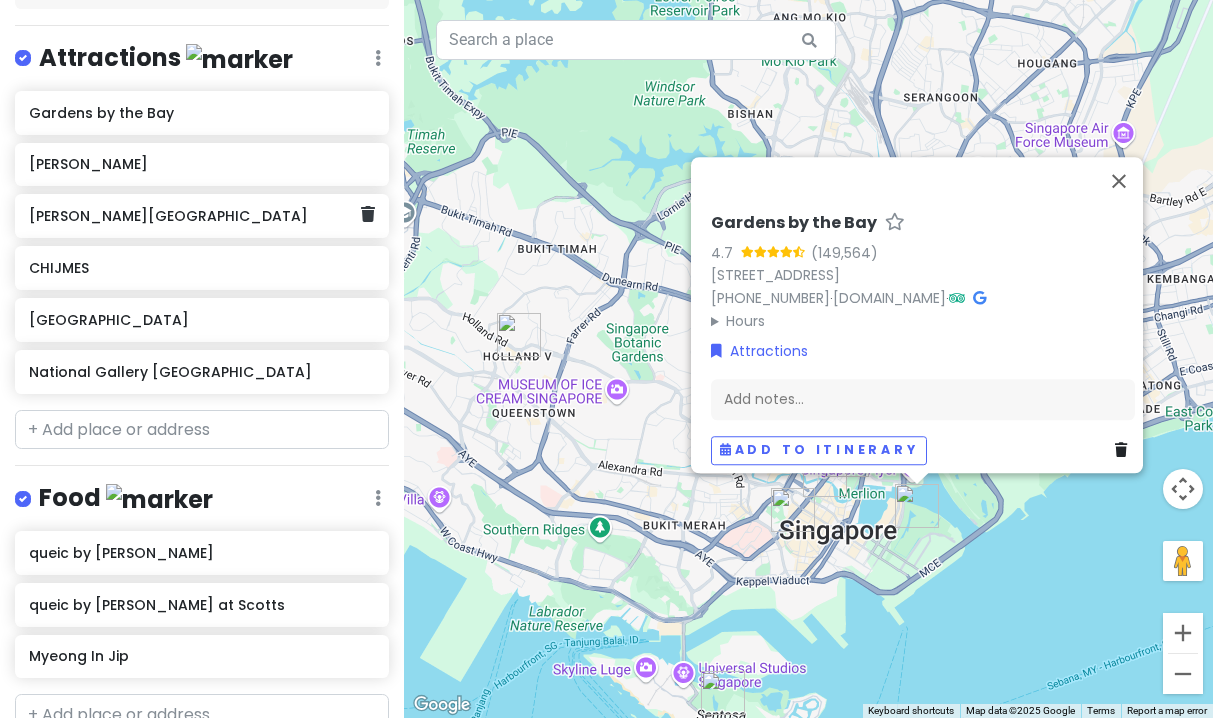 click on "[PERSON_NAME][GEOGRAPHIC_DATA]" at bounding box center (195, 216) 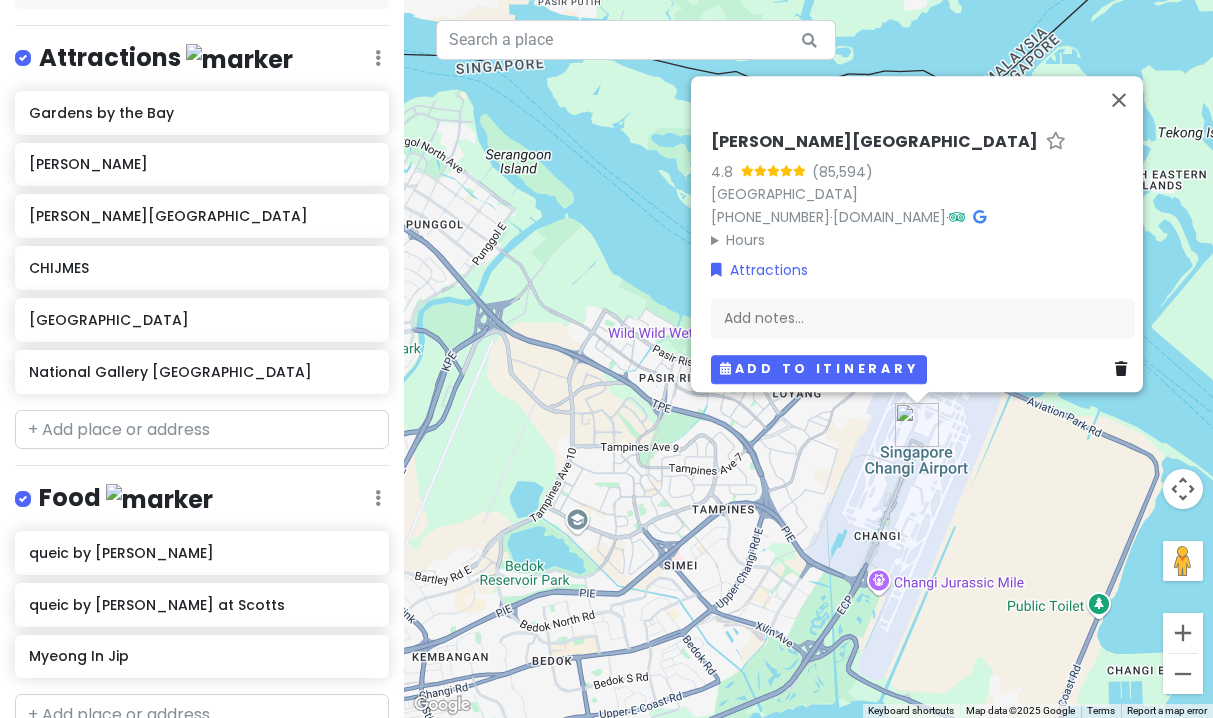click on "Add to itinerary" at bounding box center [819, 369] 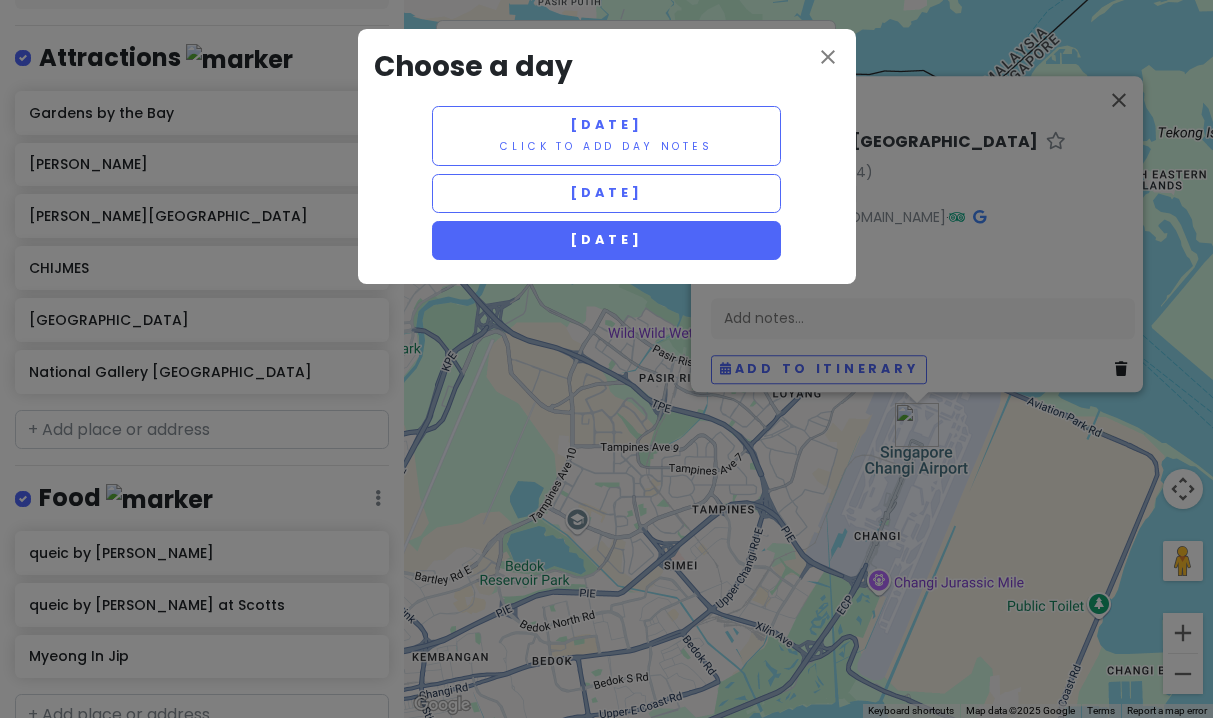 click on "[DATE]" at bounding box center (607, 240) 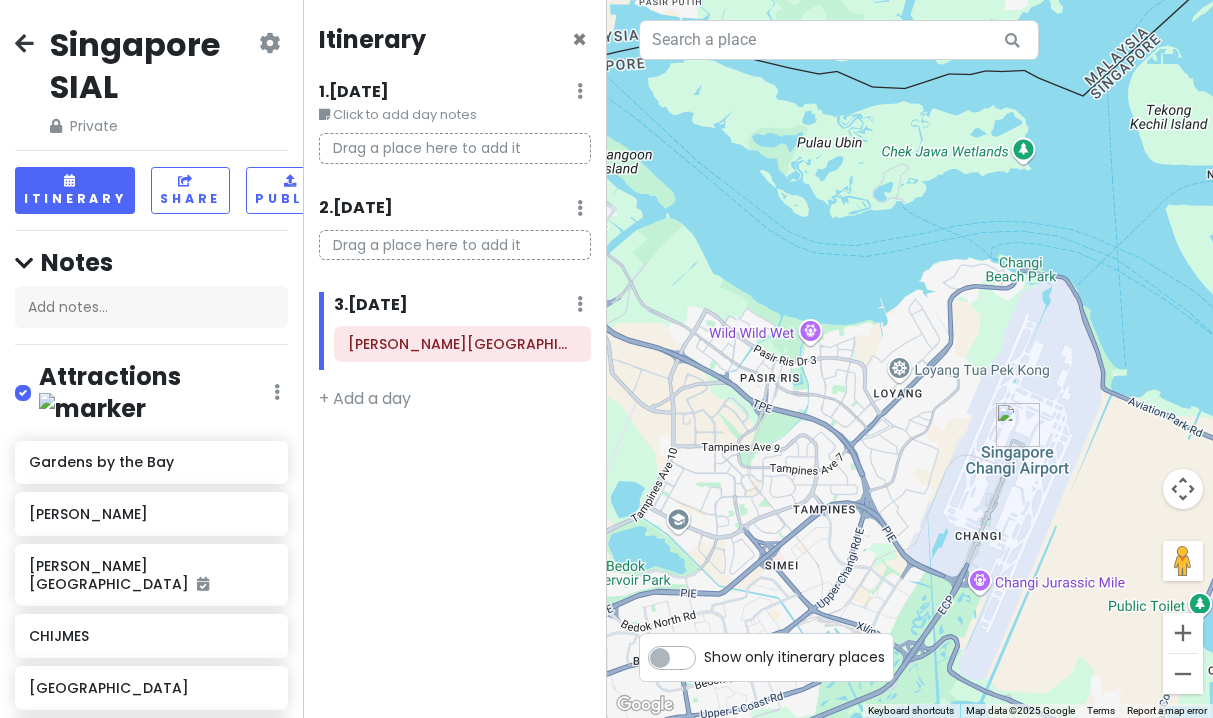 scroll, scrollTop: 0, scrollLeft: 0, axis: both 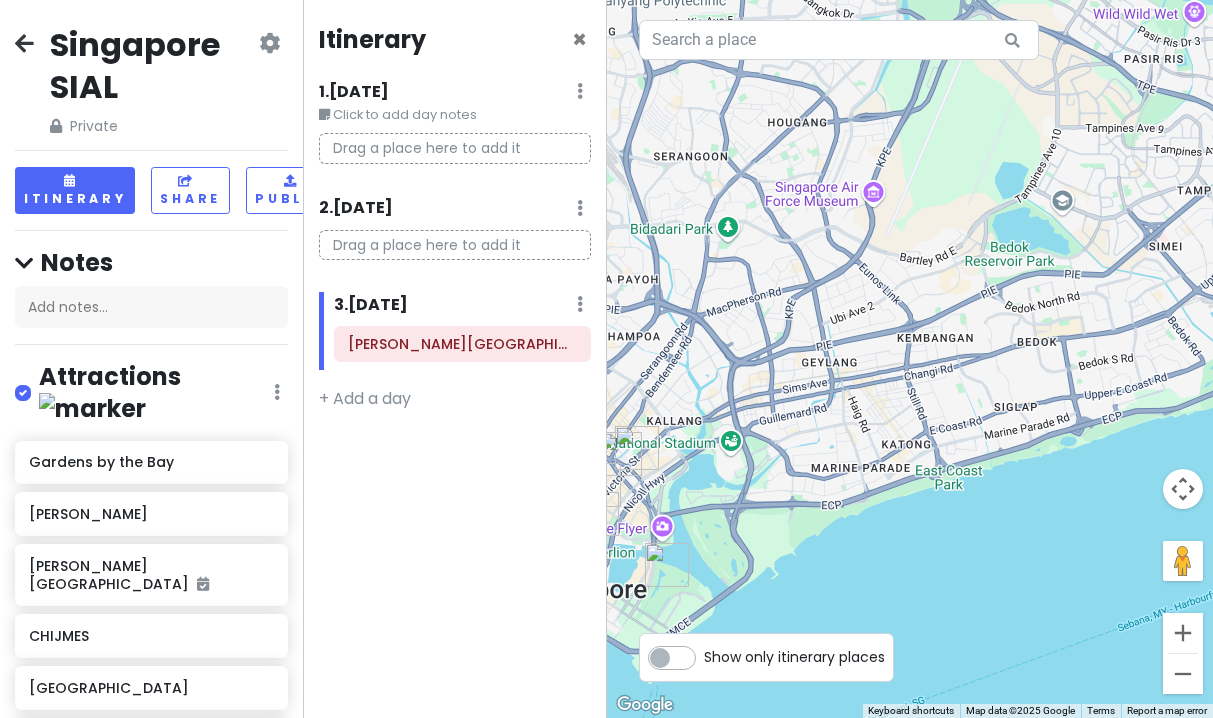 drag, startPoint x: 726, startPoint y: 515, endPoint x: 1117, endPoint y: 193, distance: 506.52246 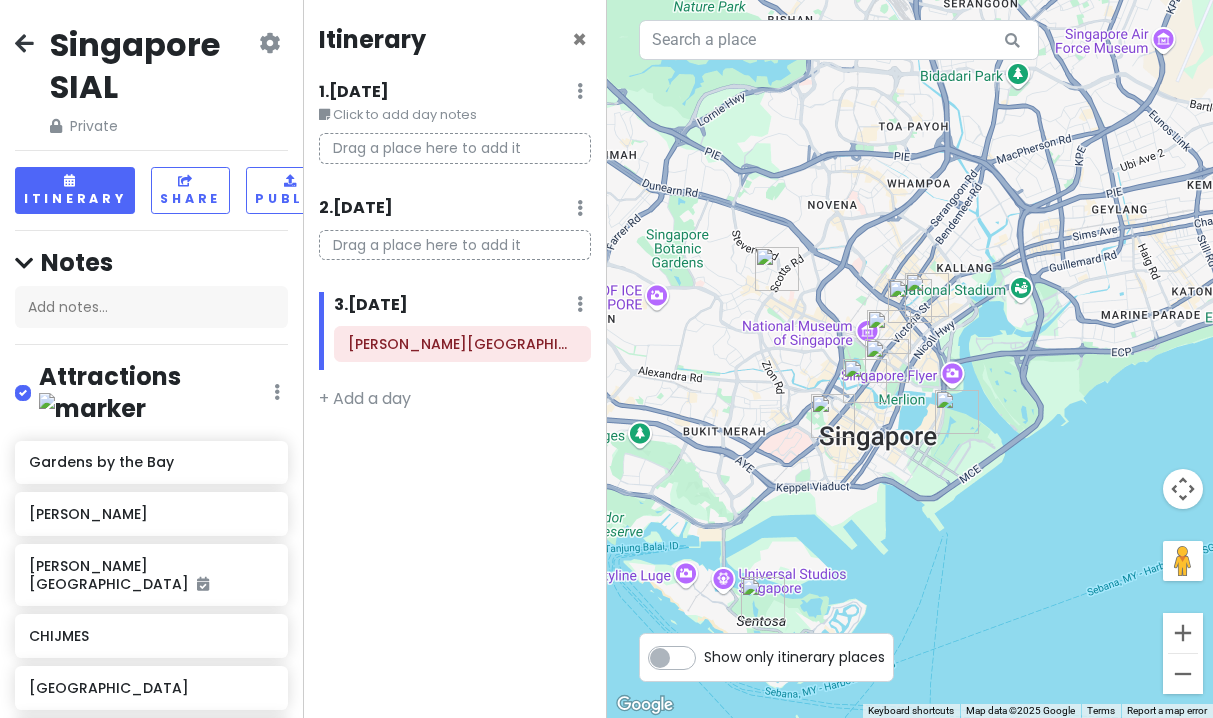 drag, startPoint x: 855, startPoint y: 462, endPoint x: 1147, endPoint y: 309, distance: 329.65588 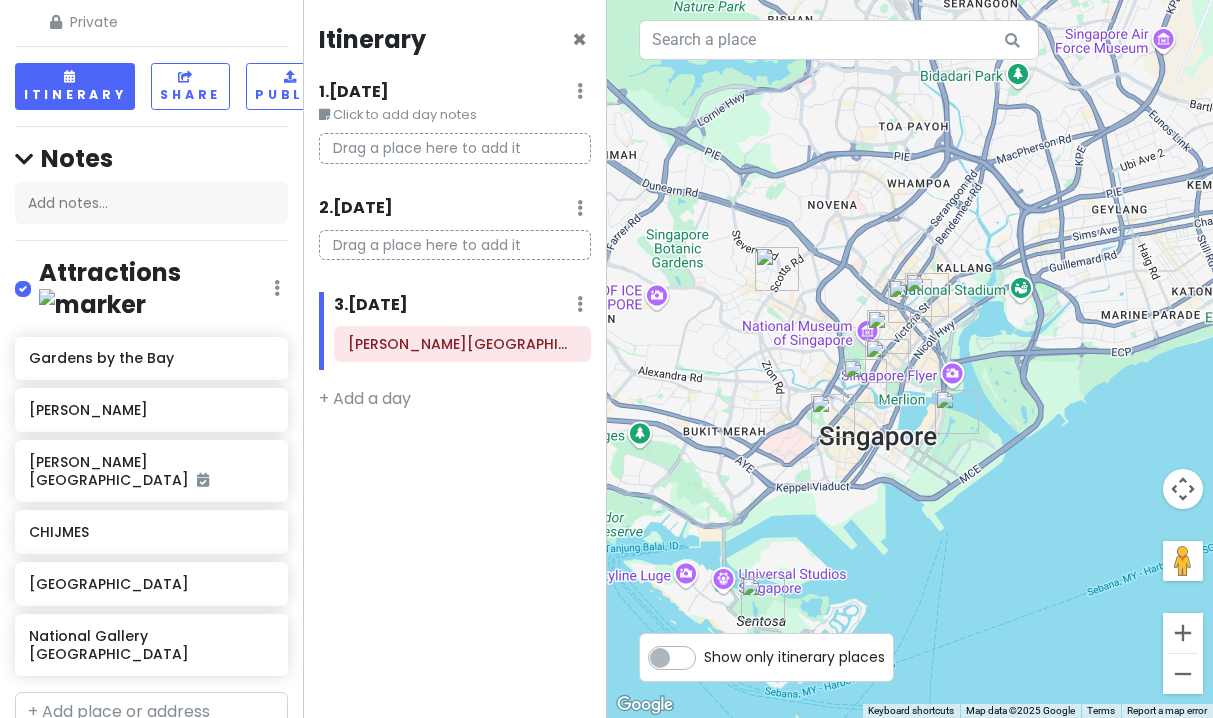 scroll, scrollTop: 105, scrollLeft: 0, axis: vertical 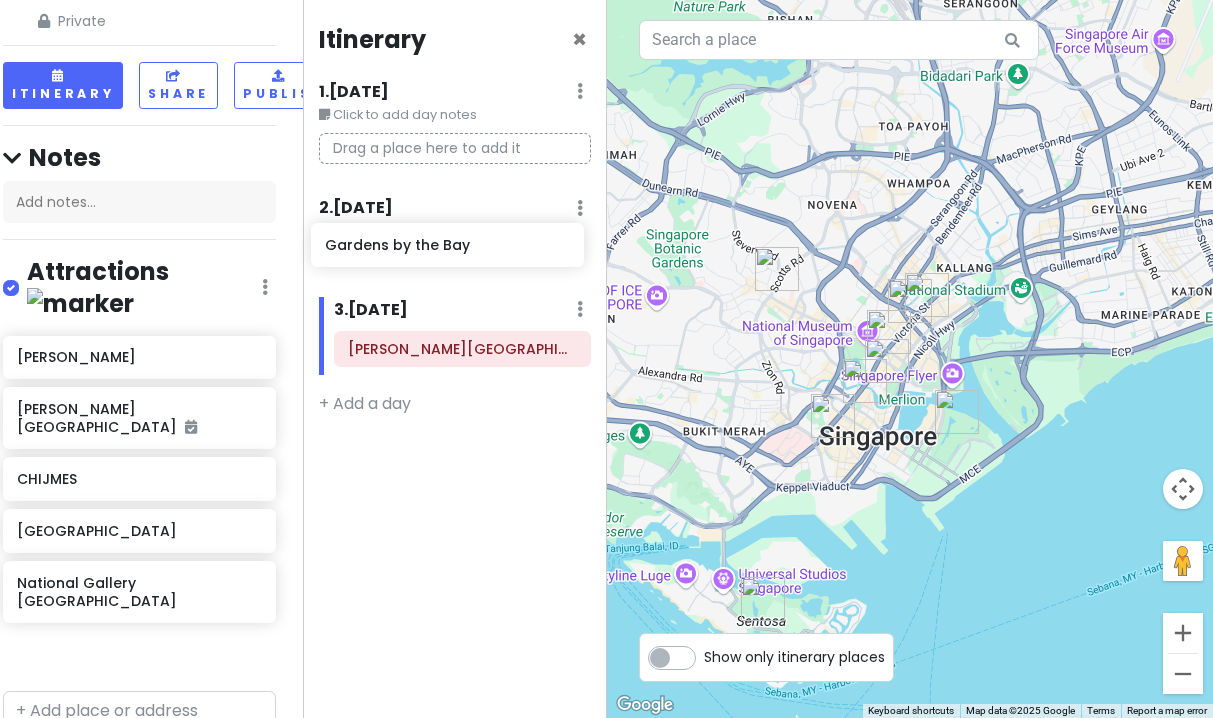 drag, startPoint x: 192, startPoint y: 329, endPoint x: 489, endPoint y: 252, distance: 306.81915 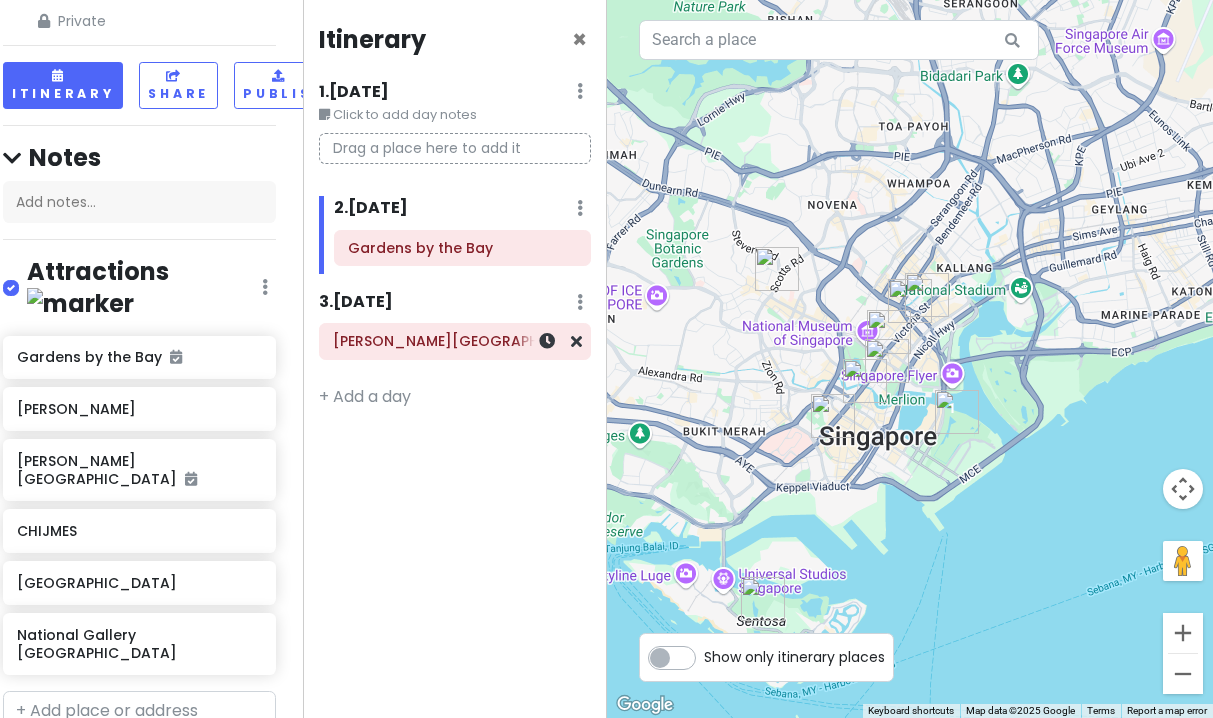 click on "[PERSON_NAME][GEOGRAPHIC_DATA]" at bounding box center [455, 342] 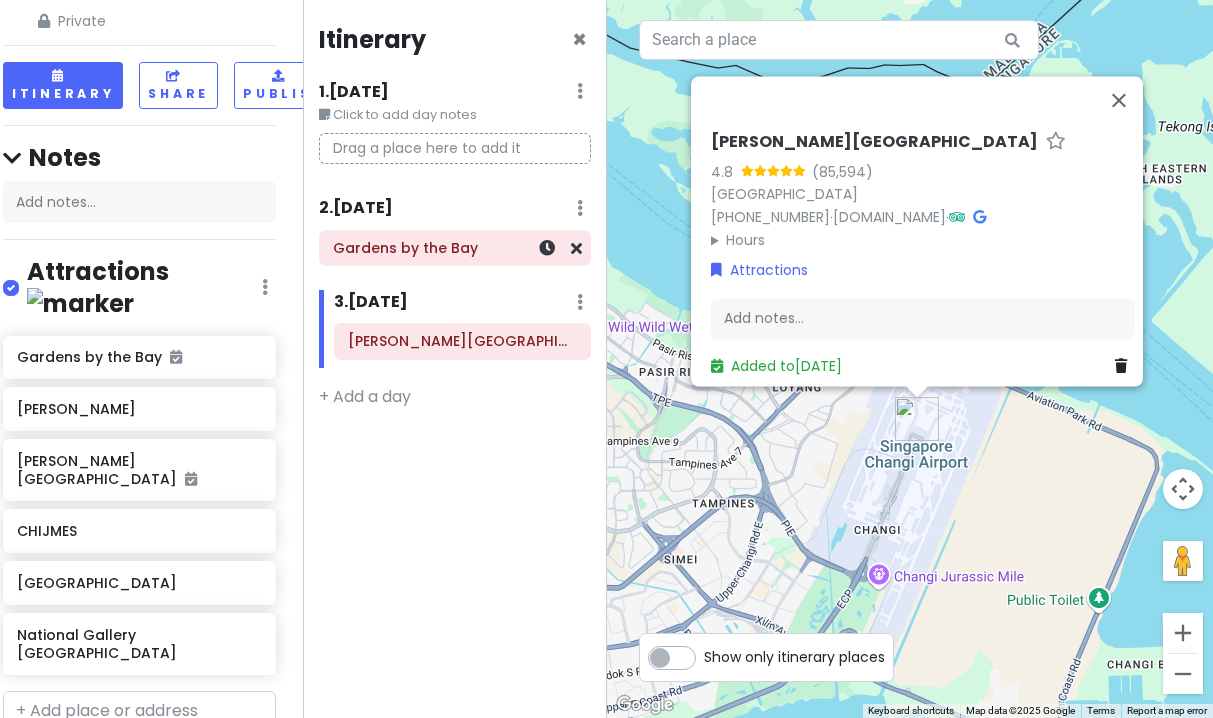 click on "Gardens by the Bay" at bounding box center [455, 248] 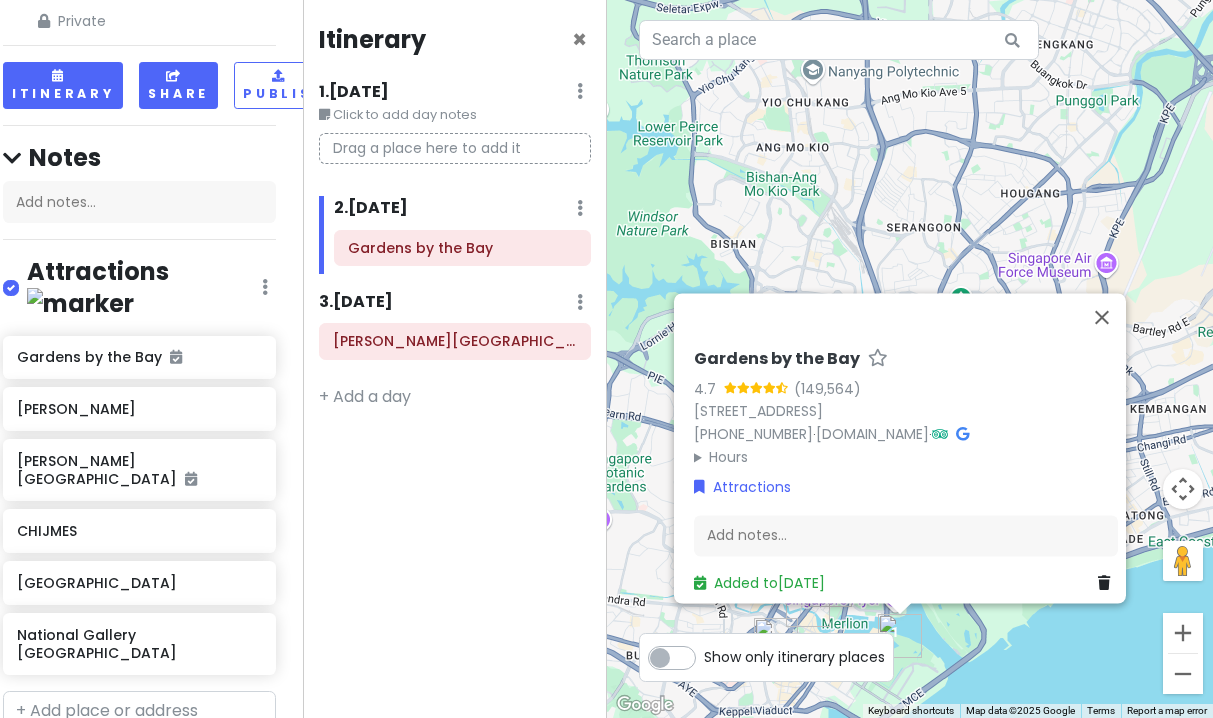 click on "Share" at bounding box center (178, 85) 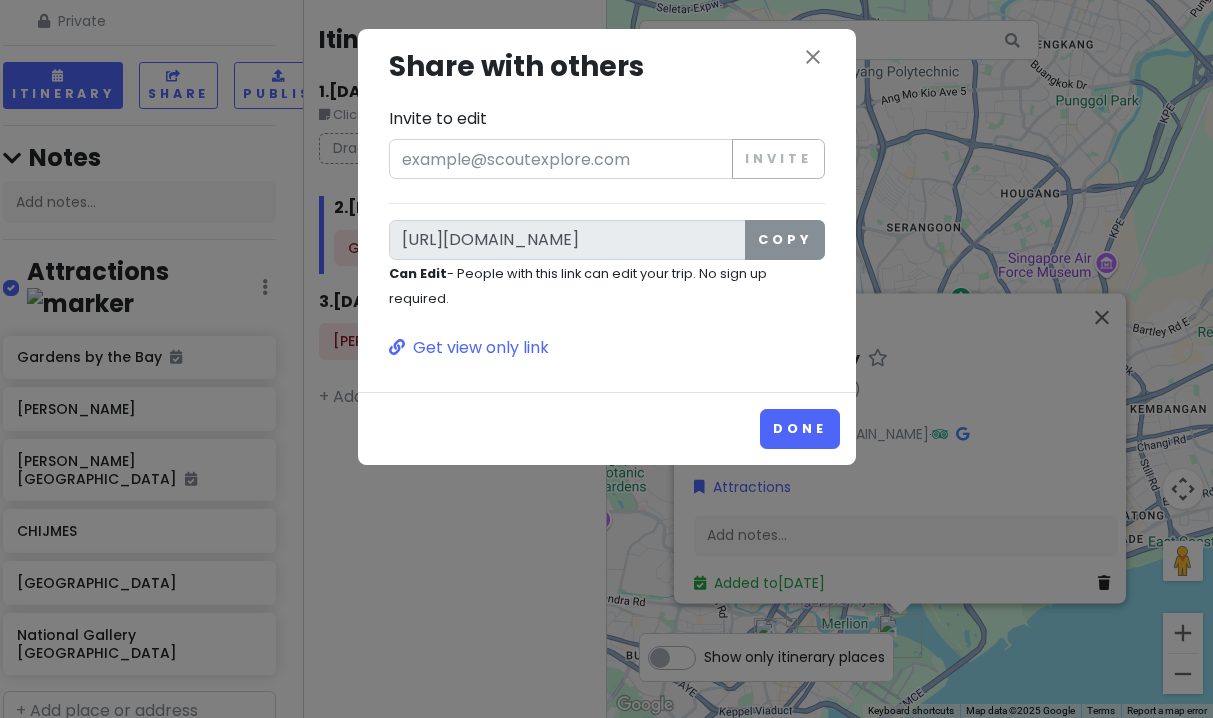 click on "Copy" at bounding box center [784, 240] 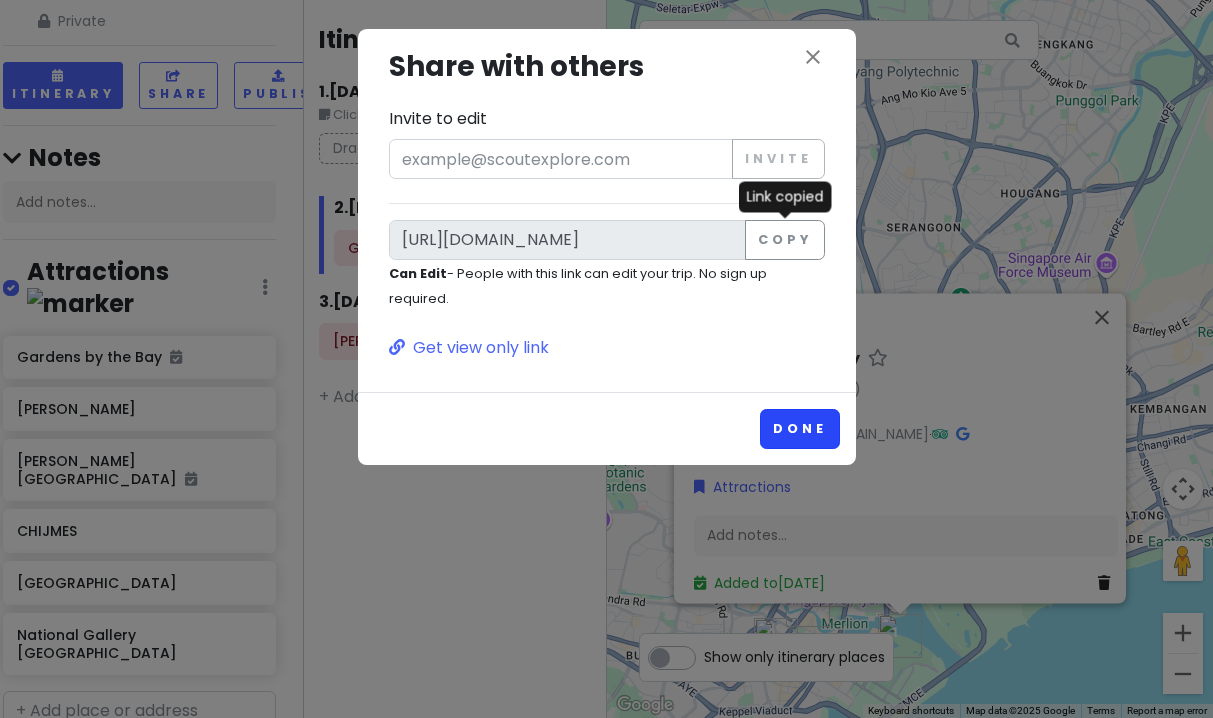 click on "Done" at bounding box center (799, 428) 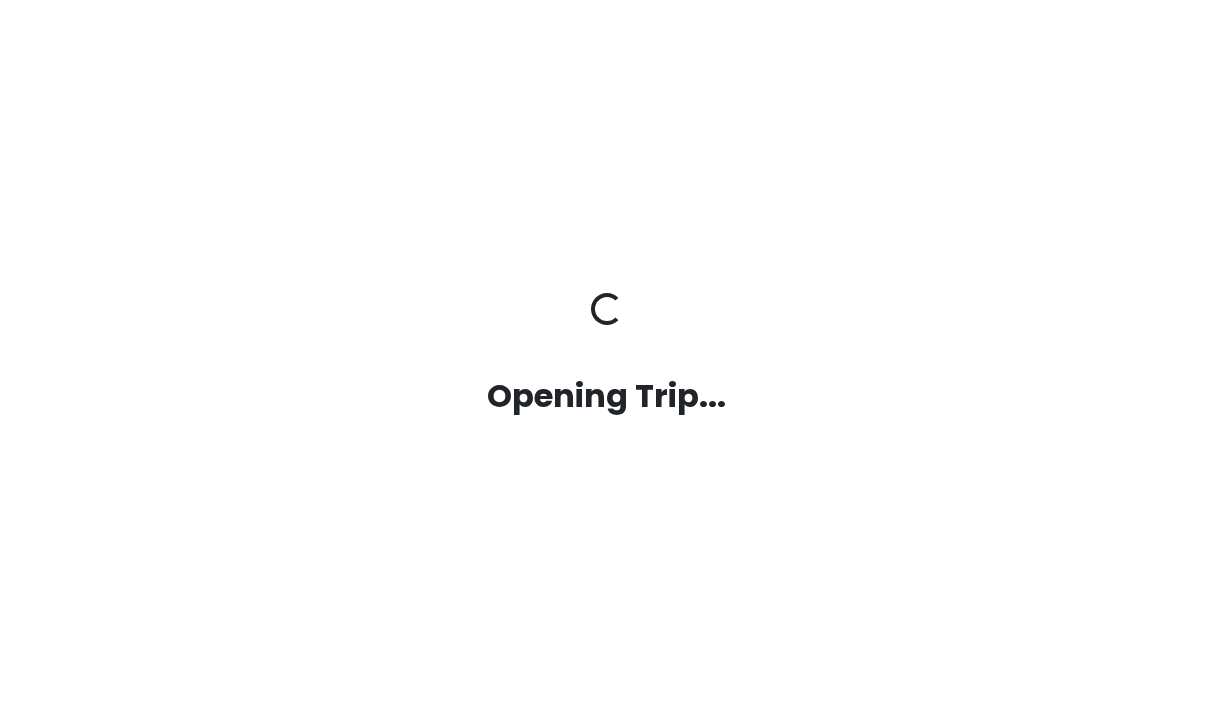 scroll, scrollTop: 0, scrollLeft: 0, axis: both 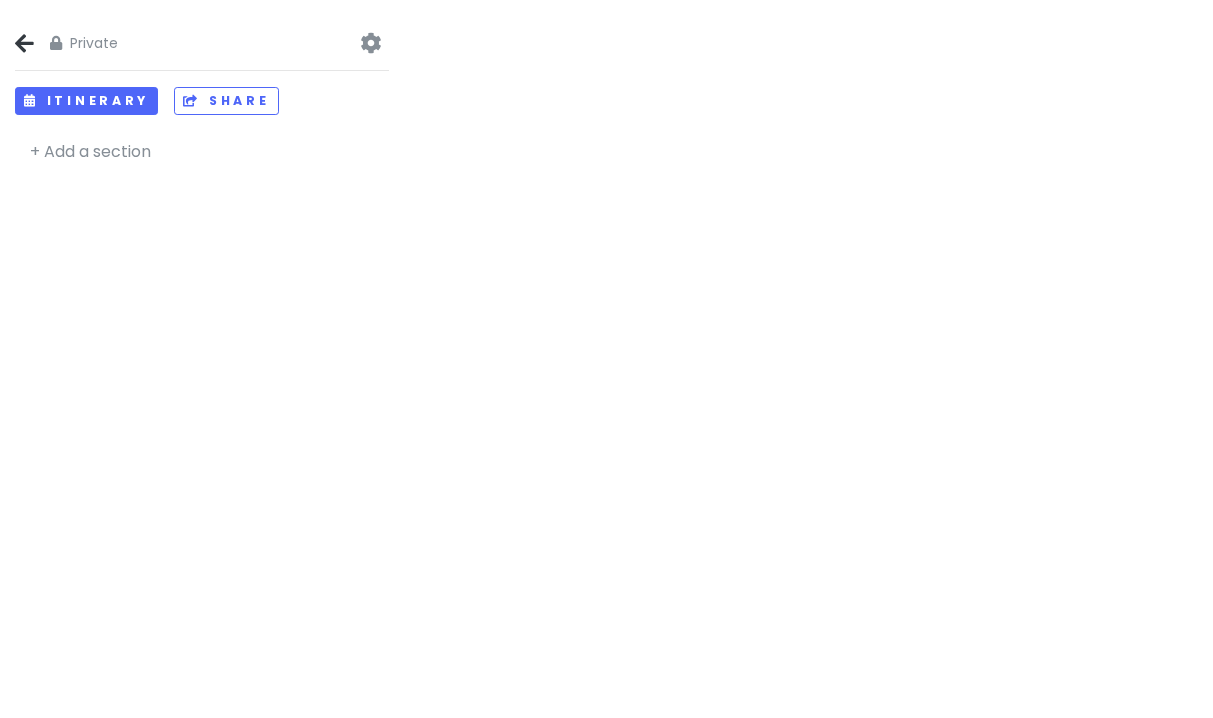 click at bounding box center (370, 43) 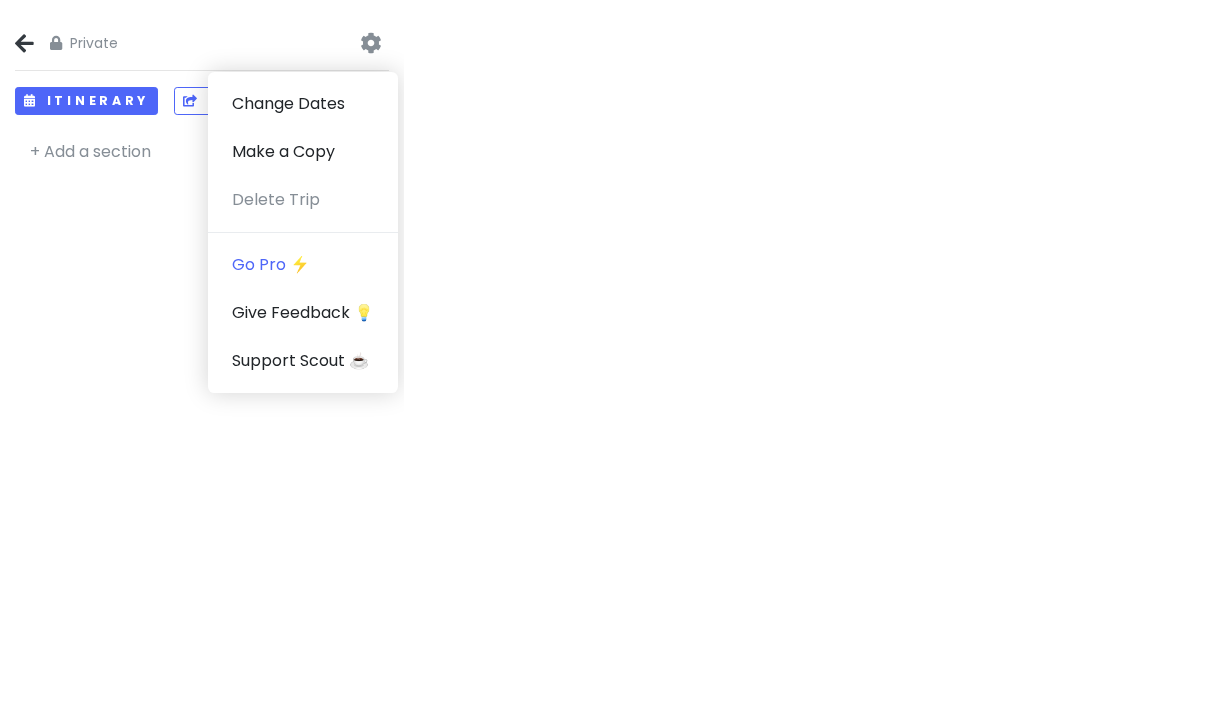 click at bounding box center (808, 359) 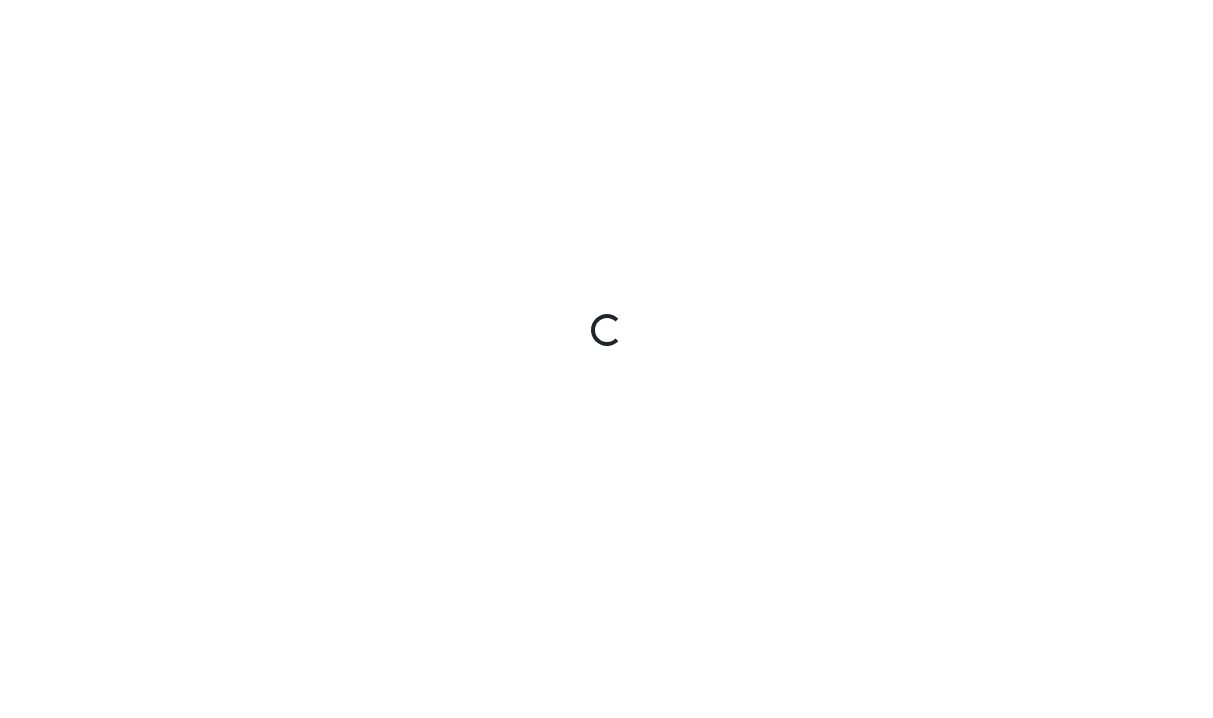 scroll, scrollTop: 0, scrollLeft: 0, axis: both 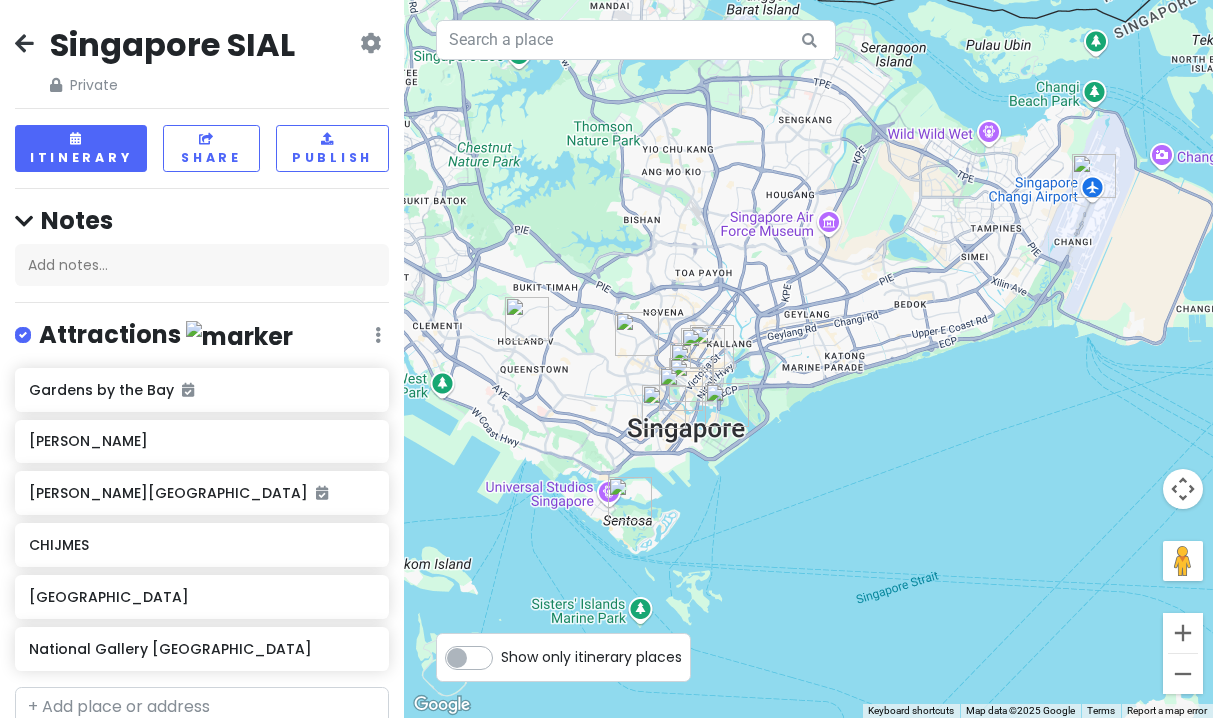 click at bounding box center (370, 43) 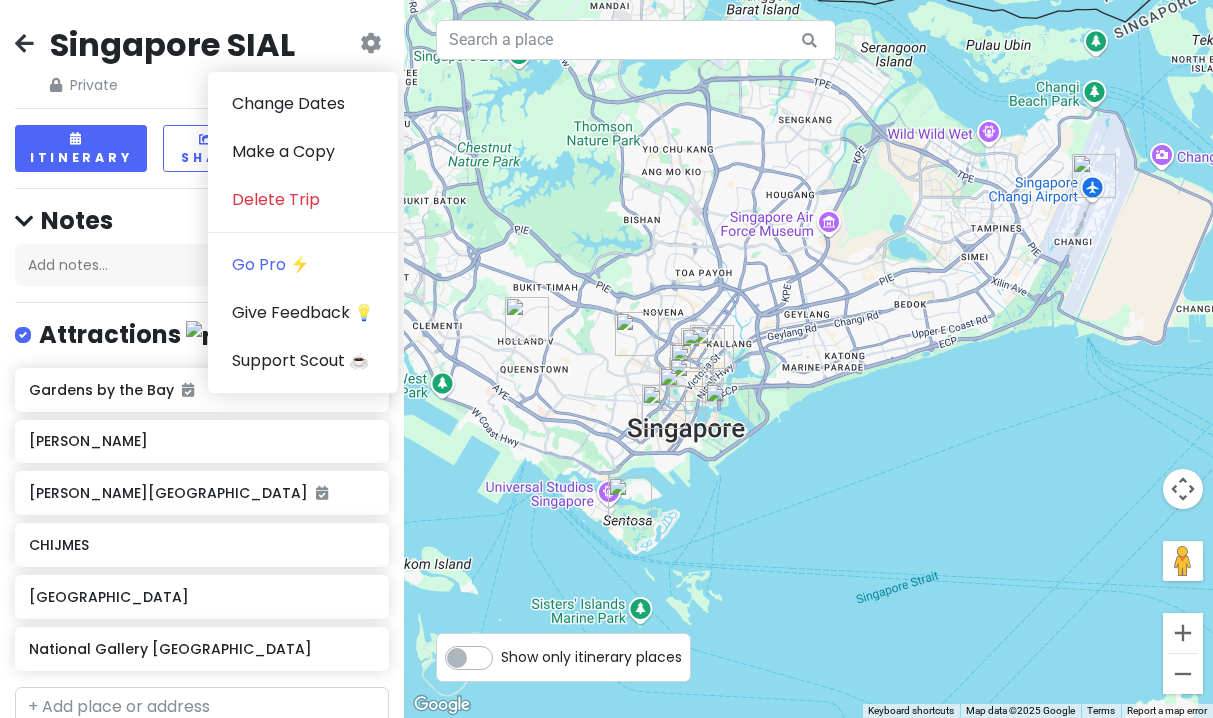 click on "Singapore SIAL Private" at bounding box center (174, 60) 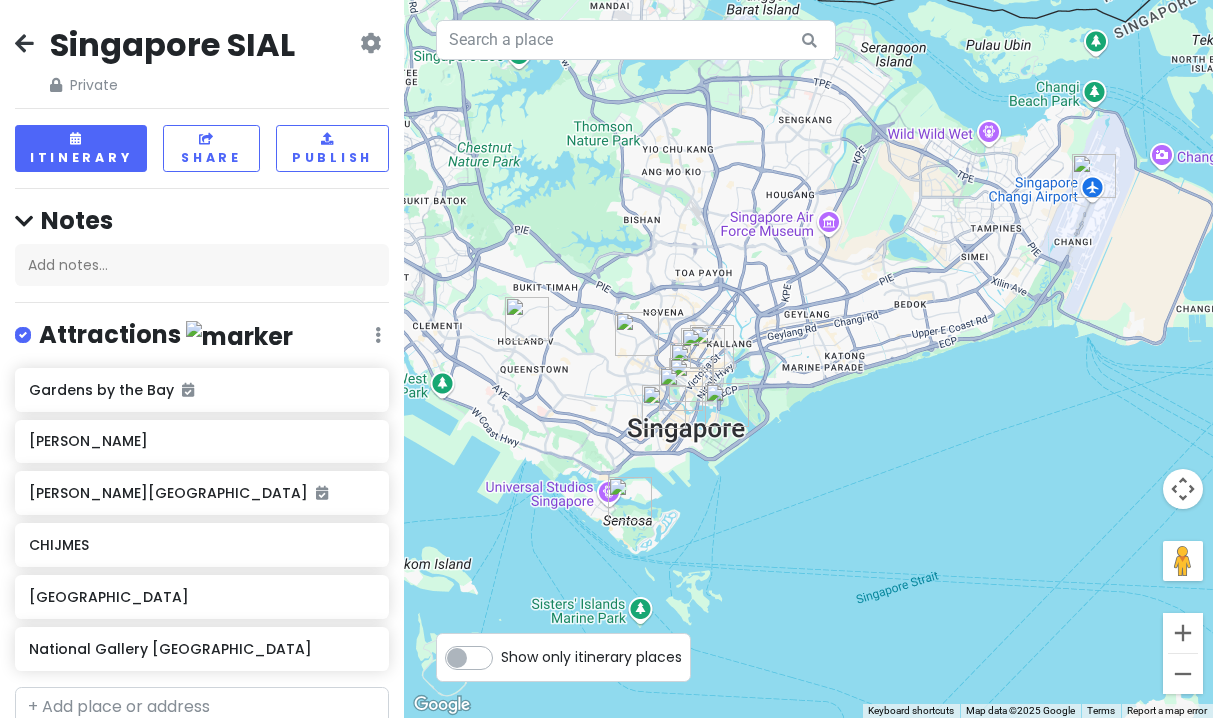 click on "Private" at bounding box center [172, 85] 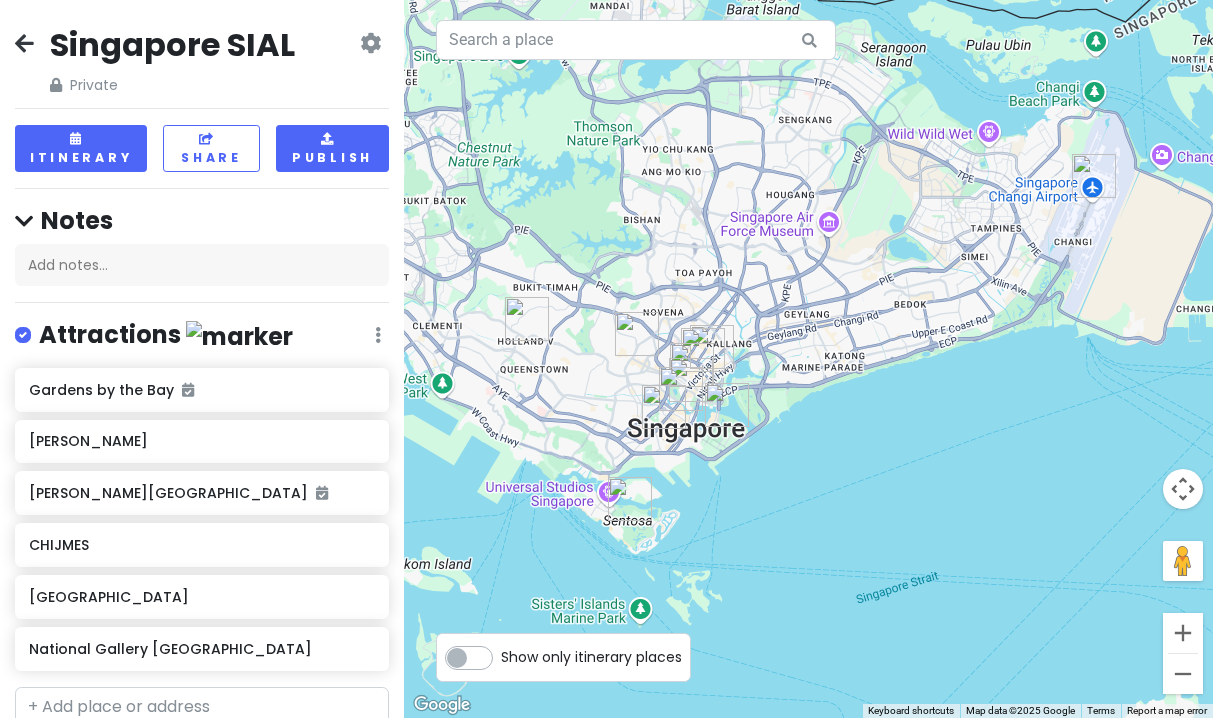 click on "Publish" at bounding box center [333, 148] 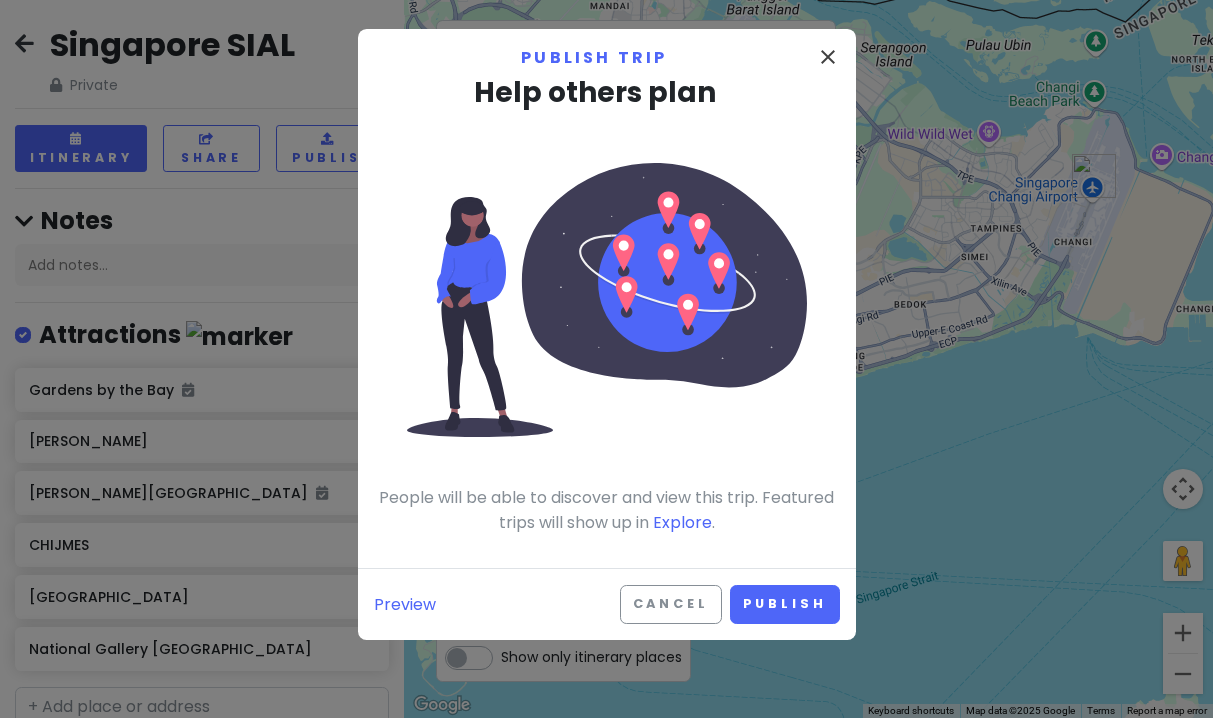 click on "close" at bounding box center (828, 57) 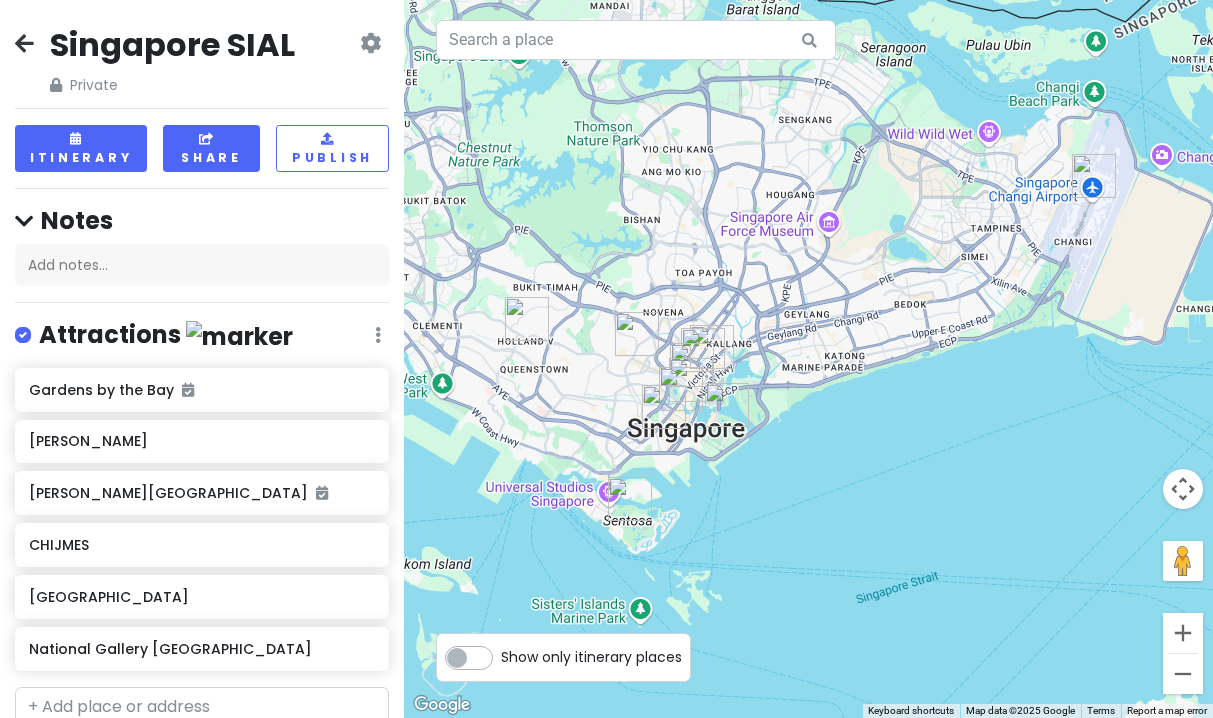 click on "Share" at bounding box center [211, 148] 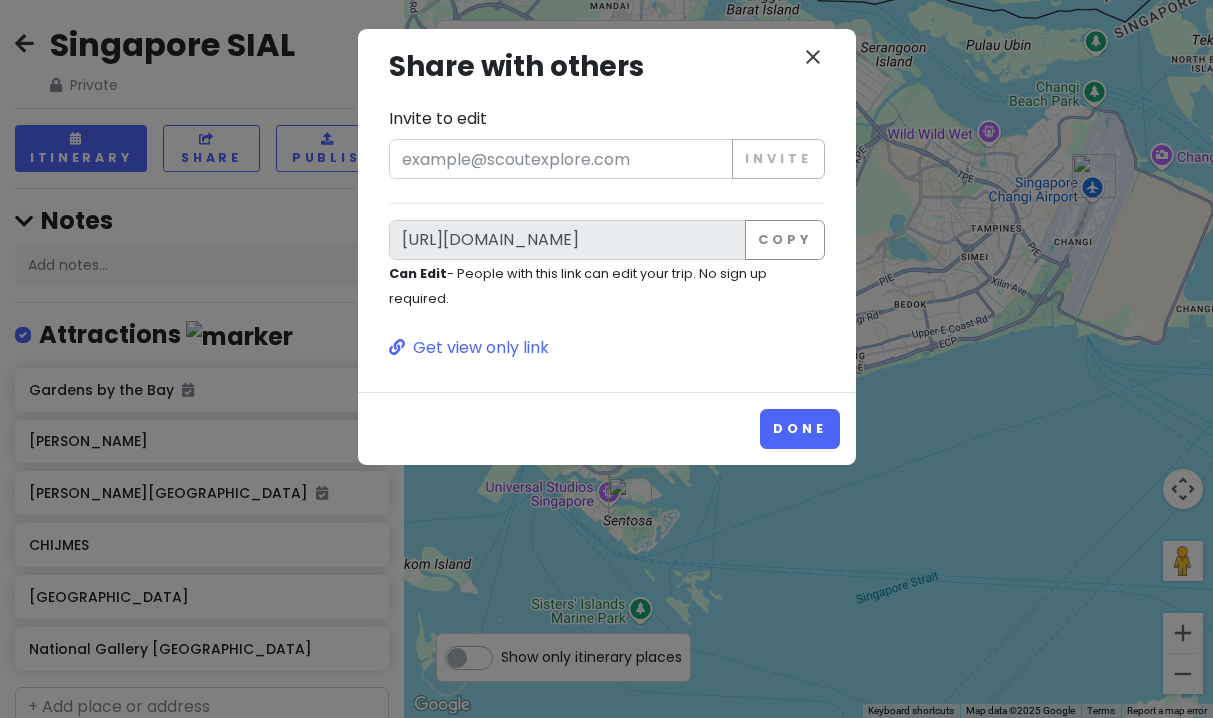 click on "close" at bounding box center [813, 57] 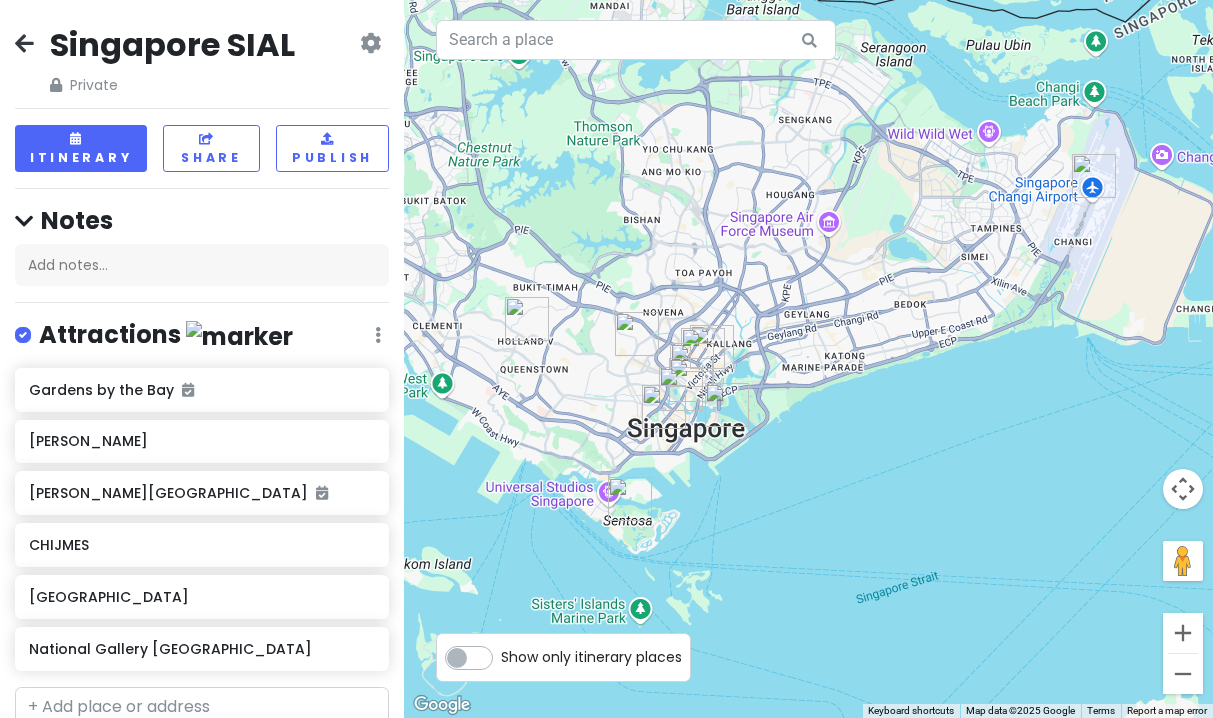 click on "Show only itinerary places" at bounding box center (591, 653) 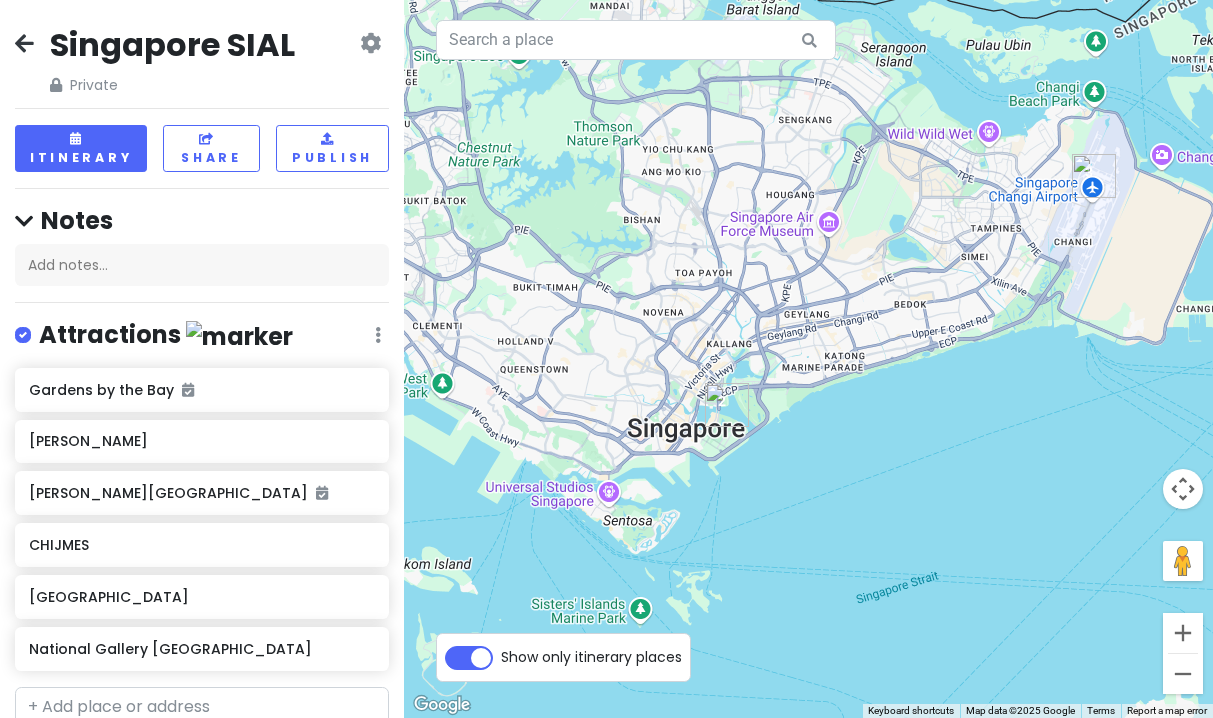 click on "Show only itinerary places" at bounding box center [591, 653] 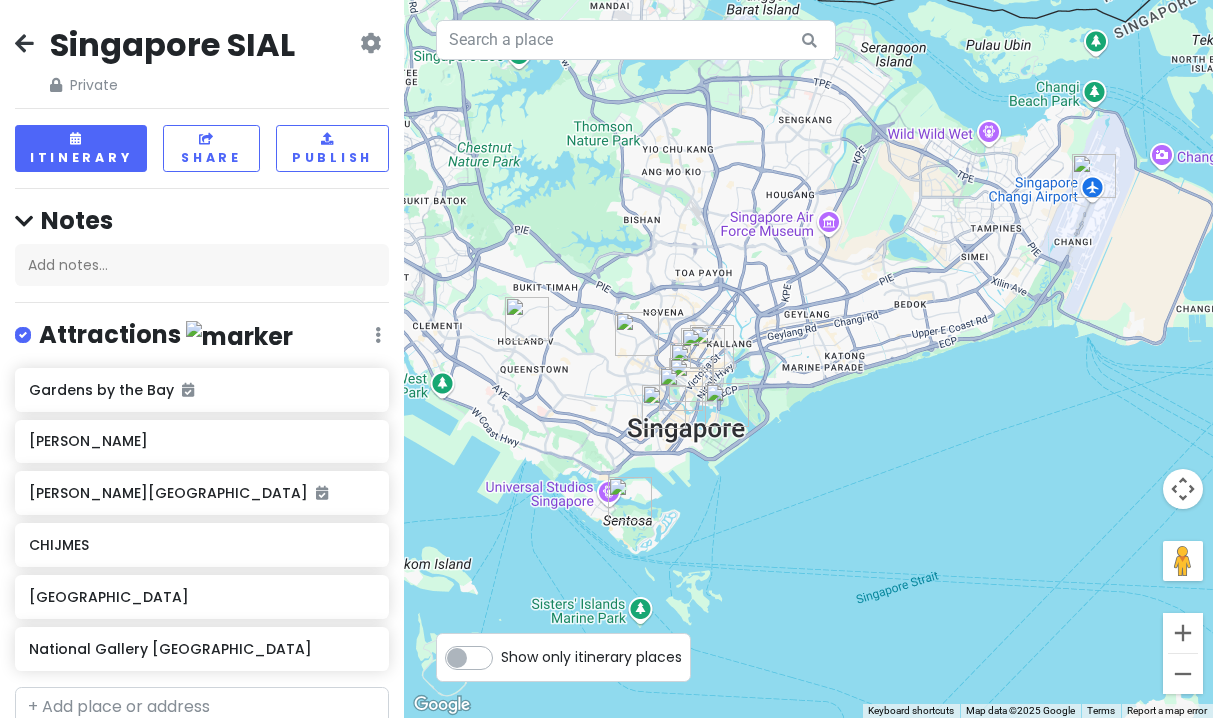 click on "Show only itinerary places" at bounding box center (591, 653) 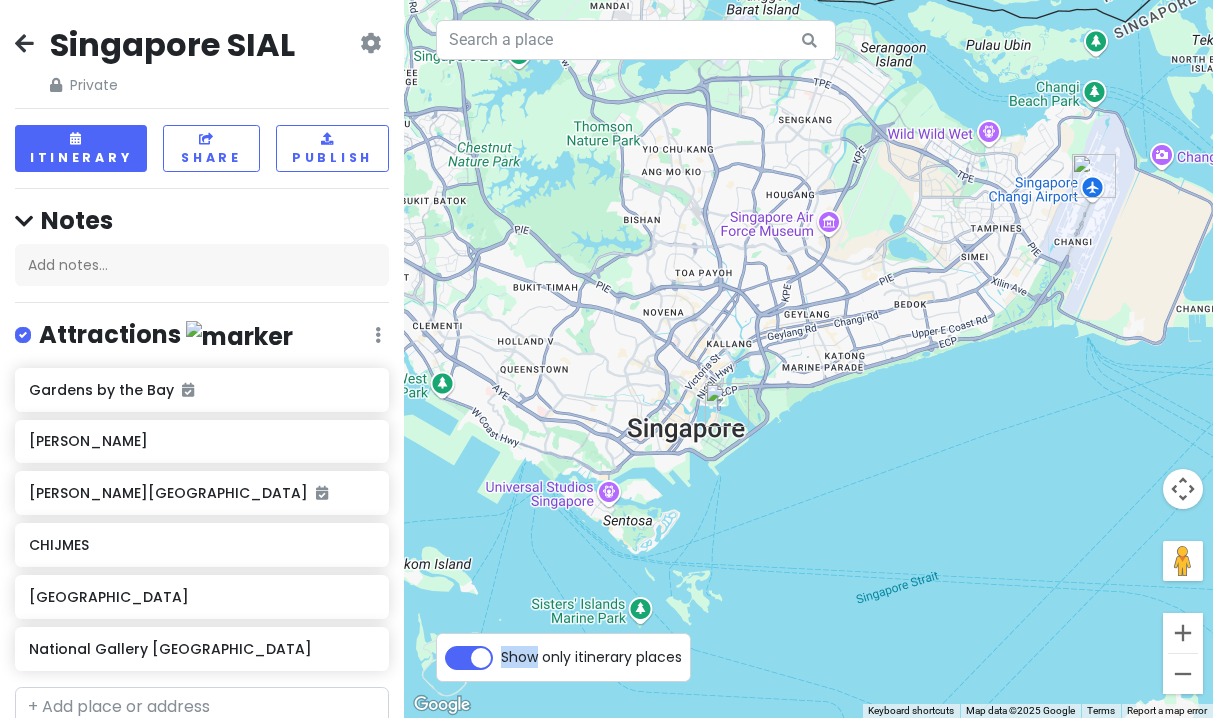 click on "Show only itinerary places" at bounding box center [591, 653] 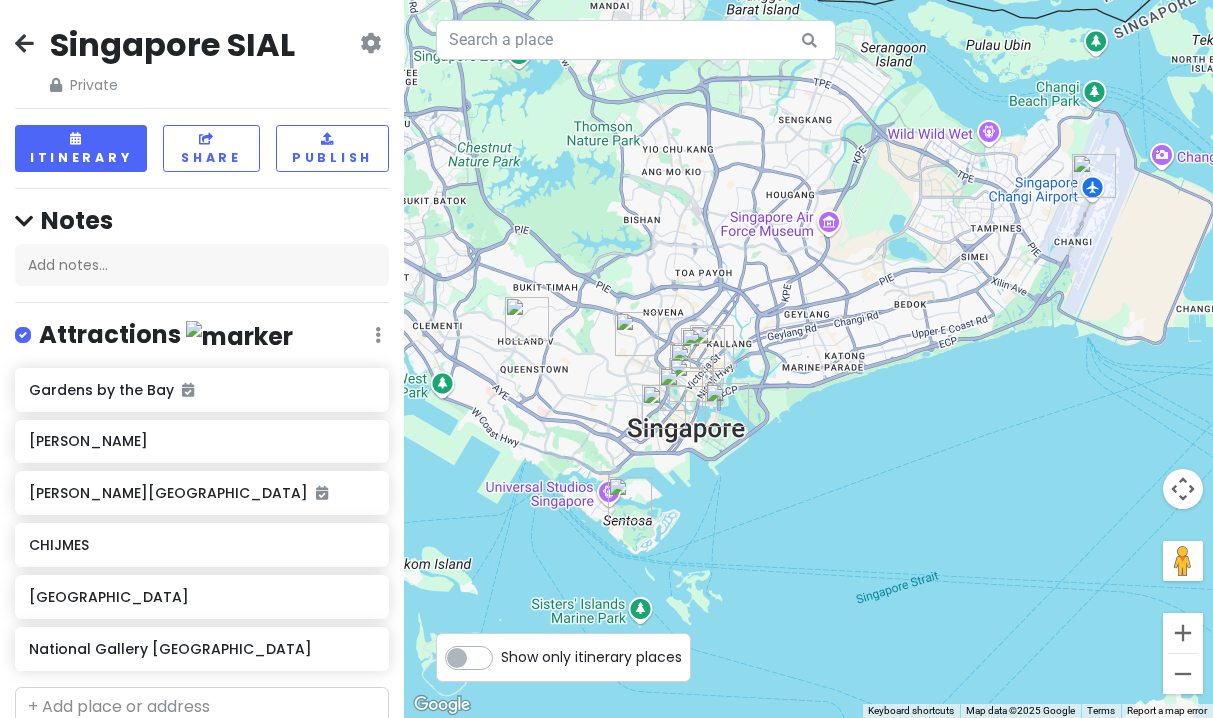 click on "Show only itinerary places" at bounding box center [591, 653] 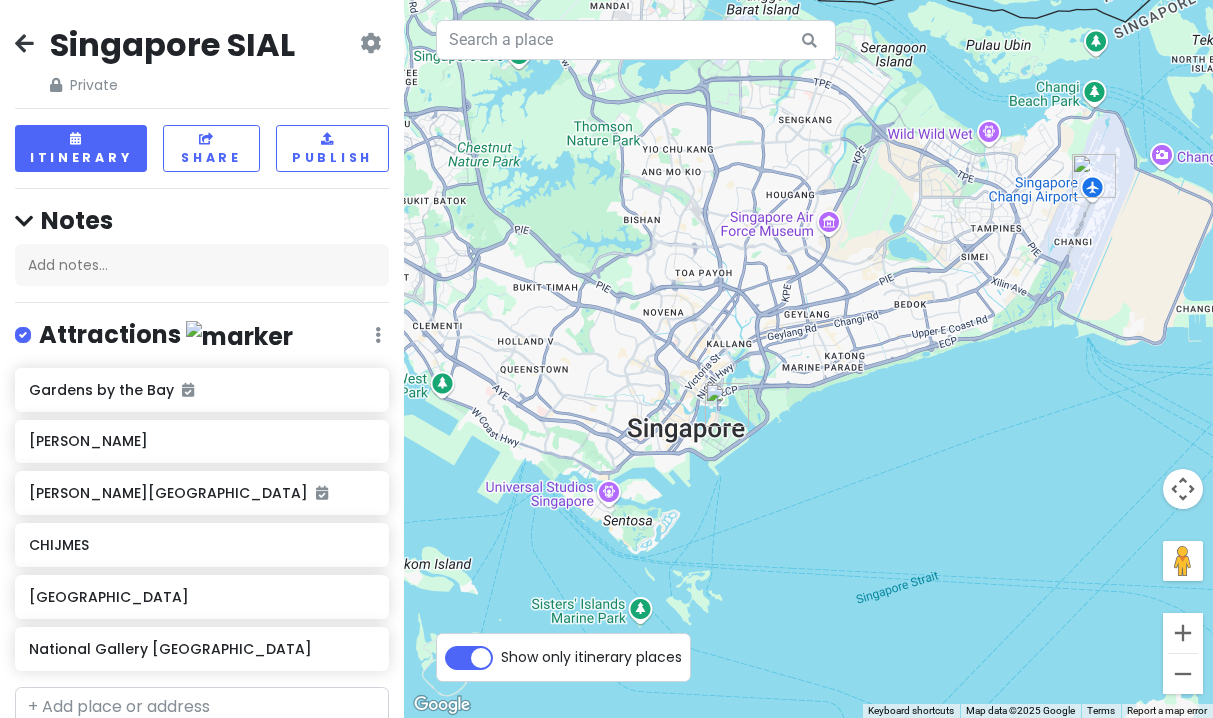 click on "Show only itinerary places" at bounding box center (591, 653) 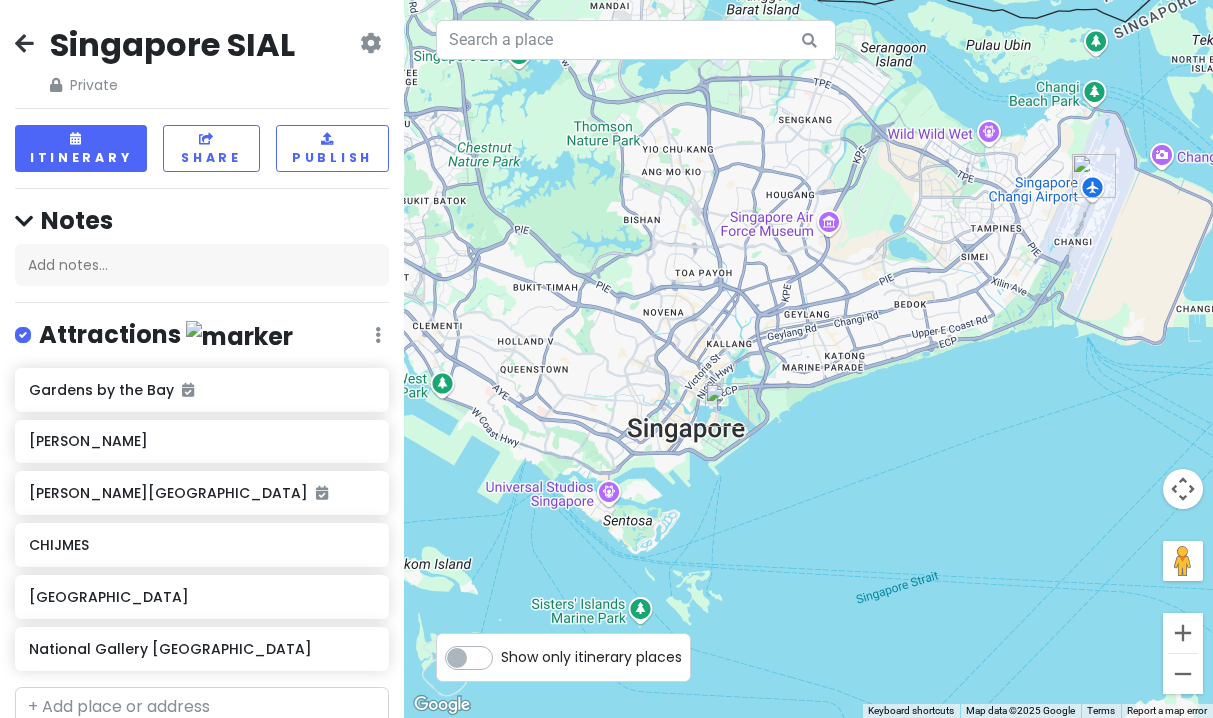 checkbox on "false" 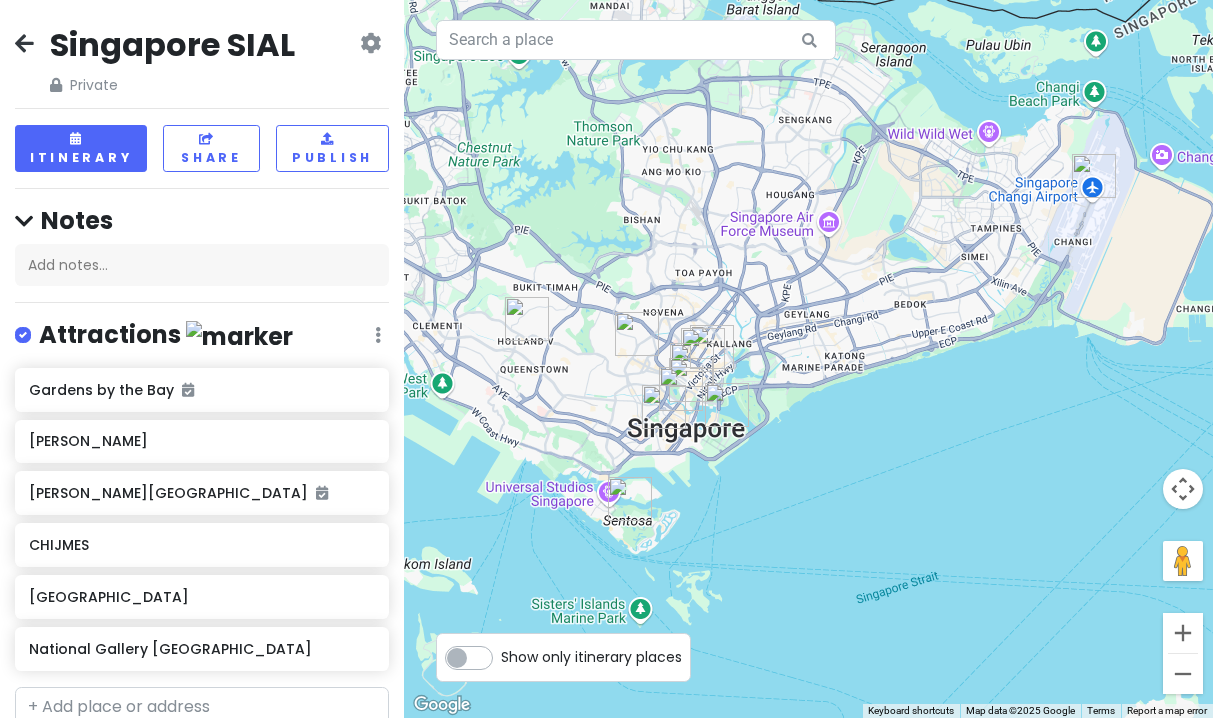 click at bounding box center [24, 43] 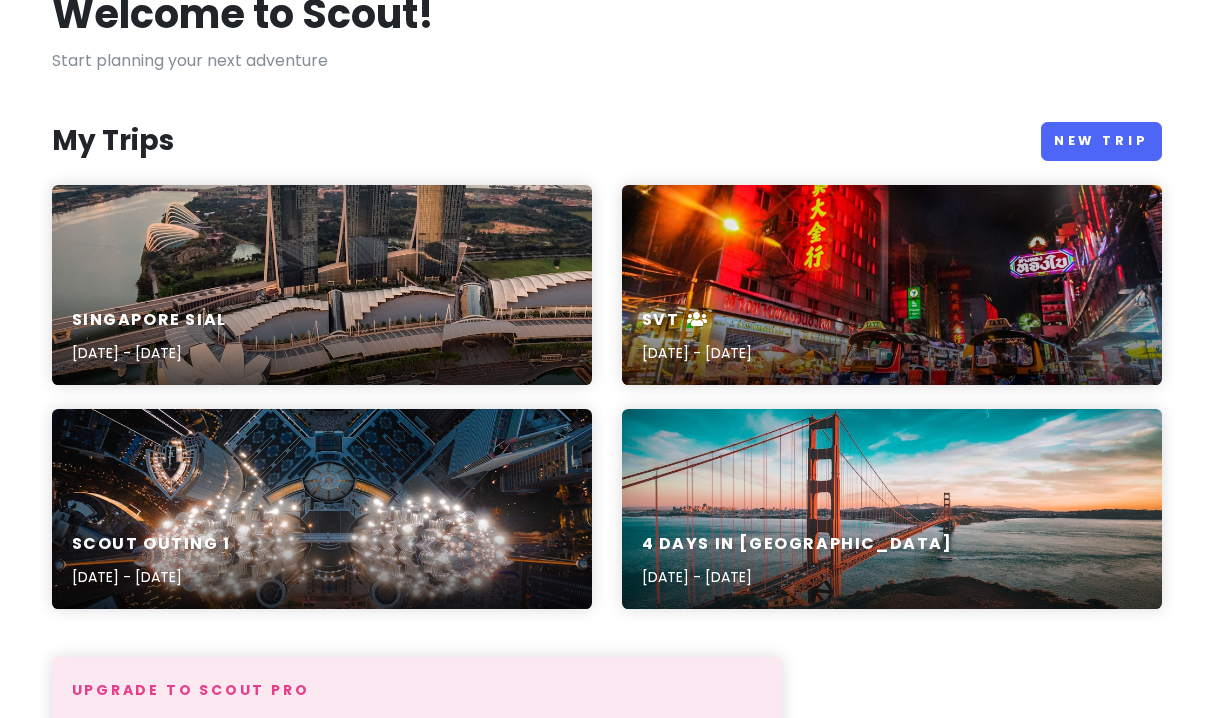 scroll, scrollTop: 134, scrollLeft: 0, axis: vertical 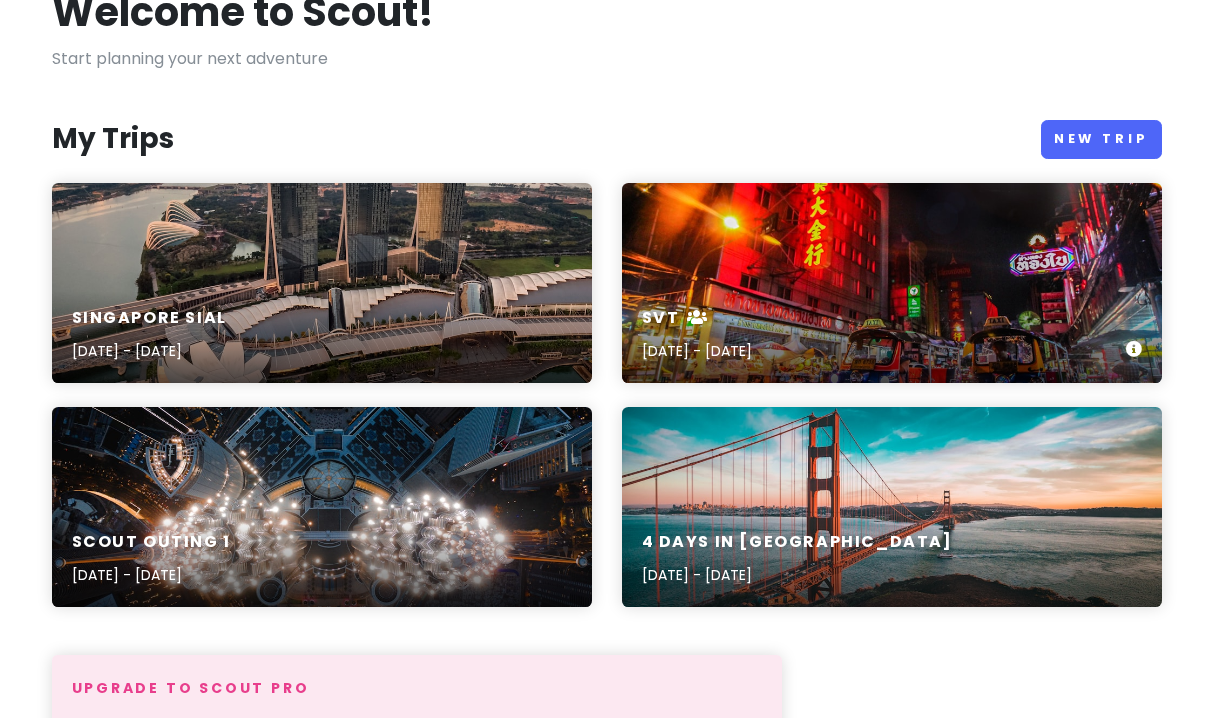 click on "Feb 14, 2025 - Feb 16, 2025" at bounding box center [697, 351] 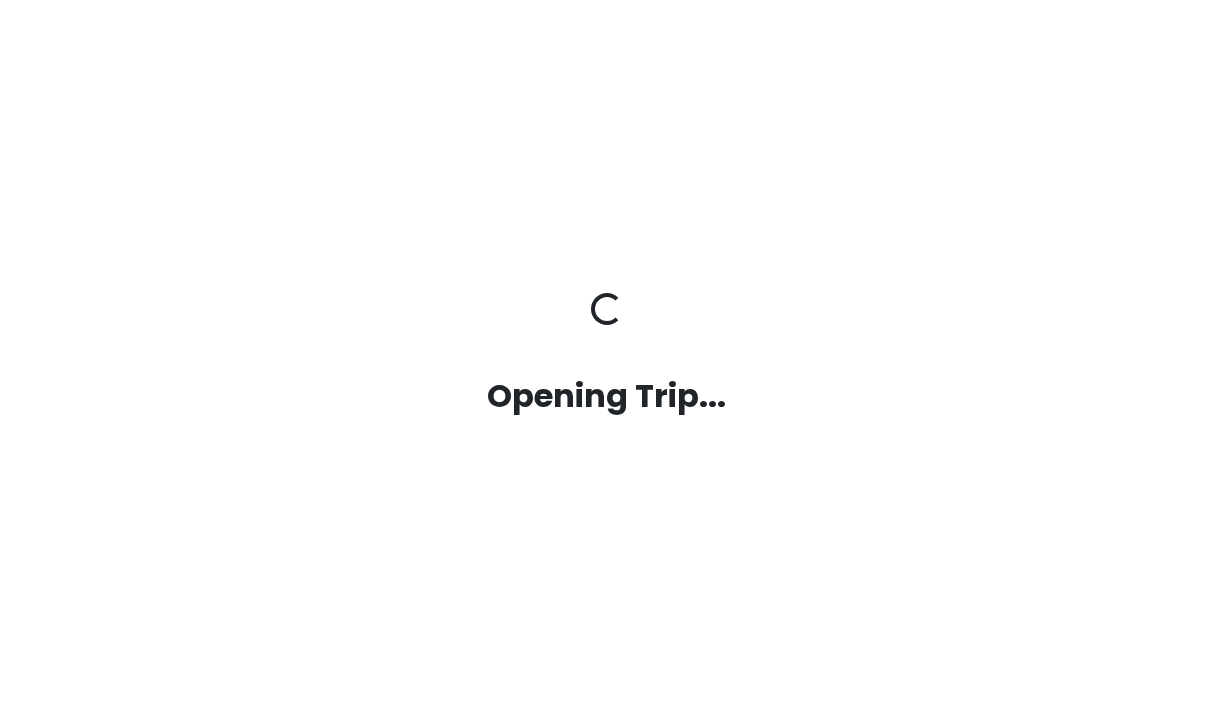 scroll, scrollTop: 0, scrollLeft: 0, axis: both 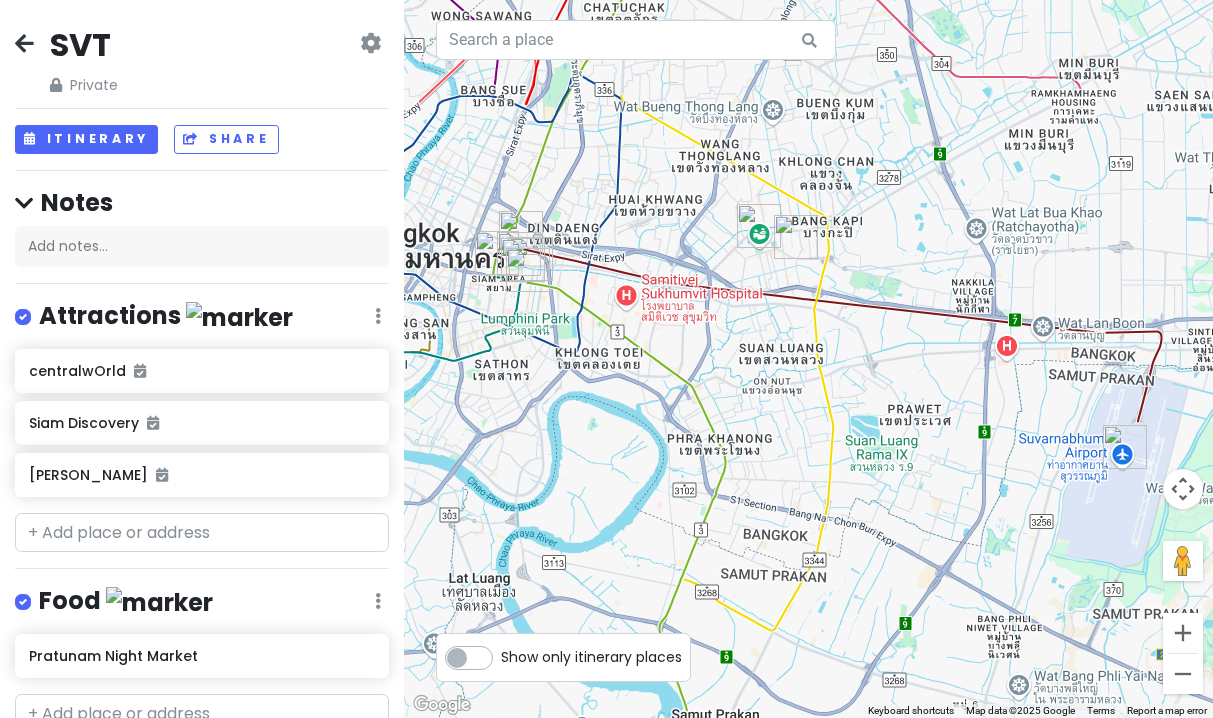 click at bounding box center [24, 43] 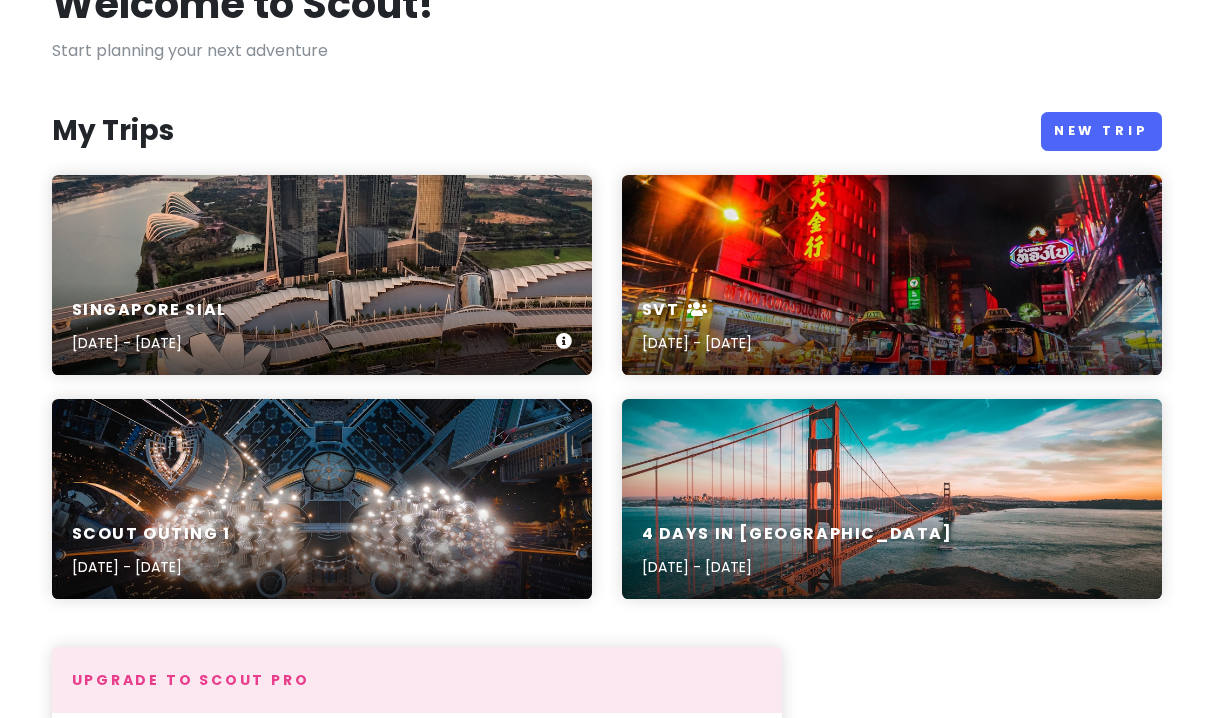 scroll, scrollTop: 148, scrollLeft: 0, axis: vertical 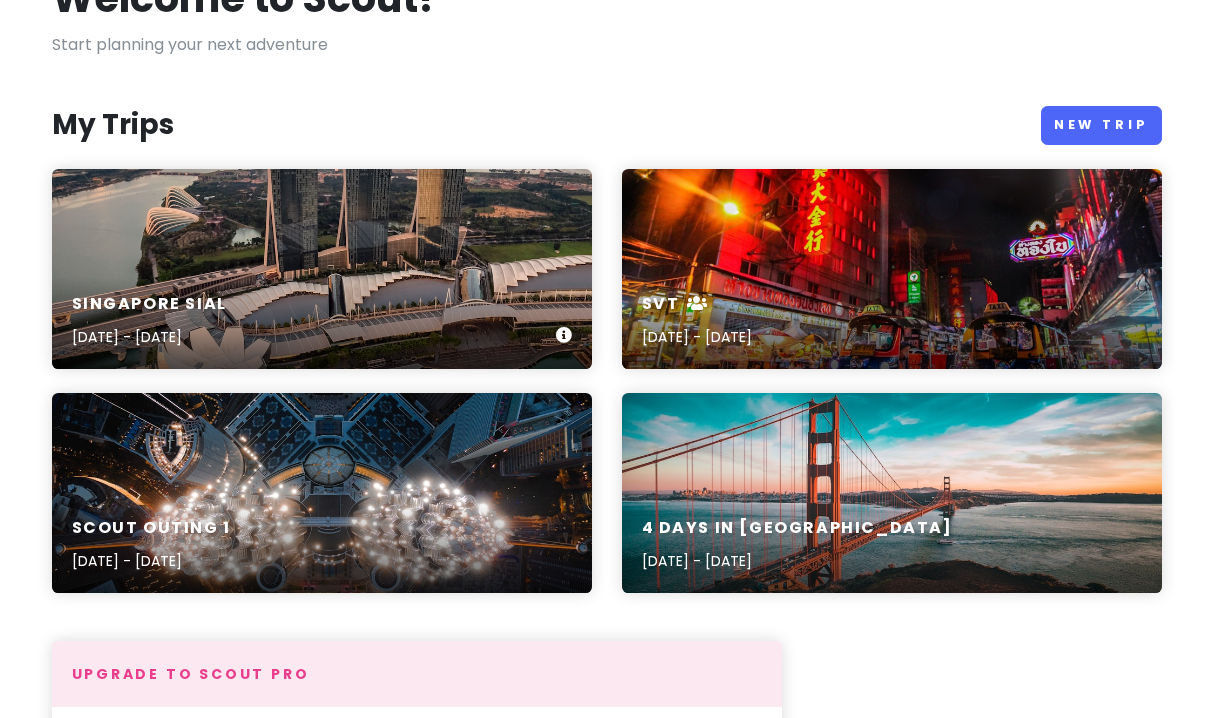 click on "Singapore SIAL Aug 2, 2025 - Aug 4, 2025" at bounding box center [322, 321] 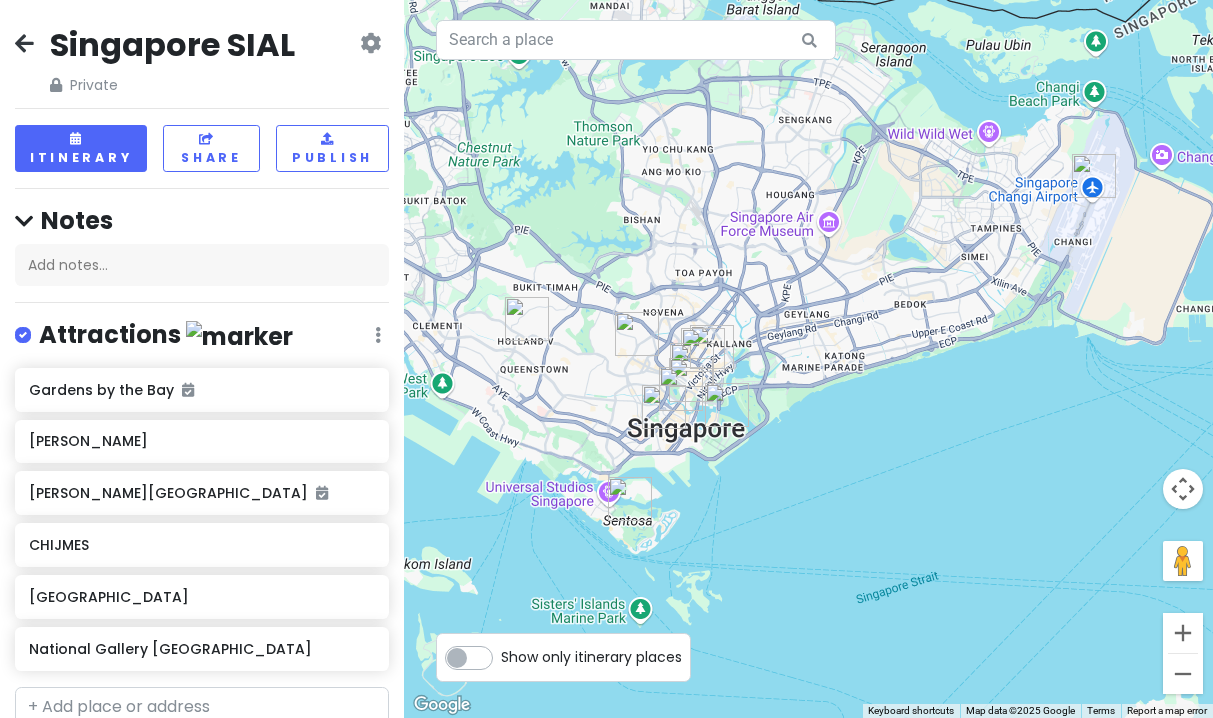 scroll, scrollTop: 0, scrollLeft: 0, axis: both 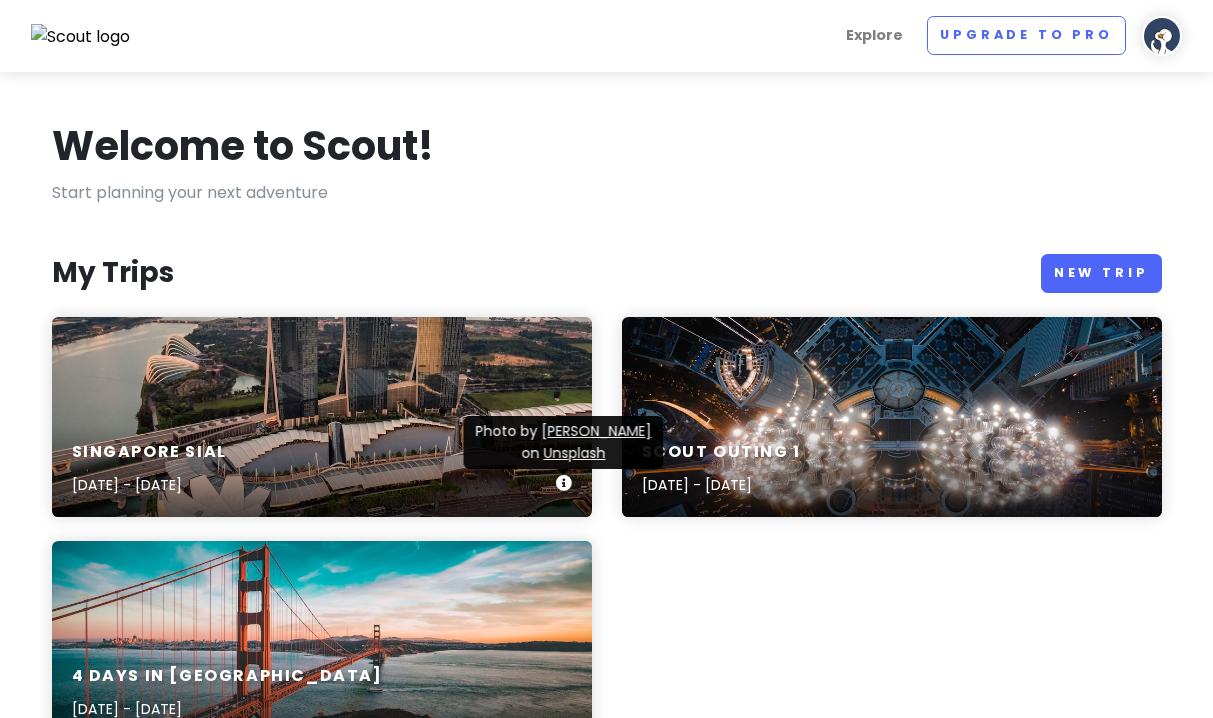 click at bounding box center (564, 483) 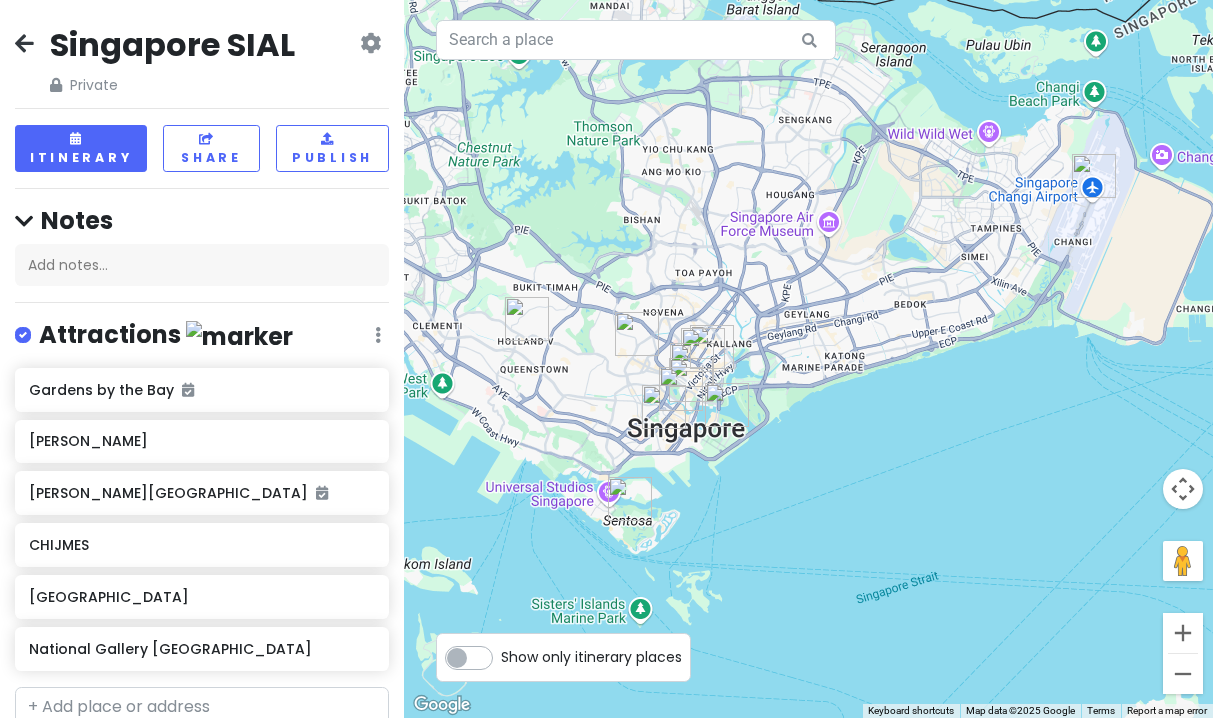 click on "Singapore SIAL" at bounding box center [172, 45] 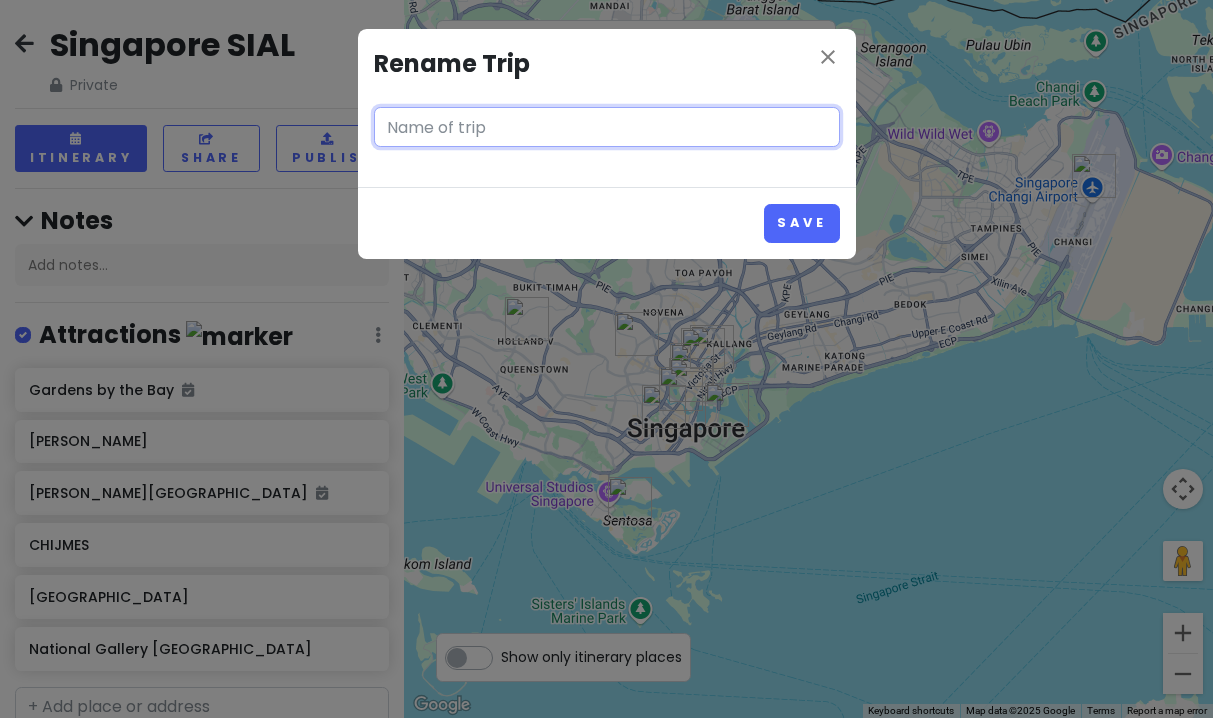 type on "Singapore SIAL" 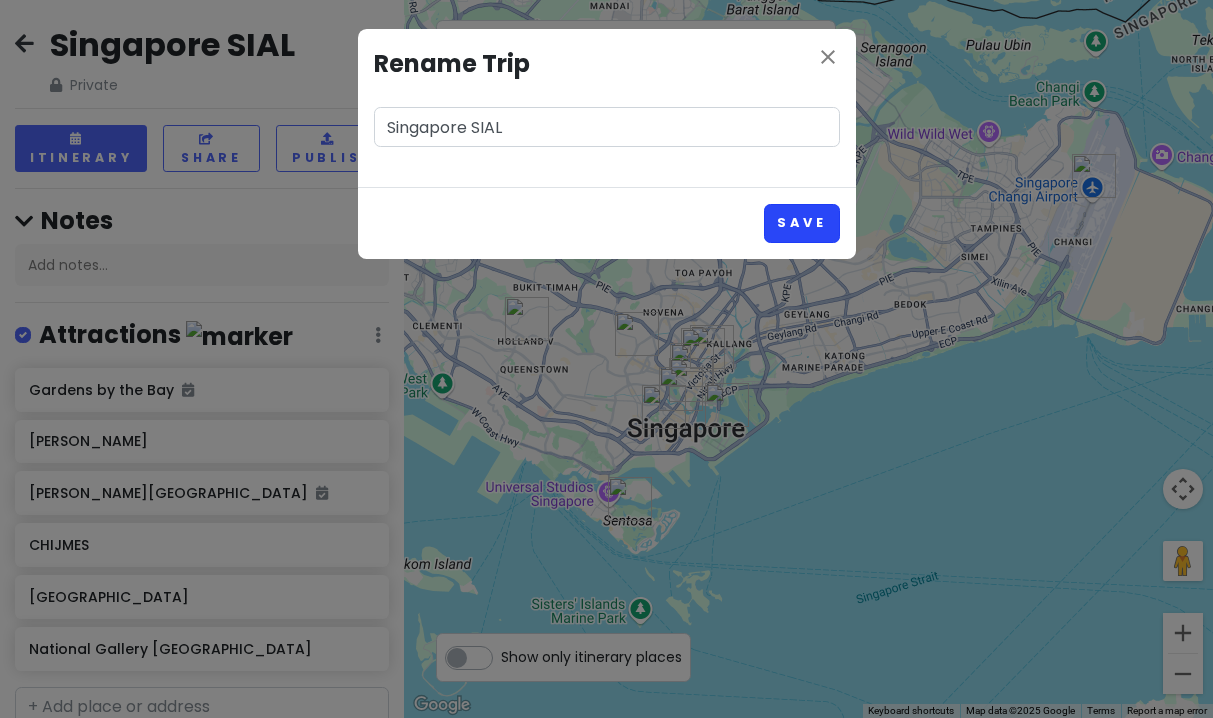 click on "Save" at bounding box center (801, 223) 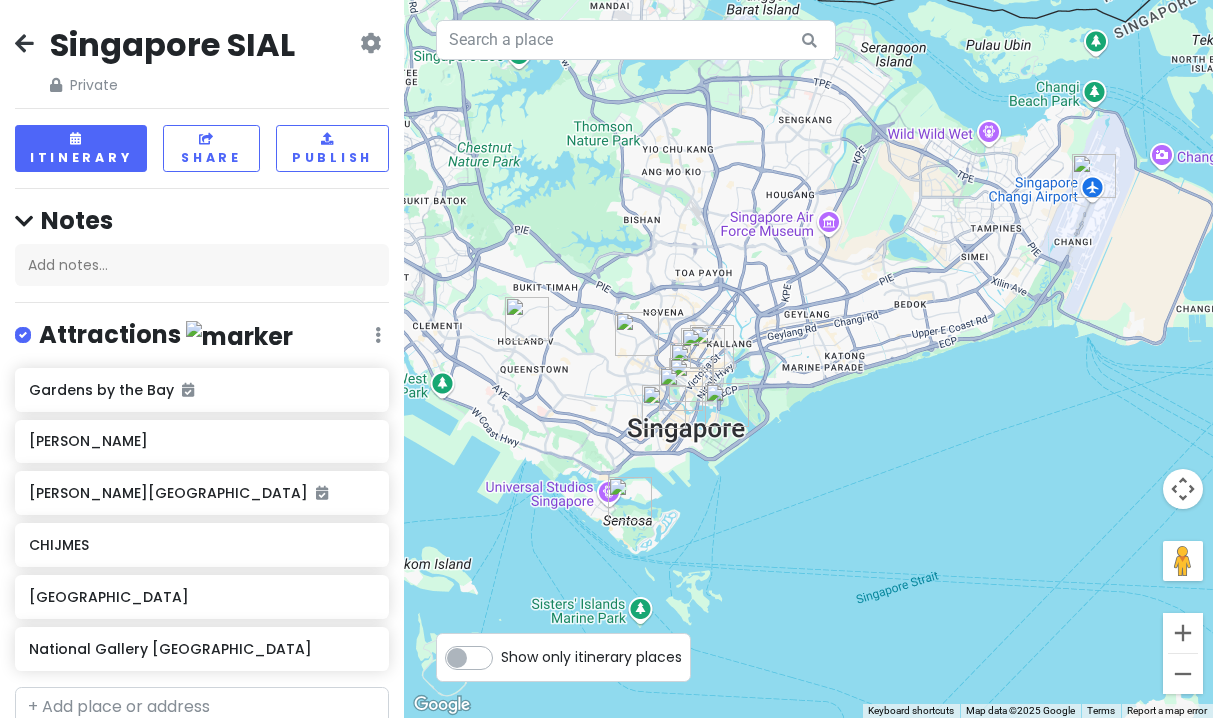 click at bounding box center [370, 43] 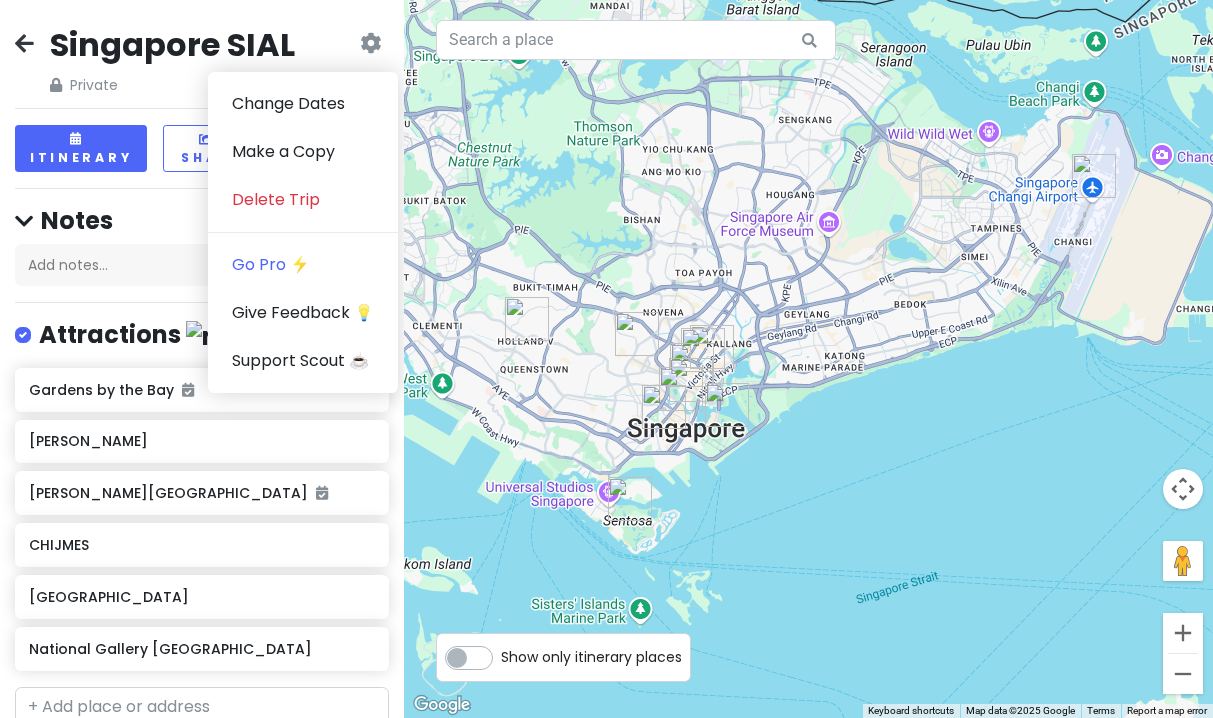 click on "Singapore SIAL Private Change Dates Make a Copy Delete Trip Go Pro ⚡️ Give Feedback 💡 Support Scout ☕️ Itinerary Share Publish Notes Add notes... Attractions   Edit Reorder Delete List Gardens by the Bay Haji Lane Jewel Changi Airport CHIJMES Holland Village National Gallery Singapore Food   Edit Reorder Delete List queic by Olivia queic by Olivia at Scotts Myeong In Jip Accommodations   Edit Reorder Delete List Find hotels on Booking.com Arena Esports Hotel @ Bugis Sentosa + Add a section" at bounding box center (202, 359) 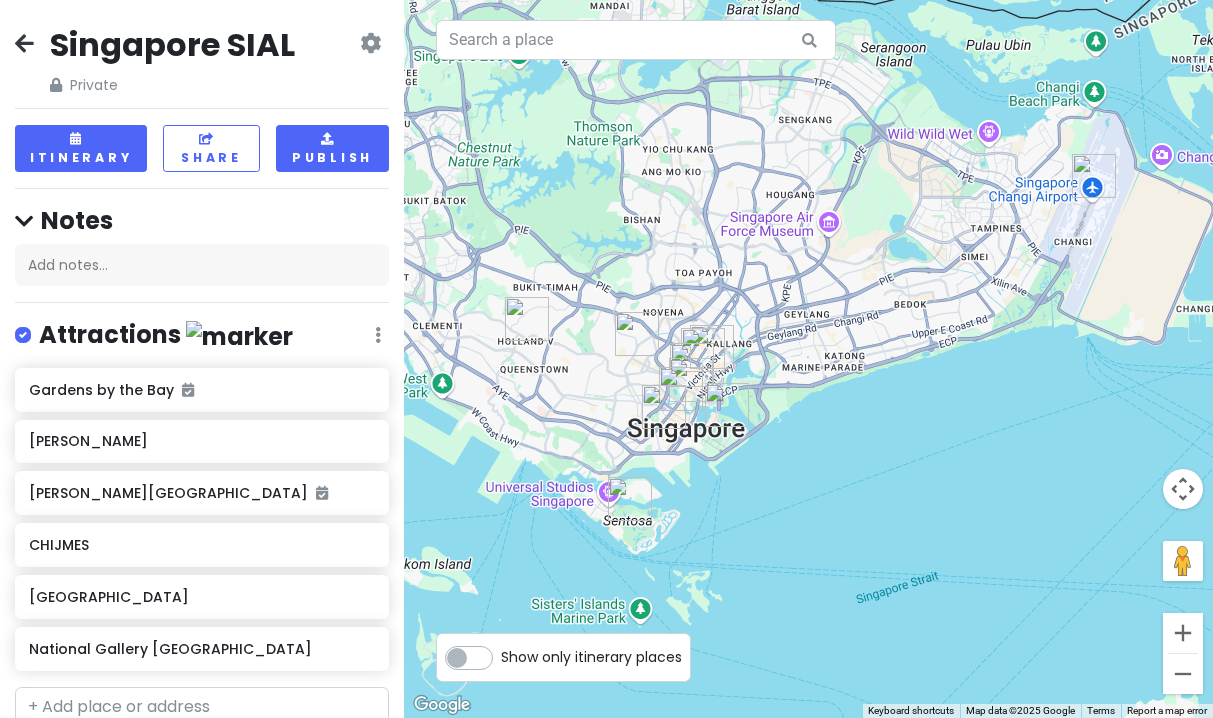 click on "Publish" at bounding box center (333, 148) 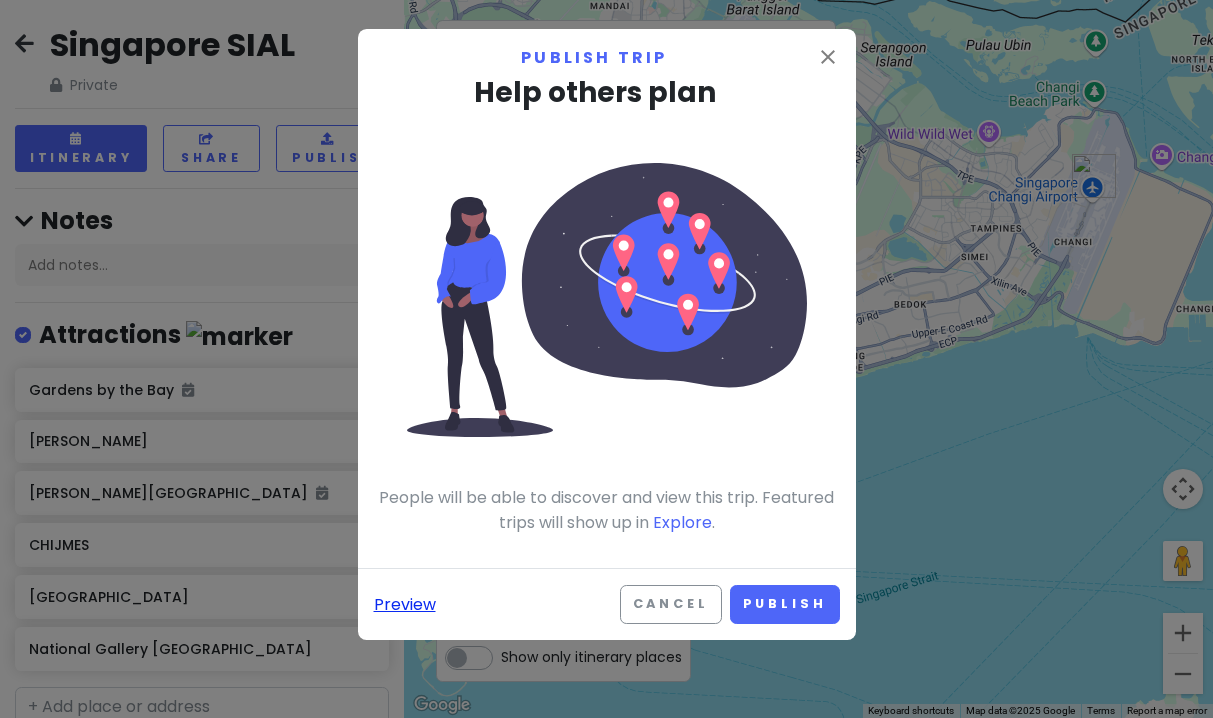 click on "Preview" at bounding box center [405, 605] 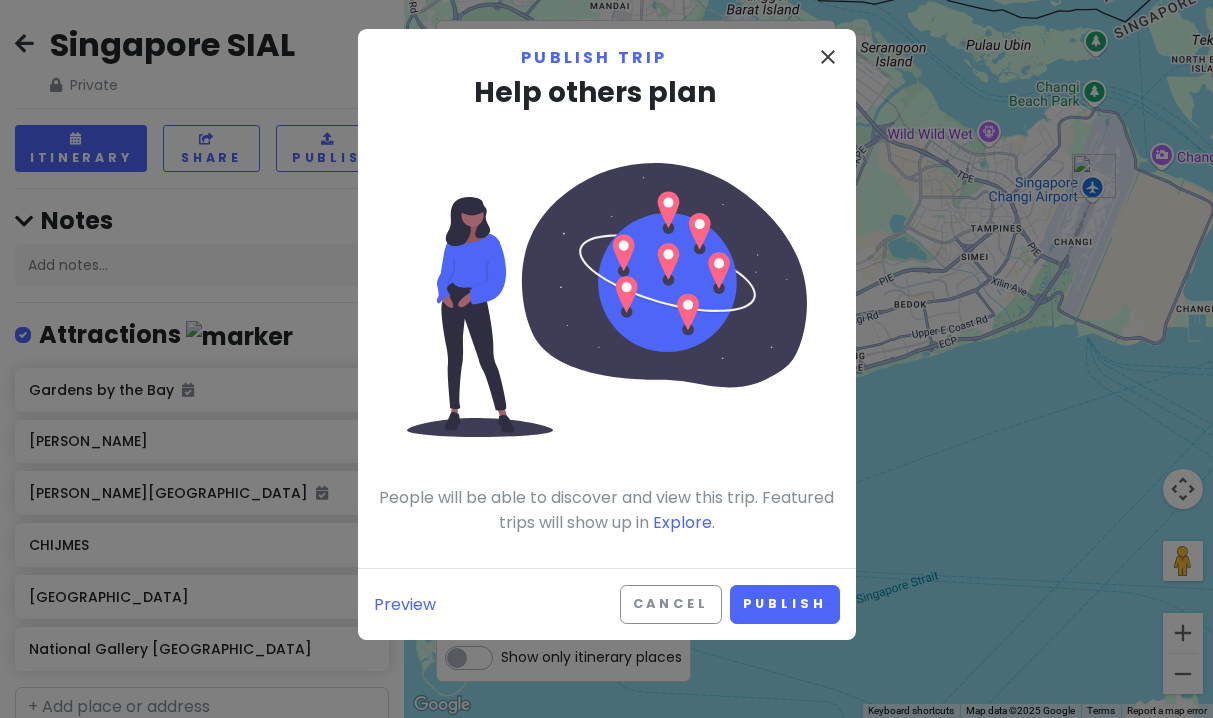 click on "close" at bounding box center [828, 57] 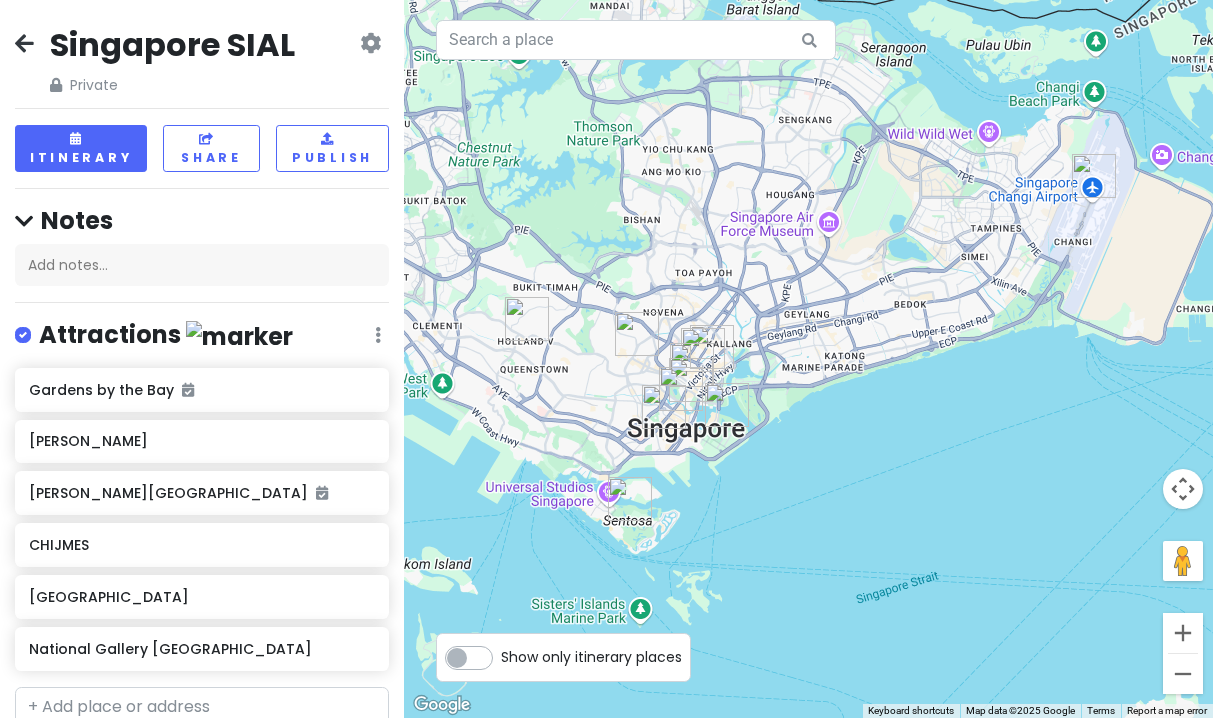 click at bounding box center (527, 319) 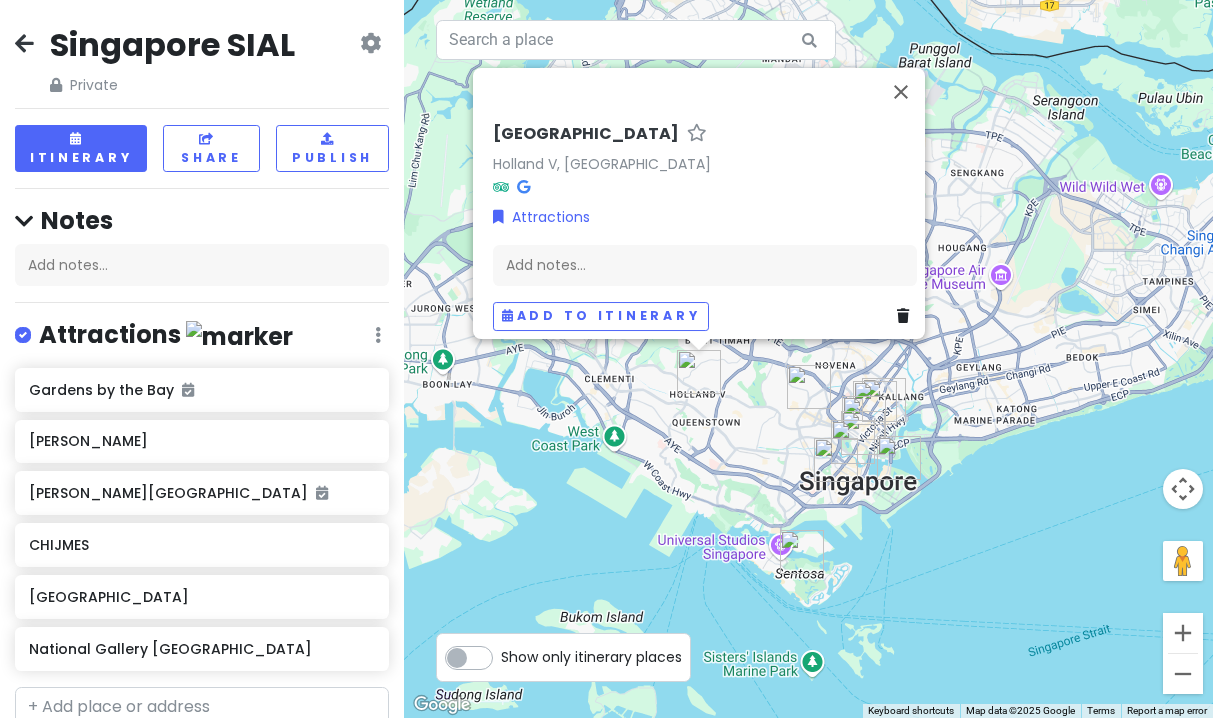 click at bounding box center [809, 387] 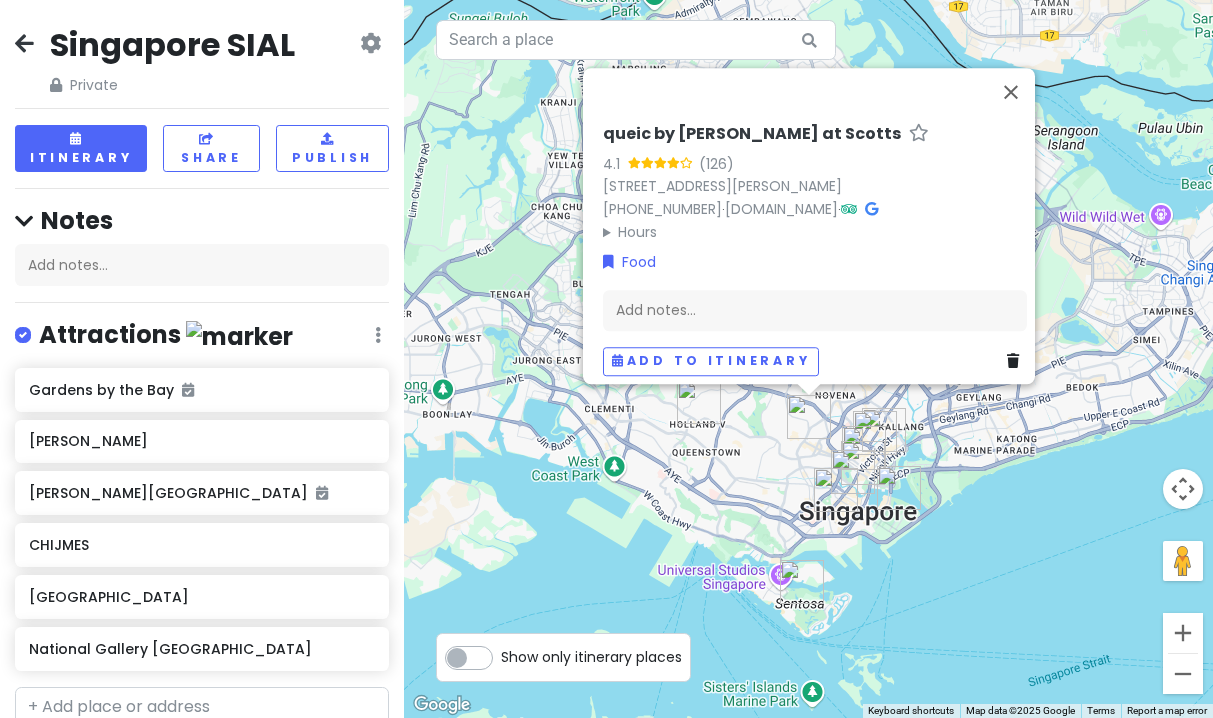 click at bounding box center (875, 433) 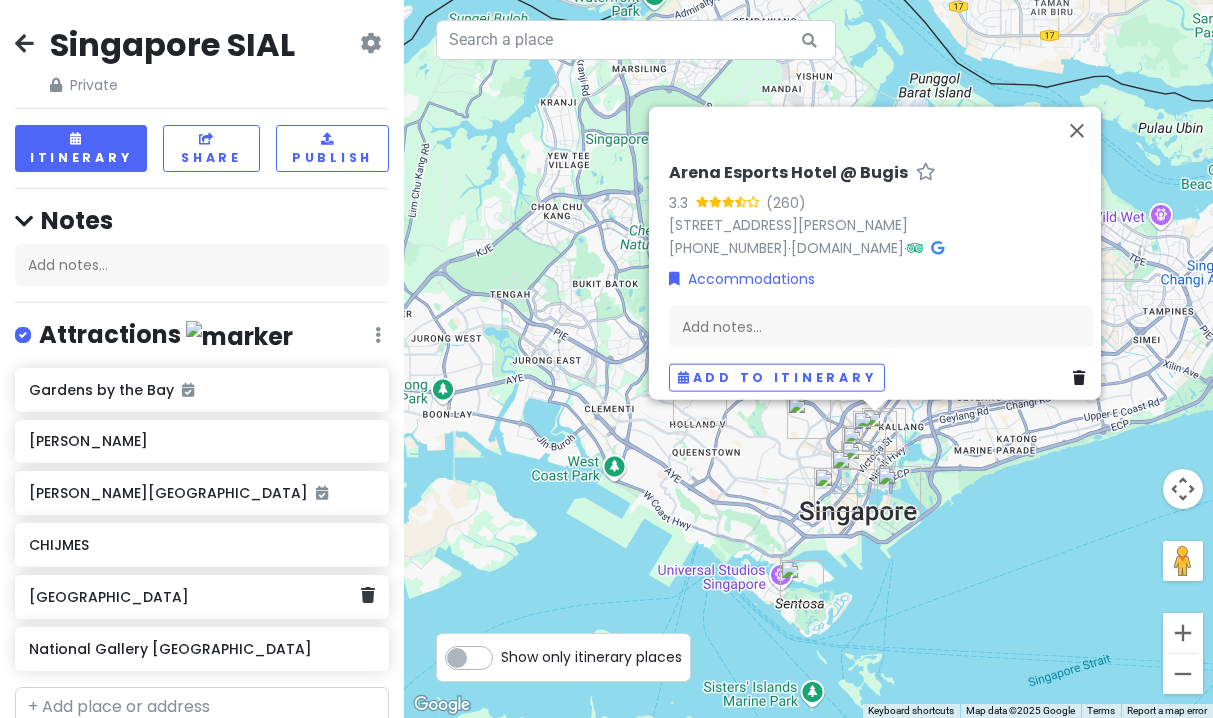 click on "[GEOGRAPHIC_DATA]" at bounding box center [195, 597] 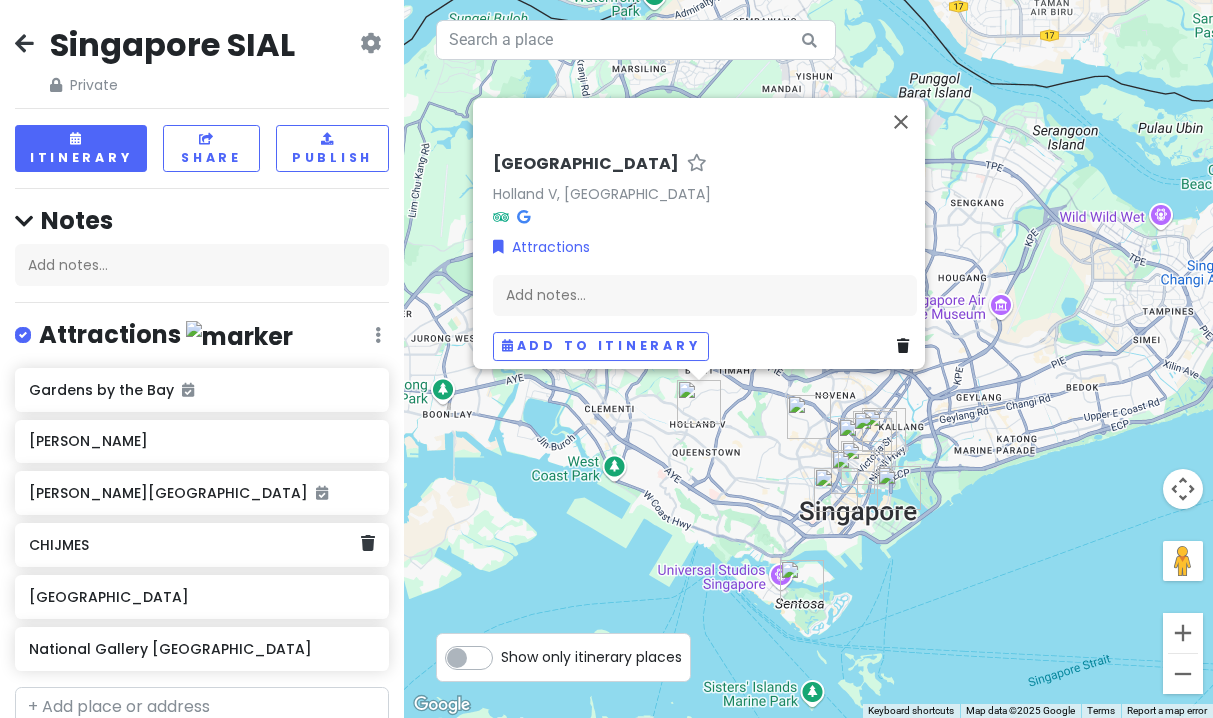 click on "CHIJMES" 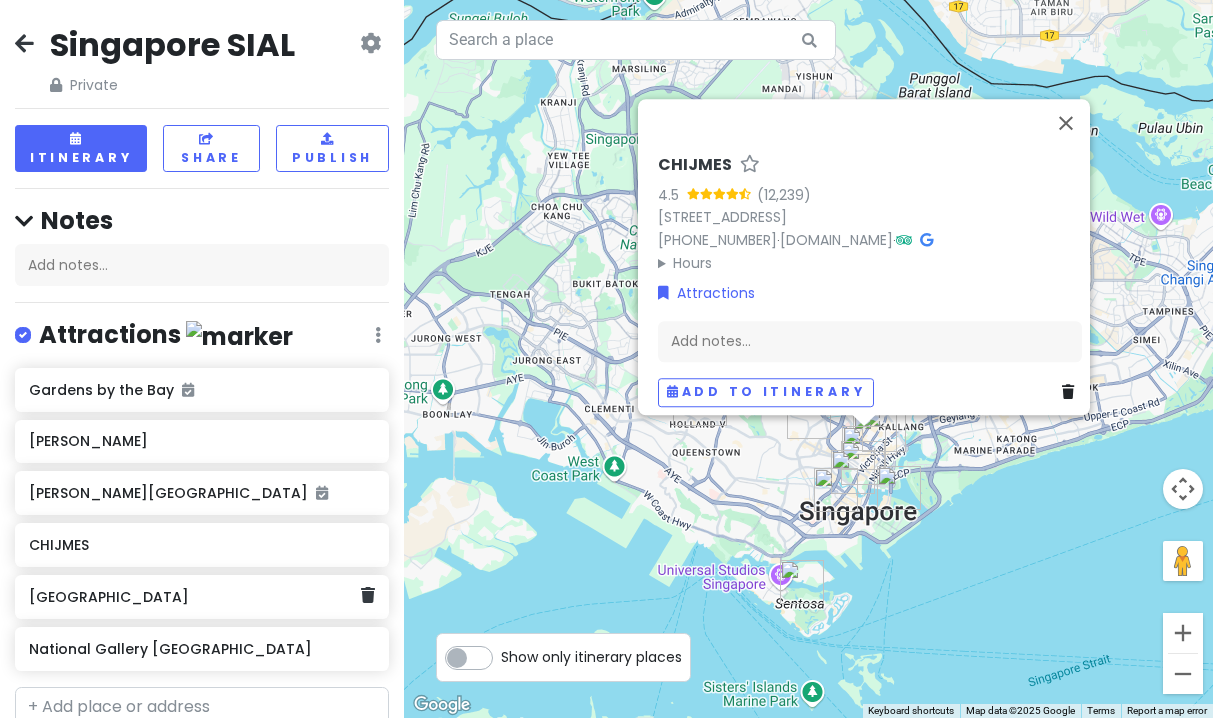 click on "[GEOGRAPHIC_DATA]" at bounding box center (195, 597) 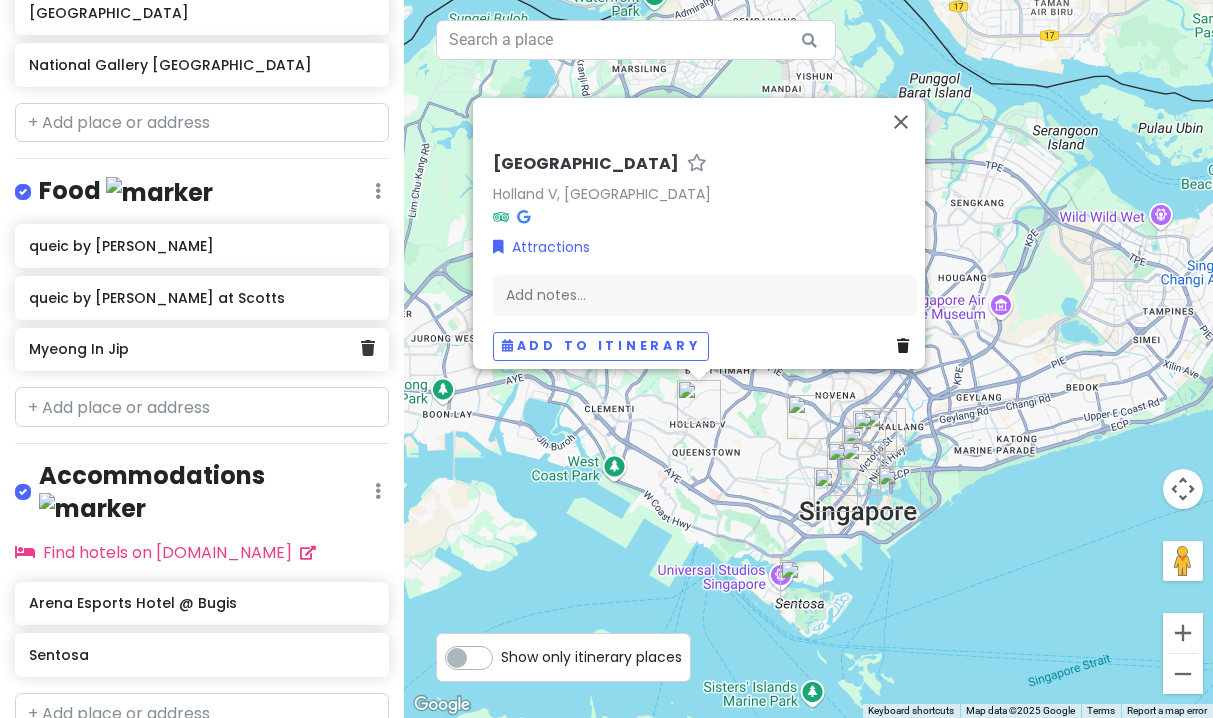 scroll, scrollTop: 586, scrollLeft: 0, axis: vertical 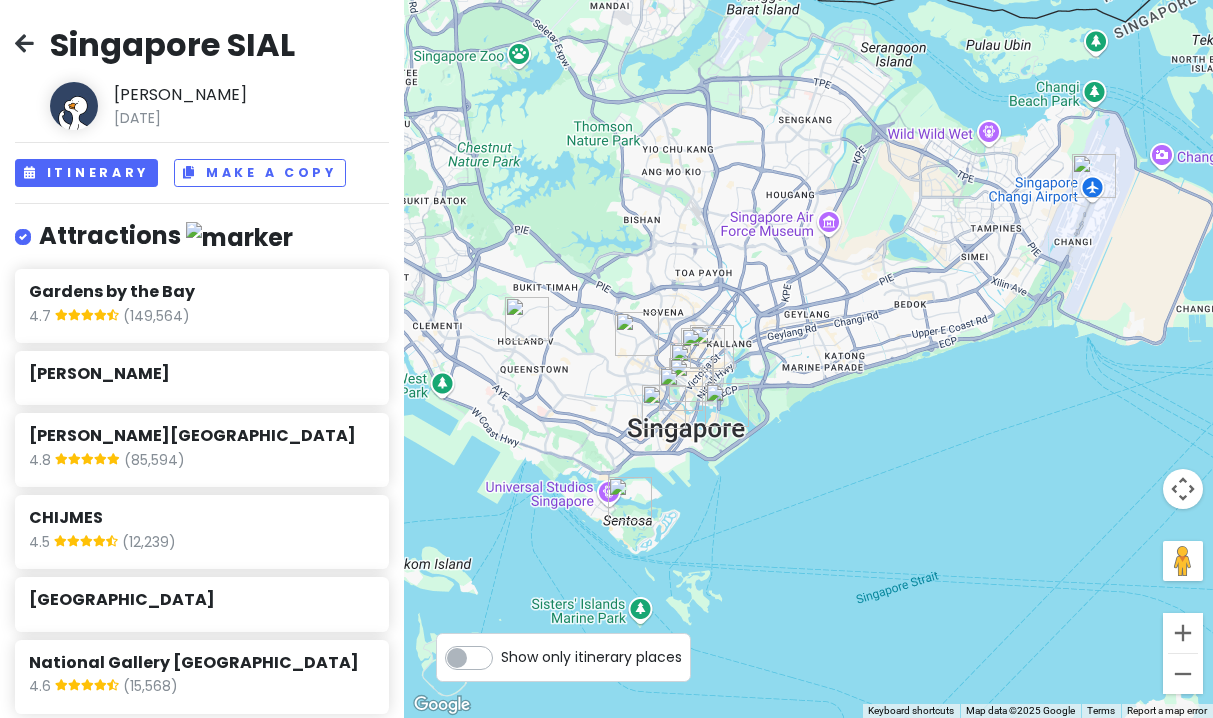click at bounding box center (24, 43) 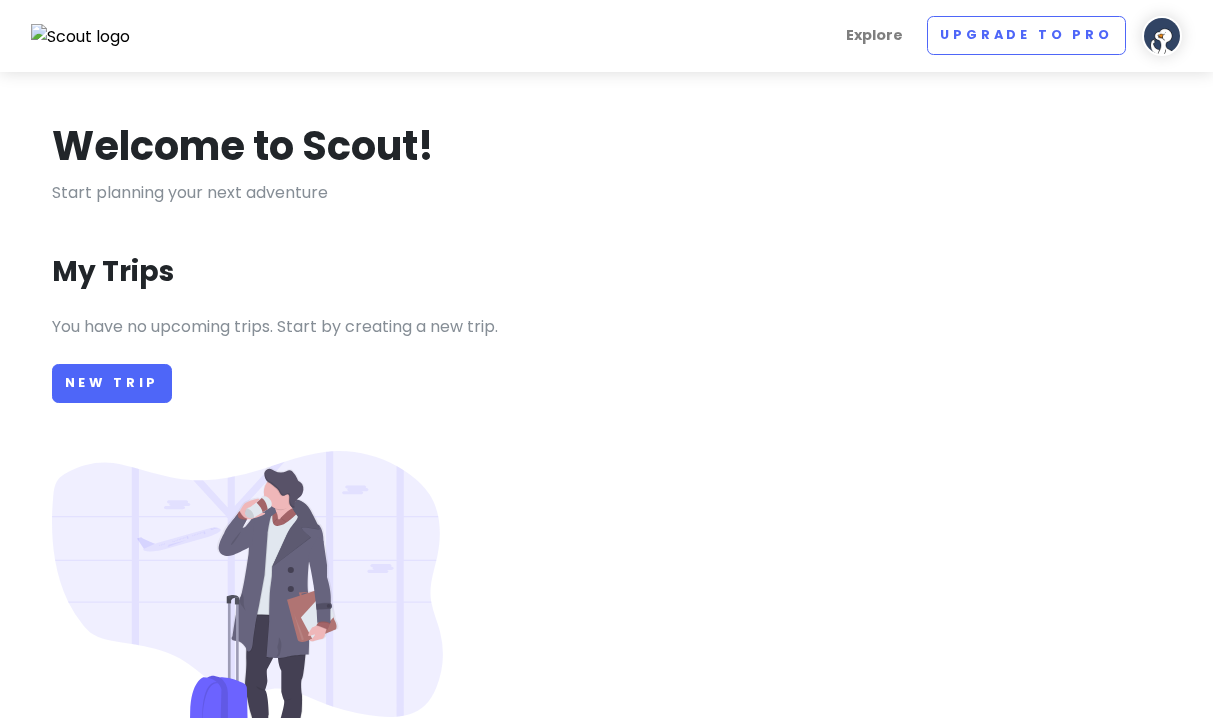 scroll, scrollTop: 0, scrollLeft: 0, axis: both 